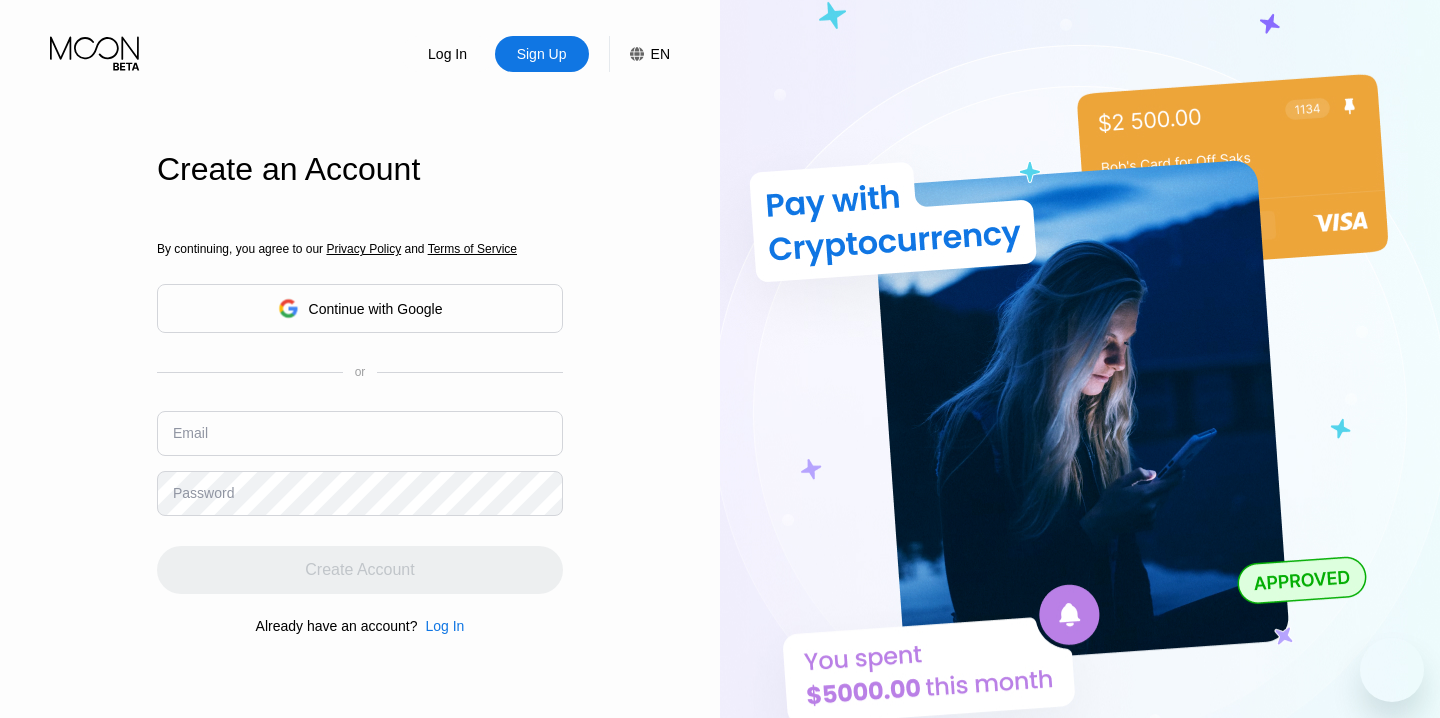 scroll, scrollTop: 0, scrollLeft: 0, axis: both 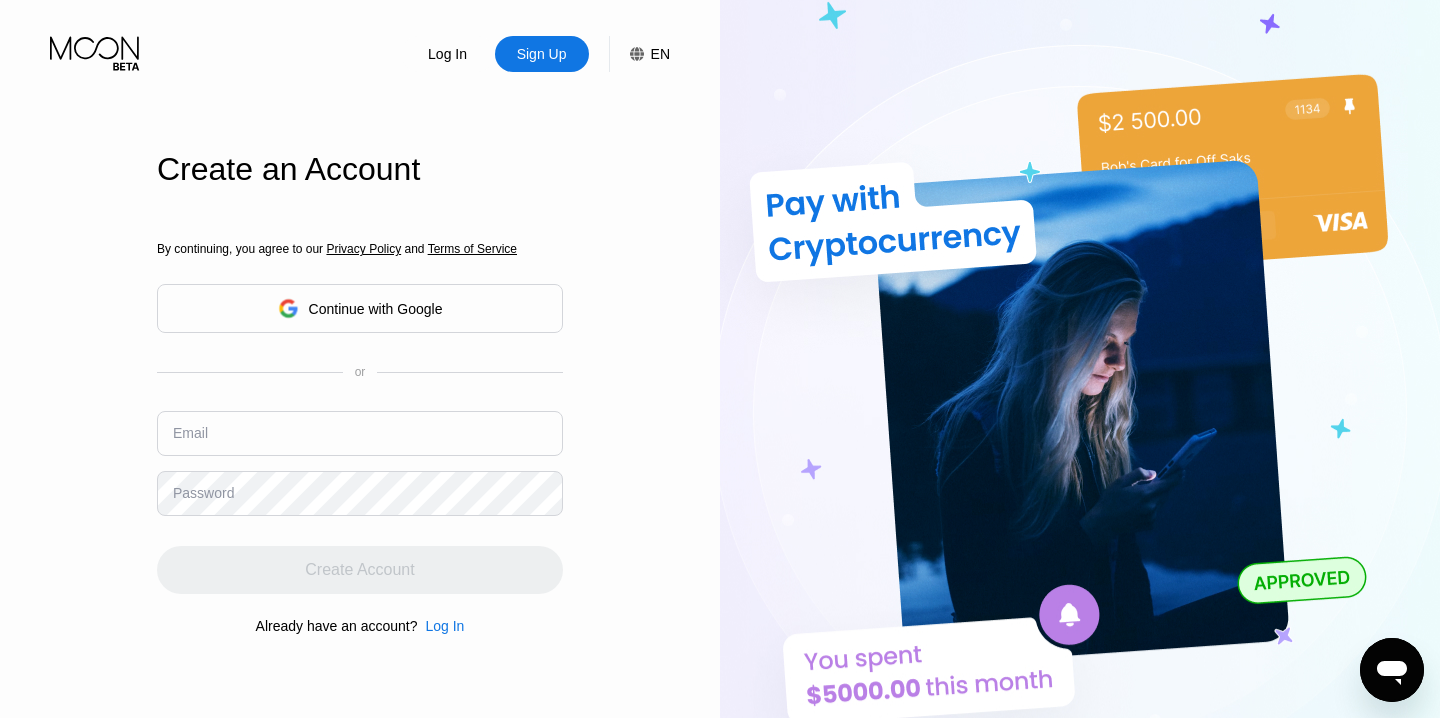 click on "Log In Sign Up EN Language English Save Create an Account By continuing, you agree to our   Privacy Policy   and   Terms of Service Continue with Google or Email Password Create Account Already have an account? Log In" at bounding box center (360, 395) 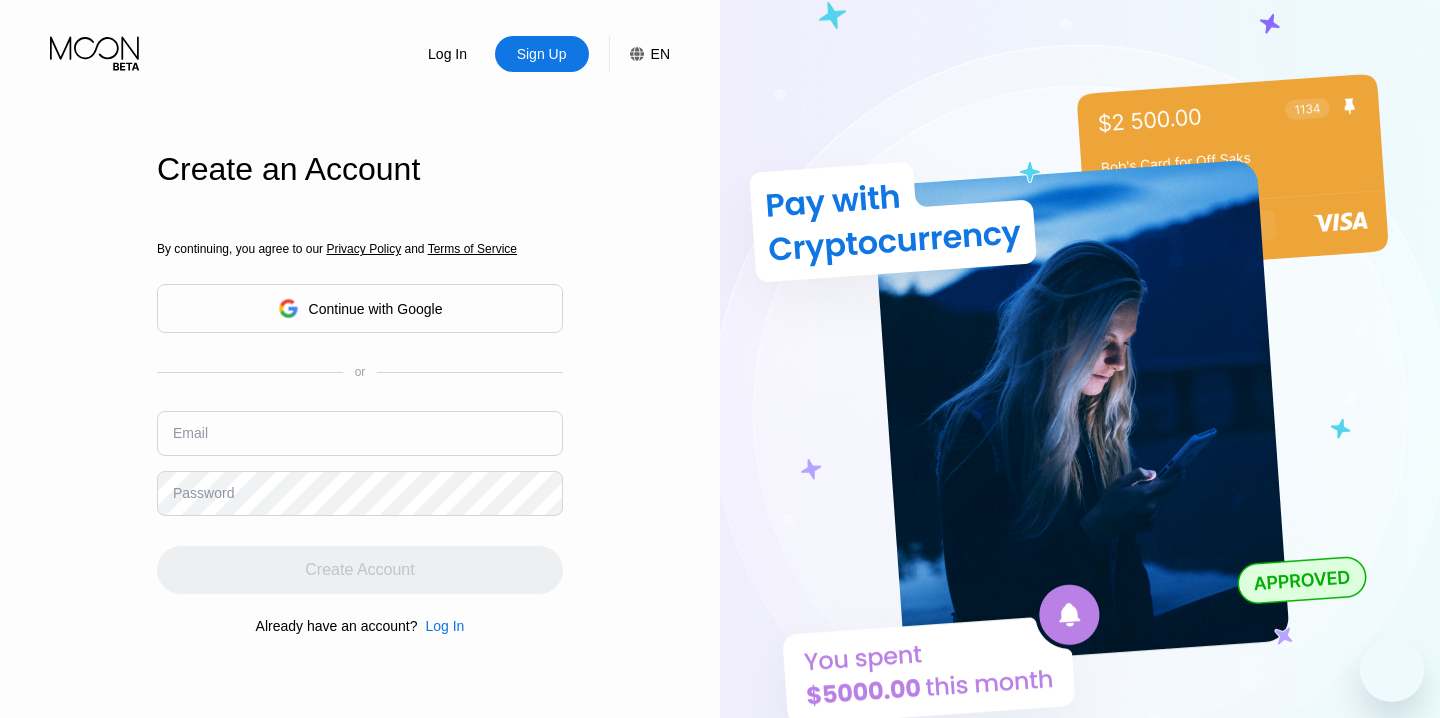 scroll, scrollTop: 0, scrollLeft: 0, axis: both 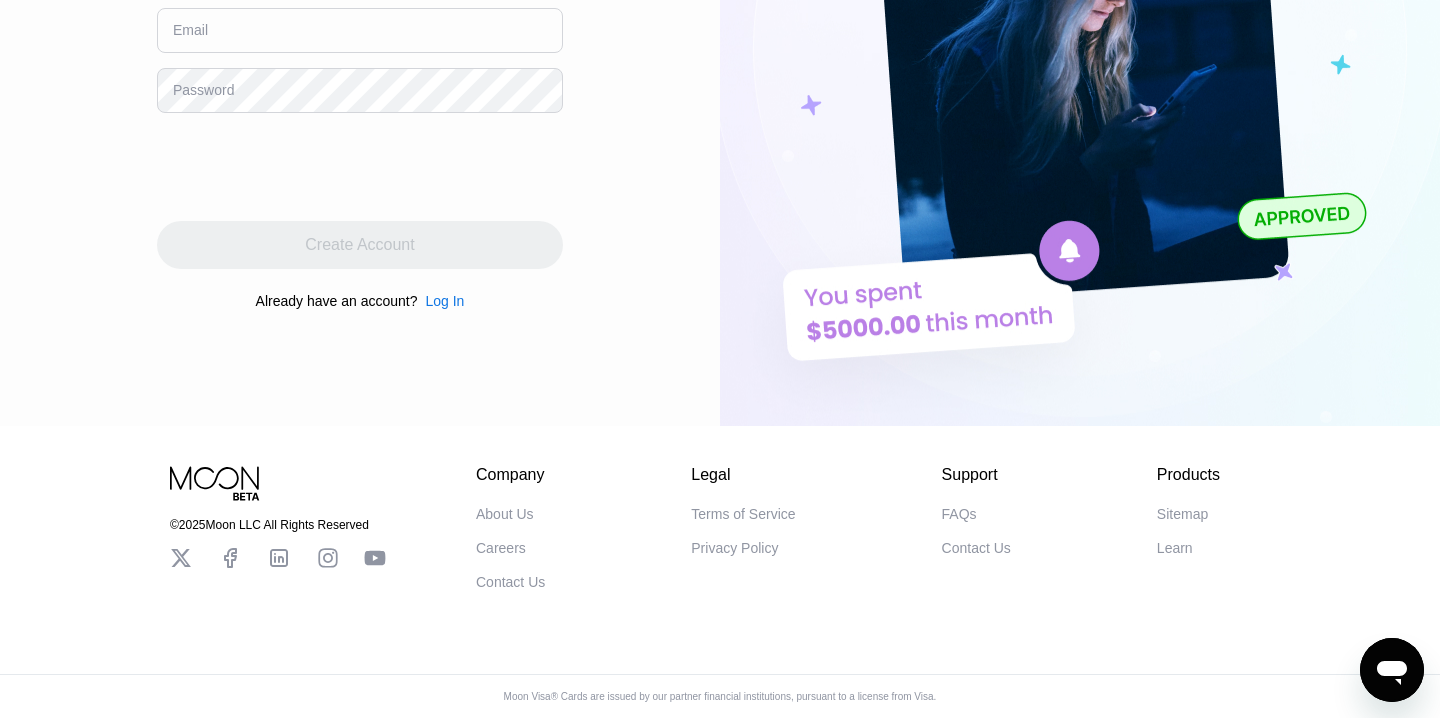 click on "Support FAQs Contact Us" at bounding box center (976, 528) 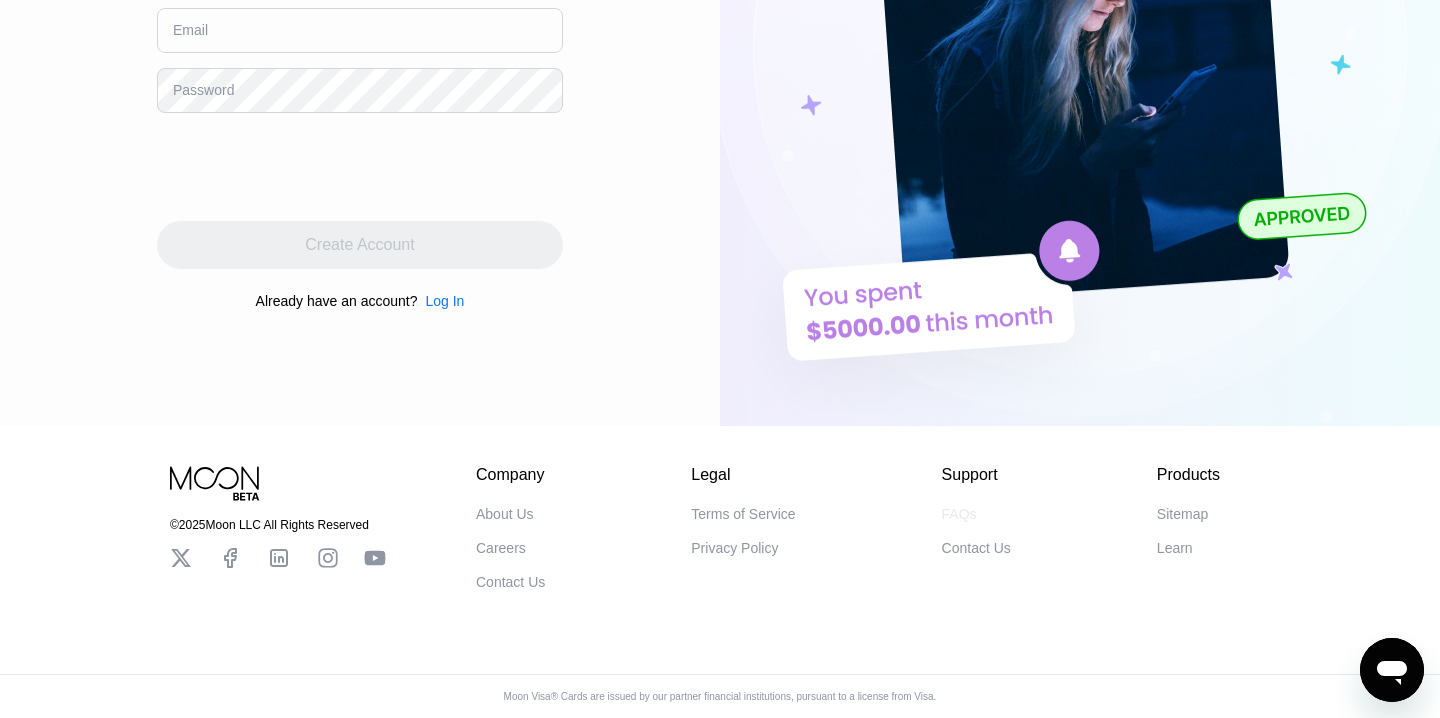 click on "FAQs" at bounding box center (959, 514) 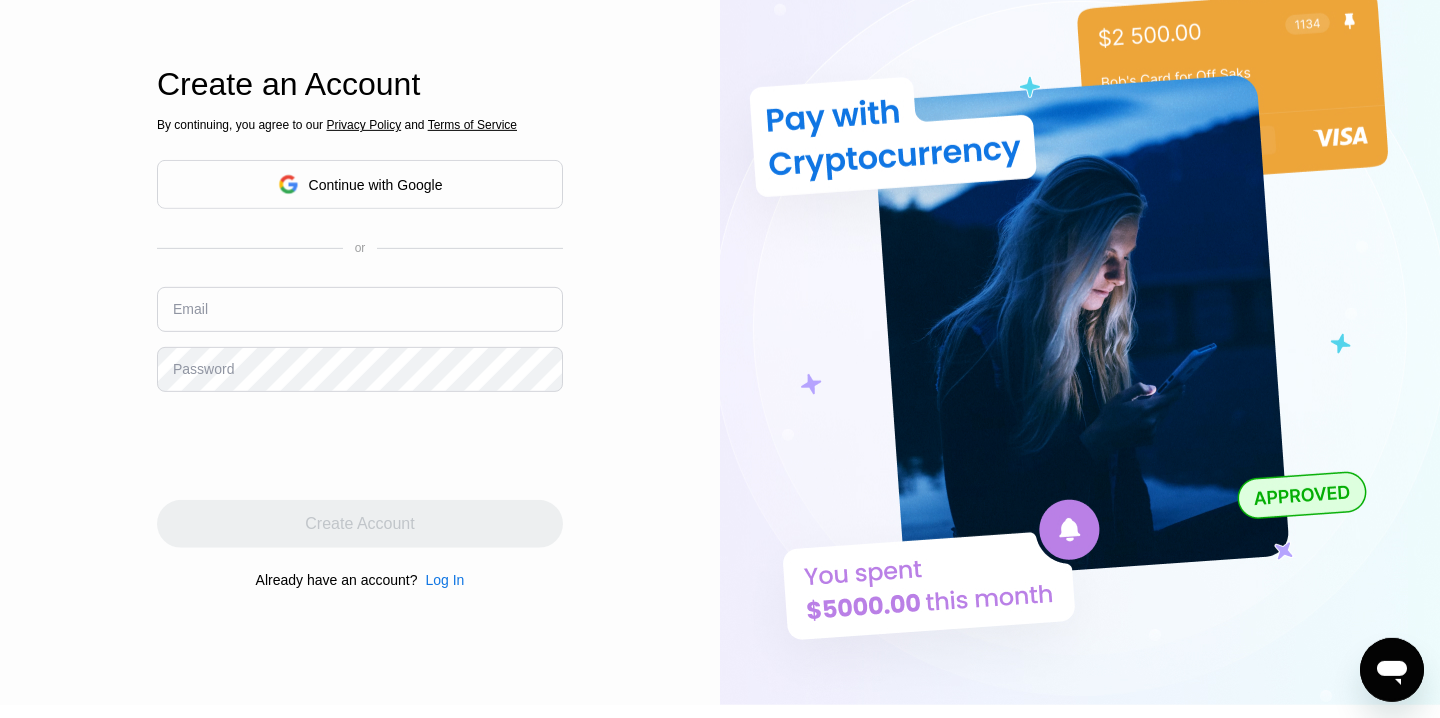 scroll, scrollTop: 0, scrollLeft: 0, axis: both 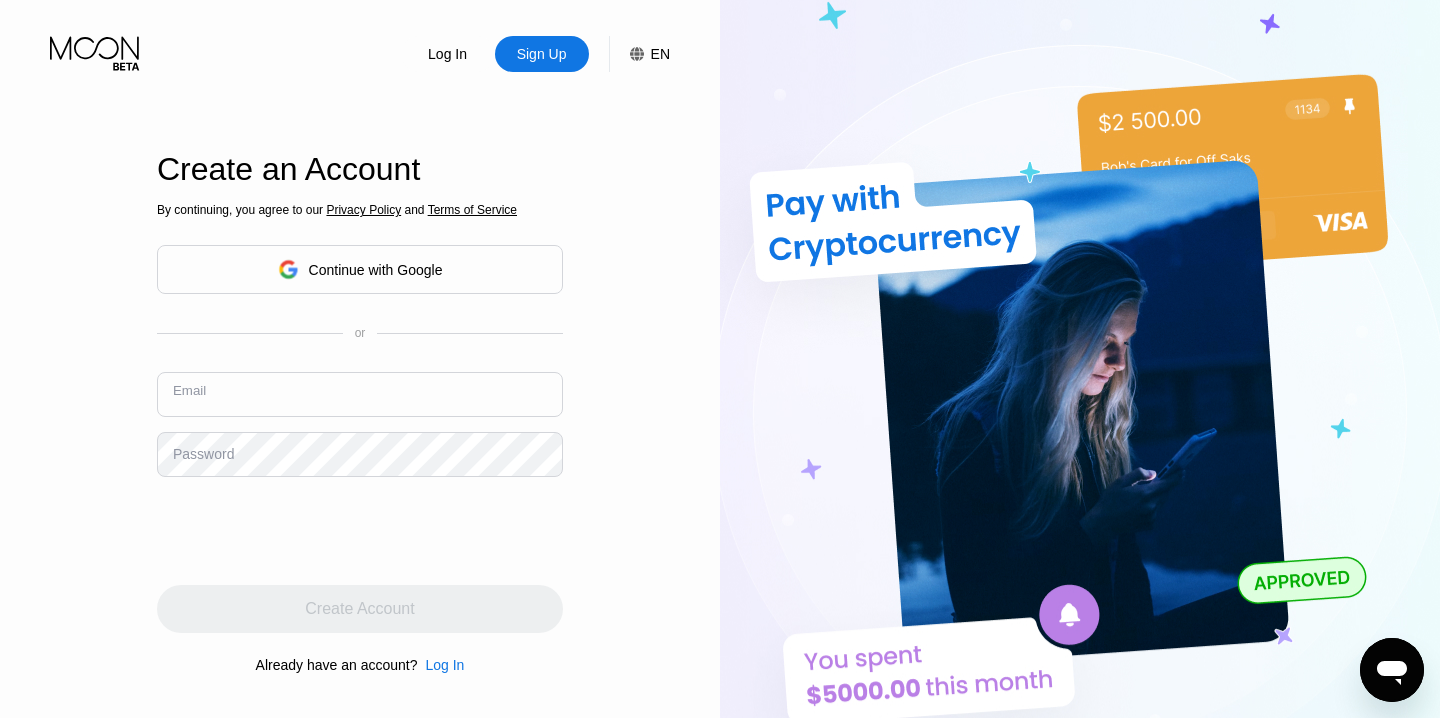 click at bounding box center [360, 394] 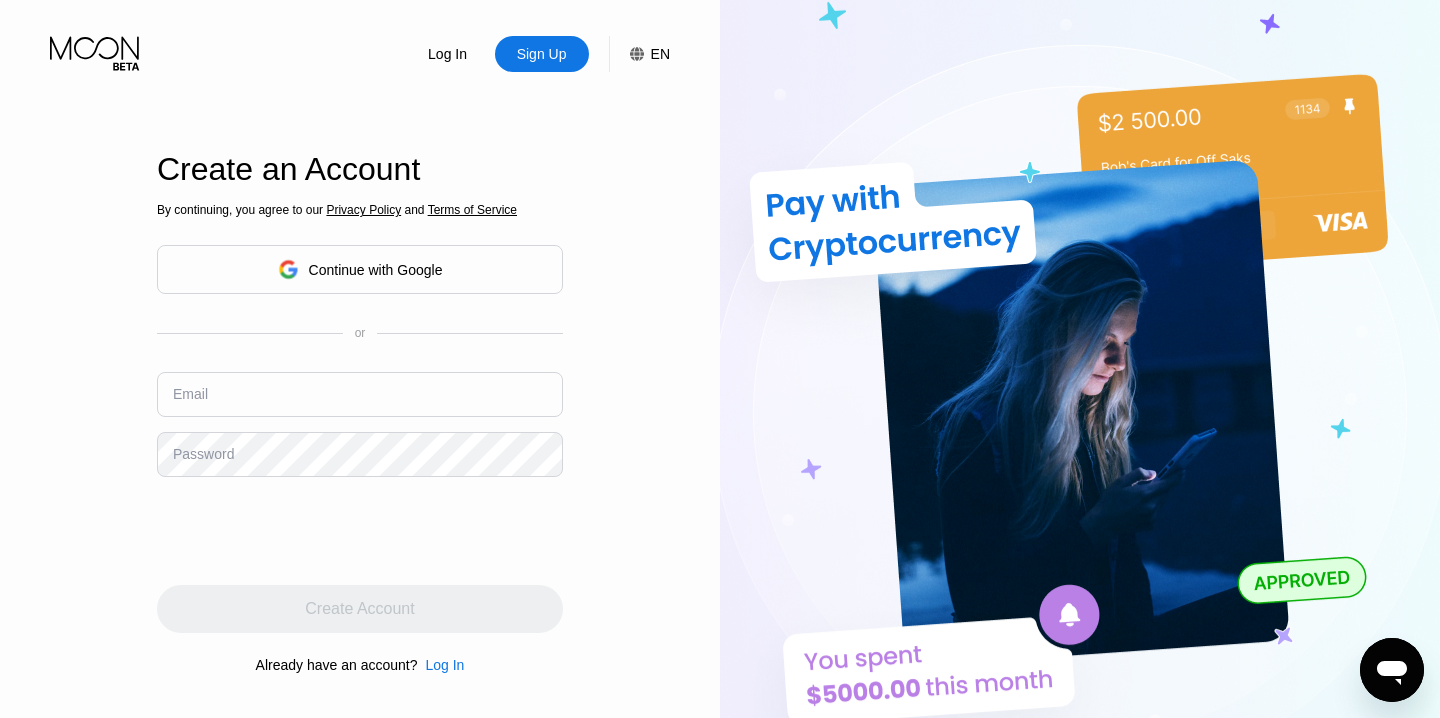 click at bounding box center (1440, 359) 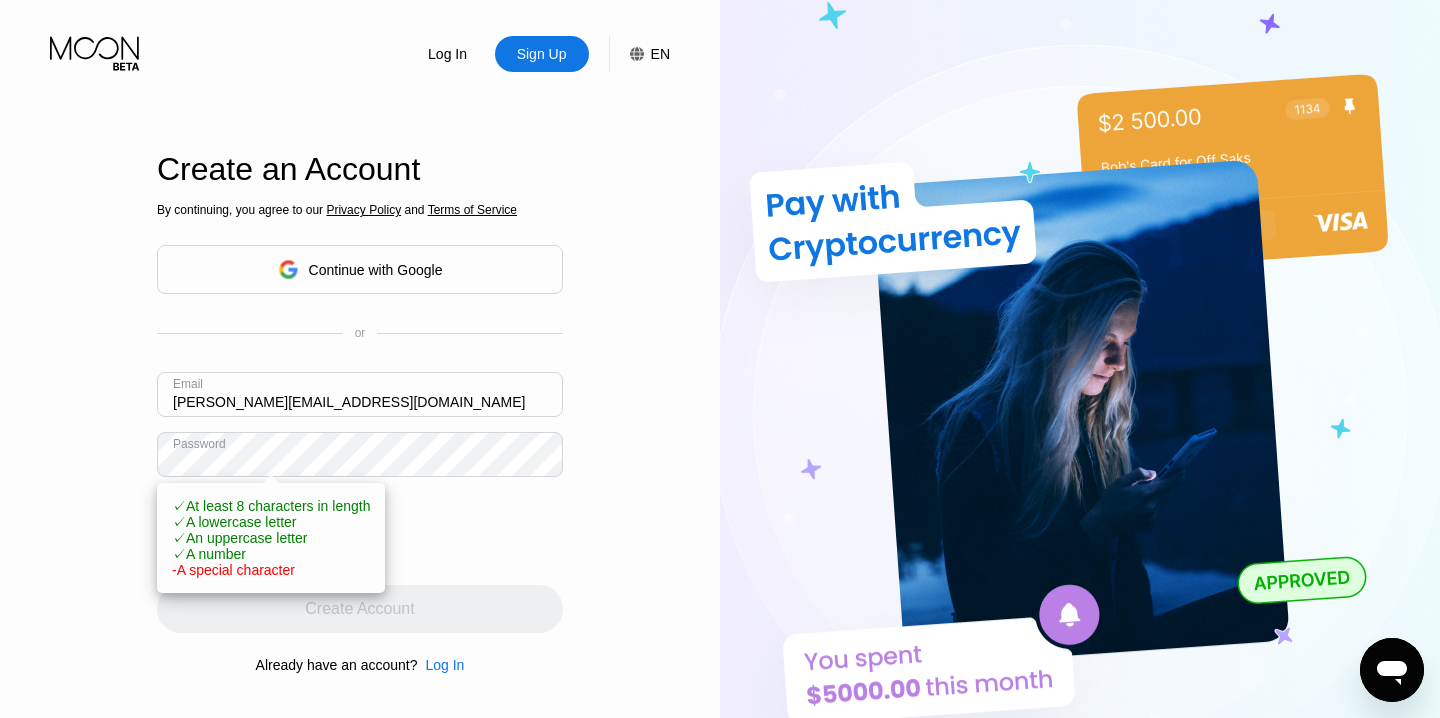 click on "Log In Sign Up EN Language Select an item Save Create an Account By continuing, you agree to our   Privacy Policy   and   Terms of Service Continue with Google or Email alexey.zvyagin@gmail.com Password ✓  At least 8 characters in length ✓  A lowercase letter ✓  An uppercase letter ✓  A number -  A special character Create Account Already have an account? Log In" at bounding box center (360, 395) 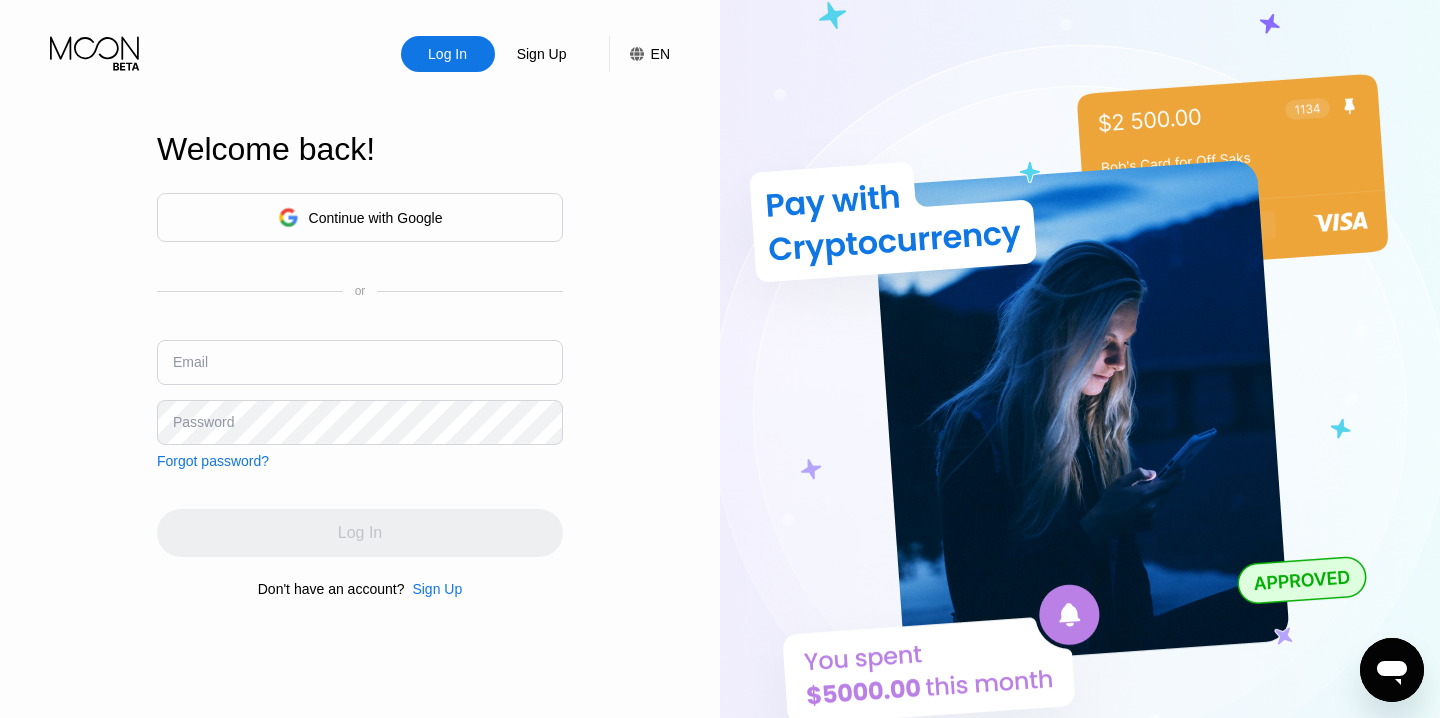click at bounding box center (360, 362) 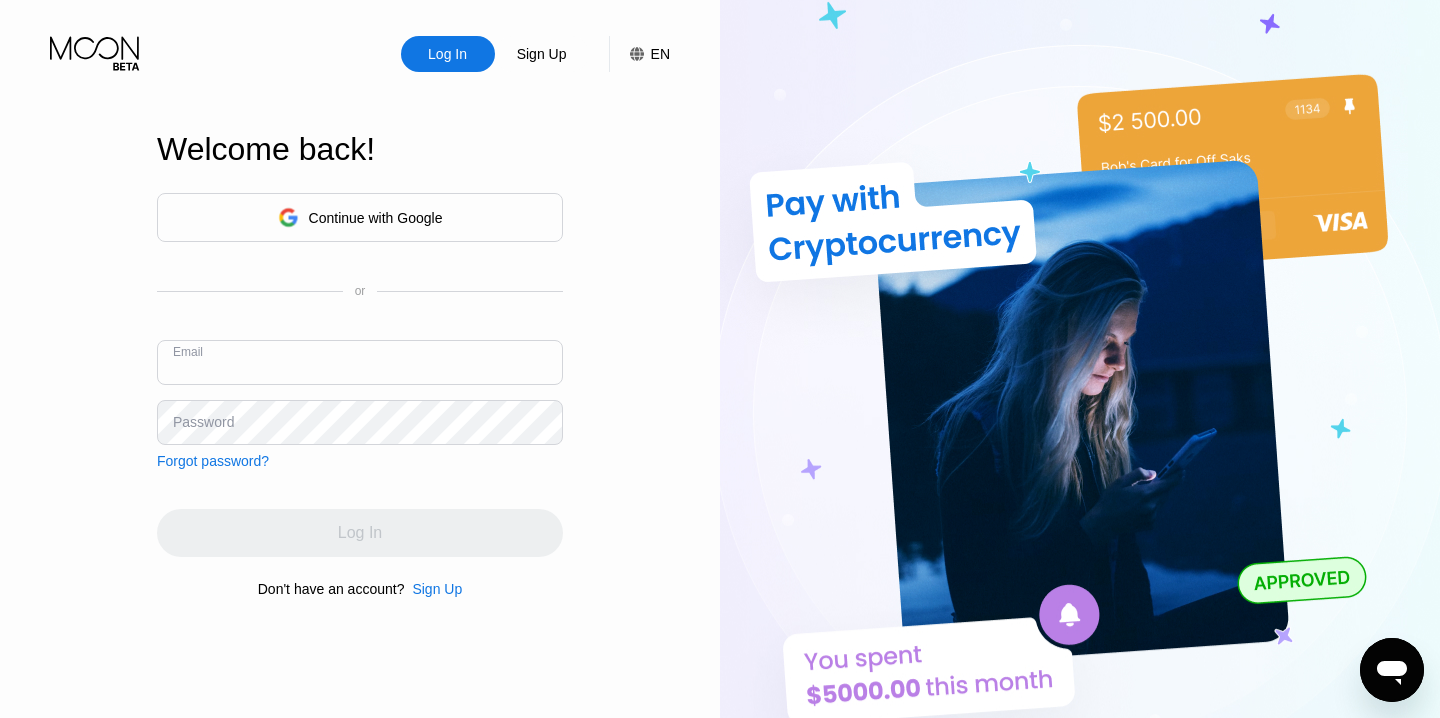 click at bounding box center (1440, 359) 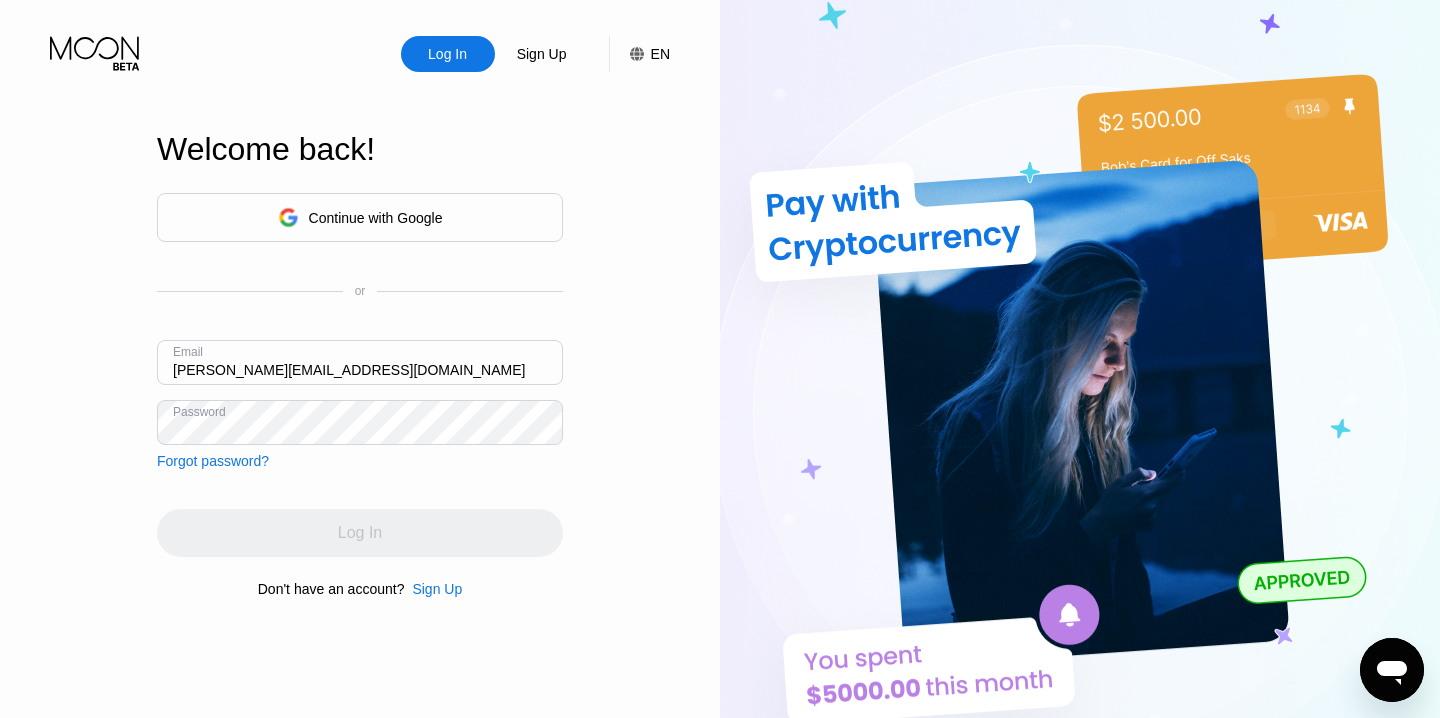 click on "Continue with Google or Email alexey.zvyagin@gmail.com Password Forgot password? Log In Don't have an account? Sign Up" at bounding box center (360, 395) 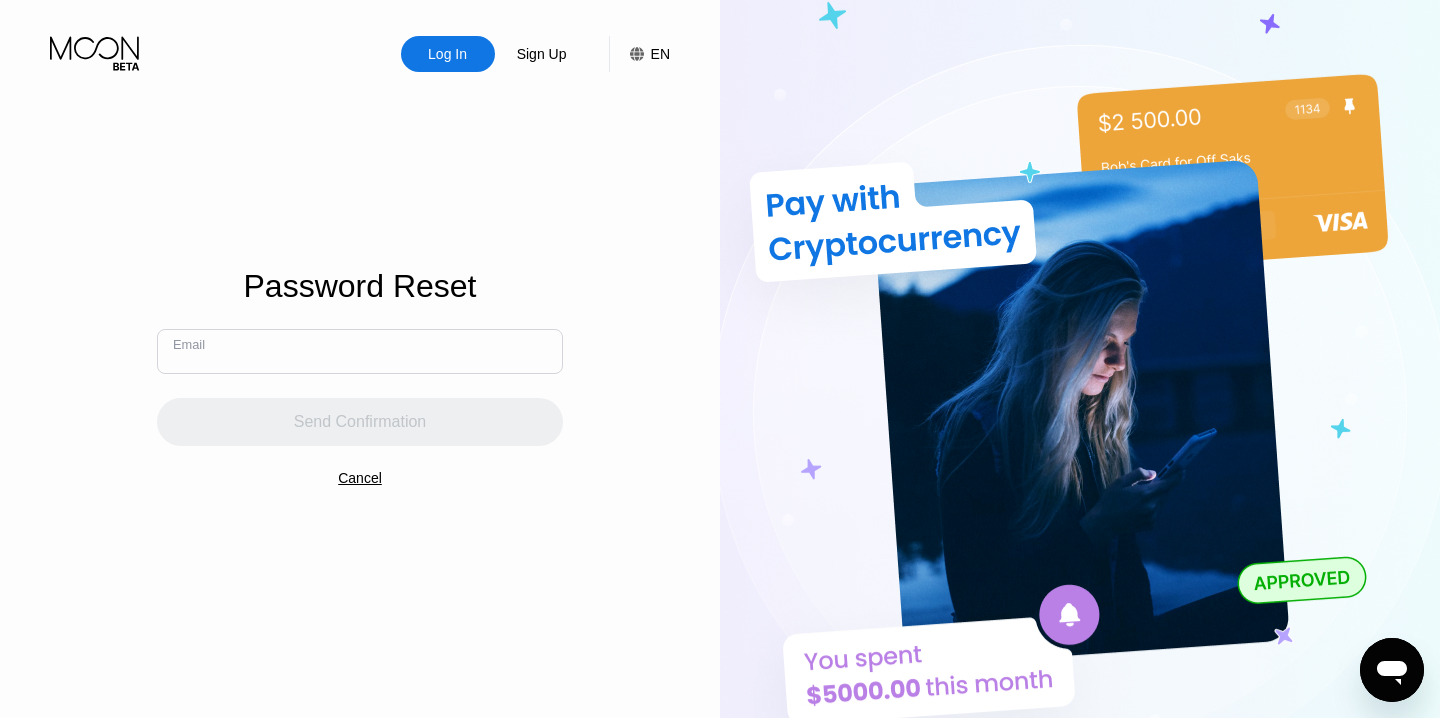 paste on "[PERSON_NAME][EMAIL_ADDRESS][DOMAIN_NAME]" 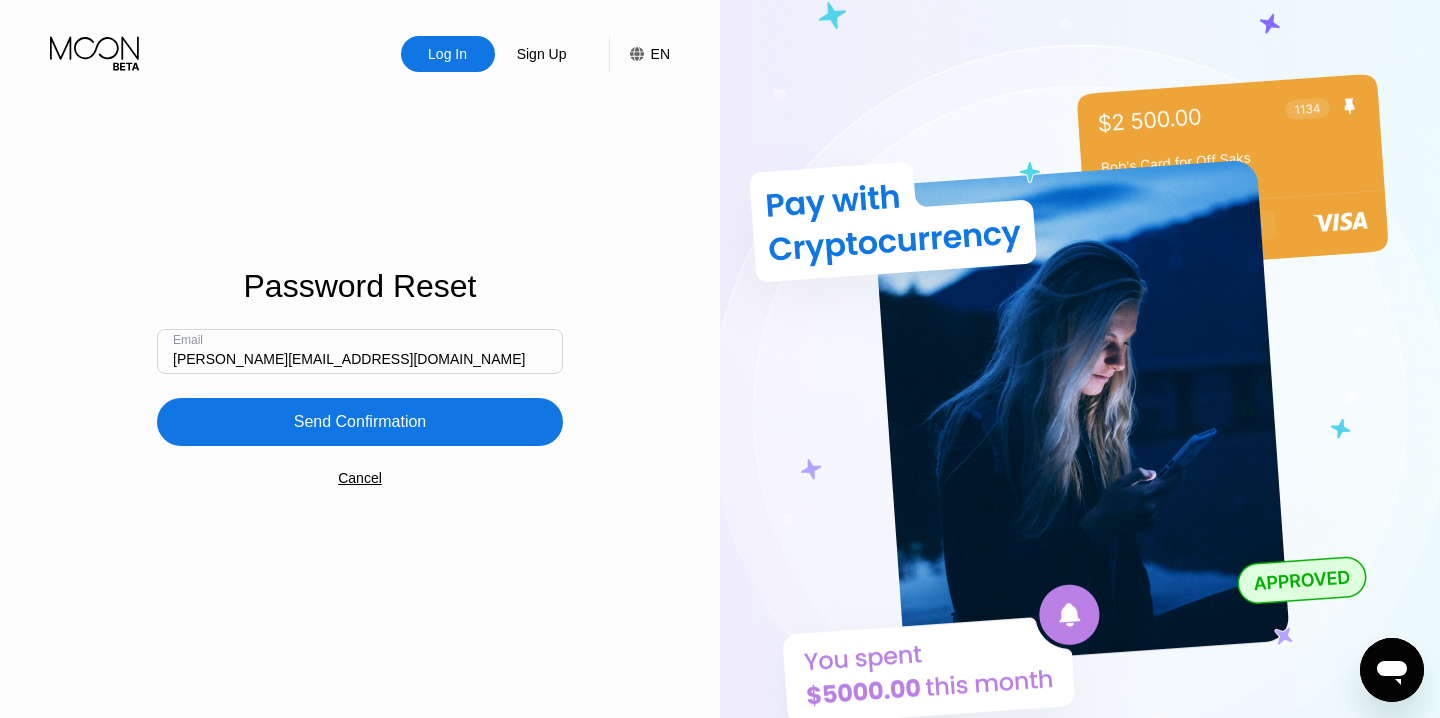 type on "[PERSON_NAME][EMAIL_ADDRESS][DOMAIN_NAME]" 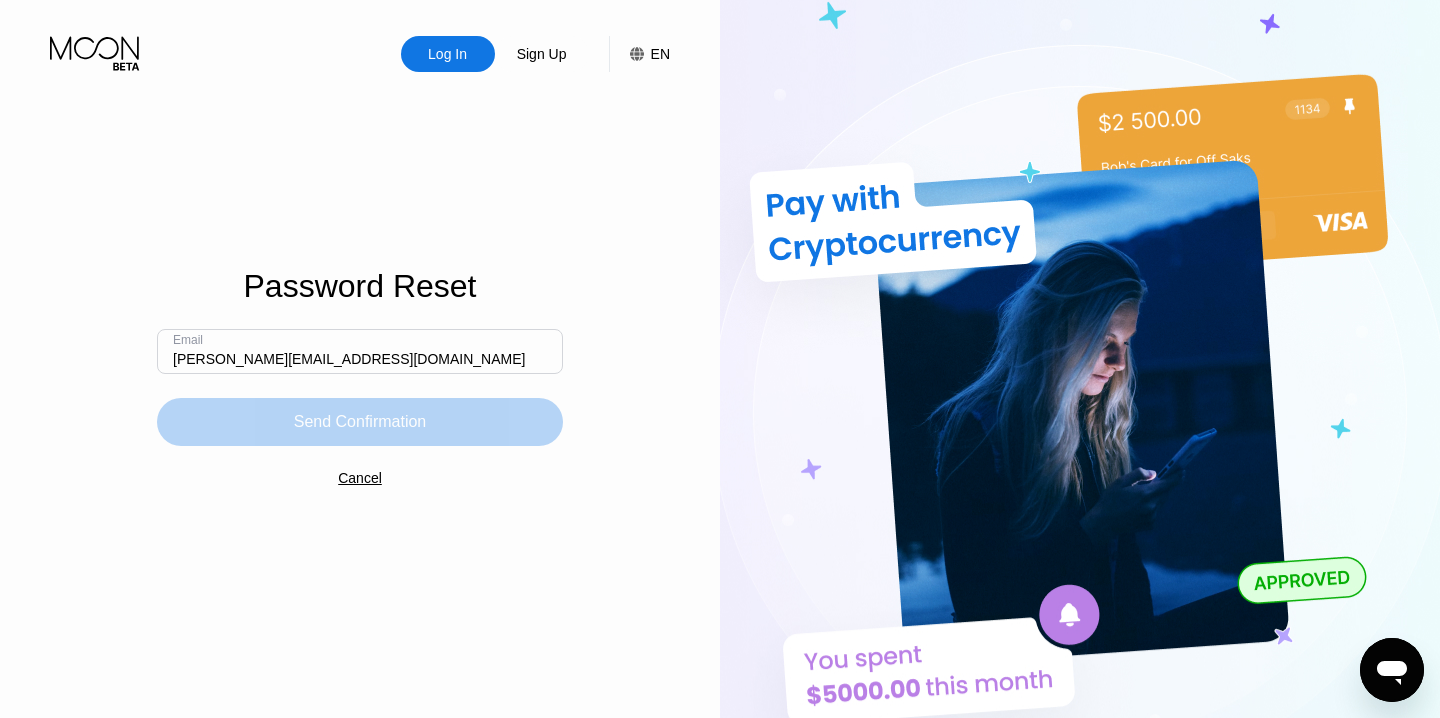 click on "Send Confirmation" at bounding box center [360, 422] 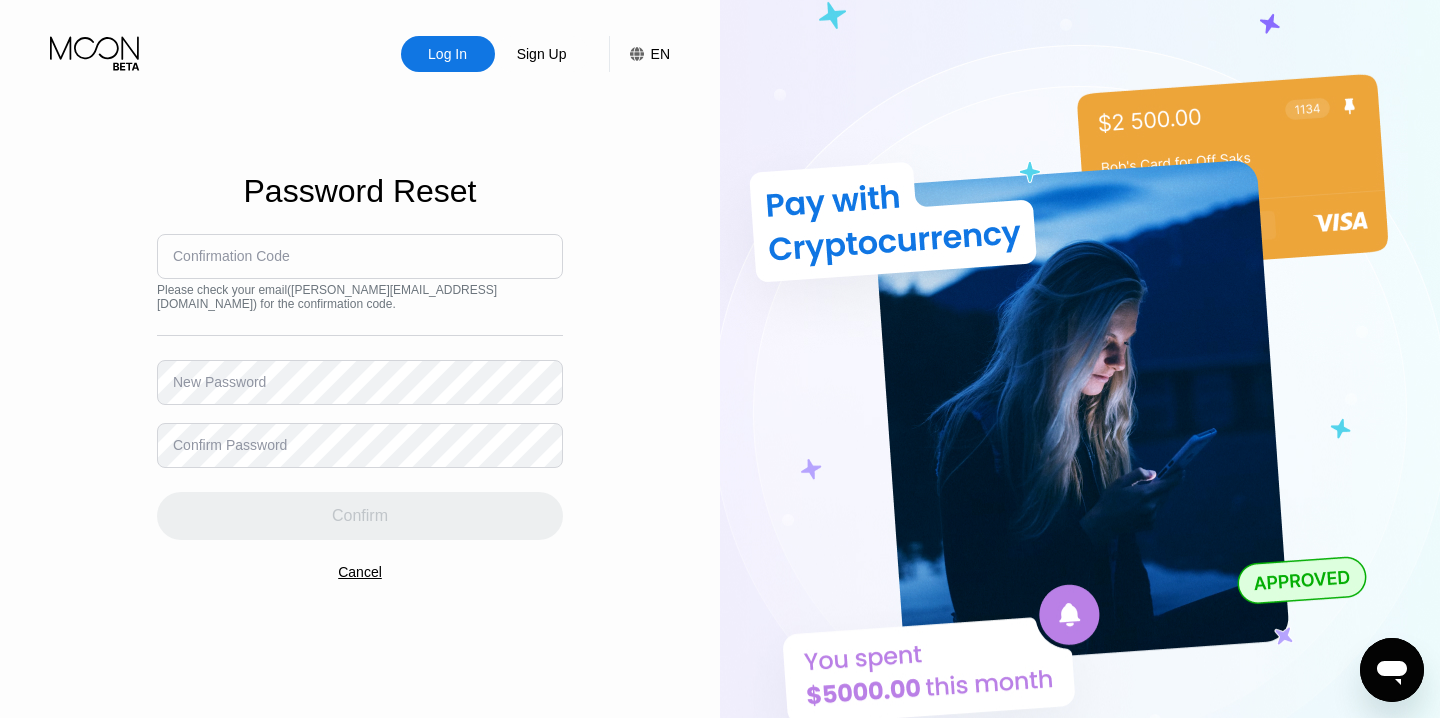 click on "Confirmation Code" at bounding box center (231, 256) 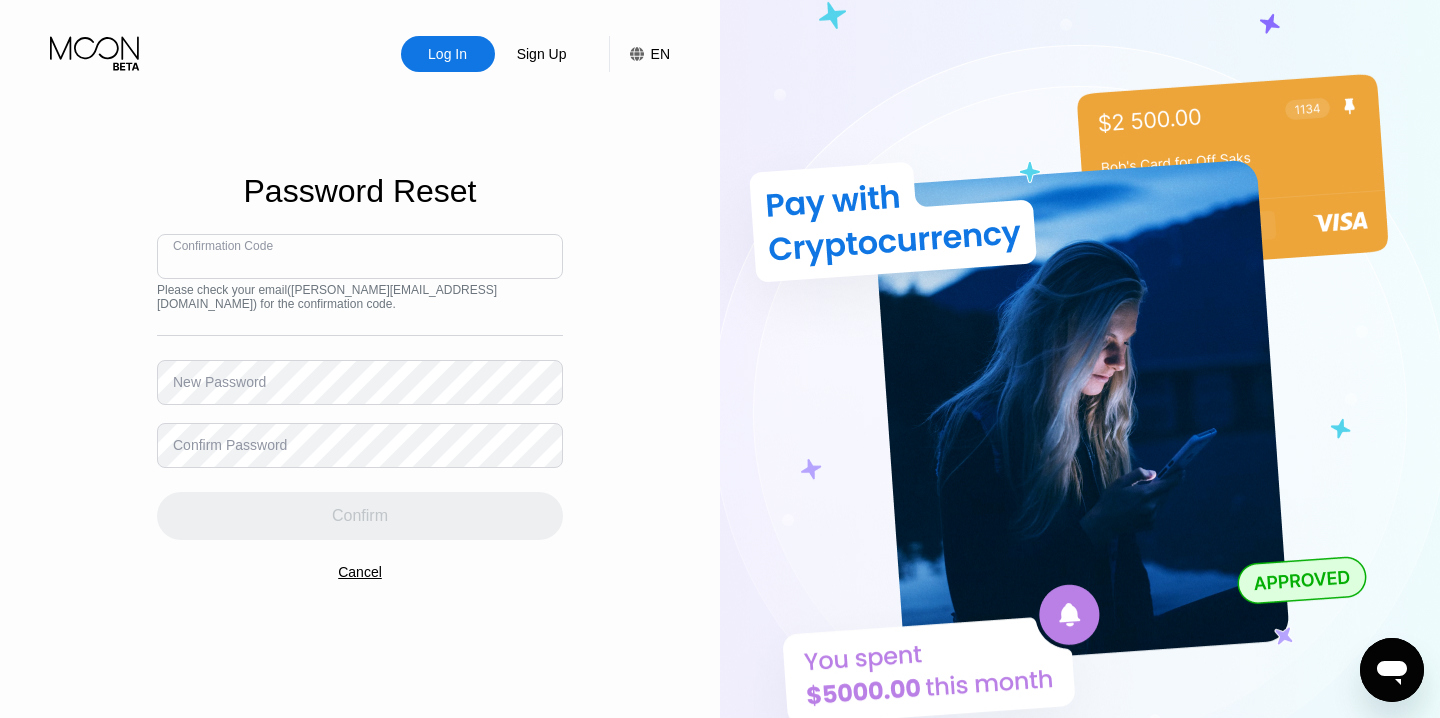 paste on "181548" 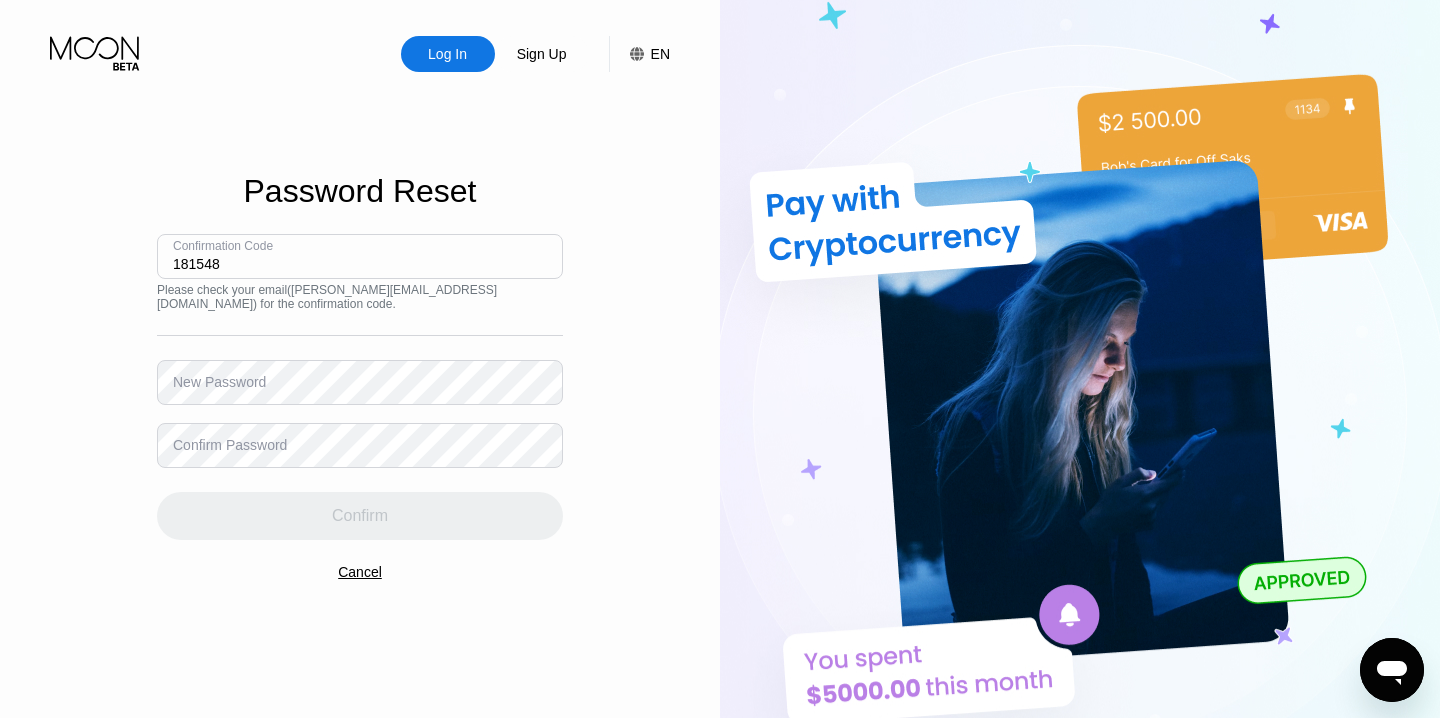 type on "181548" 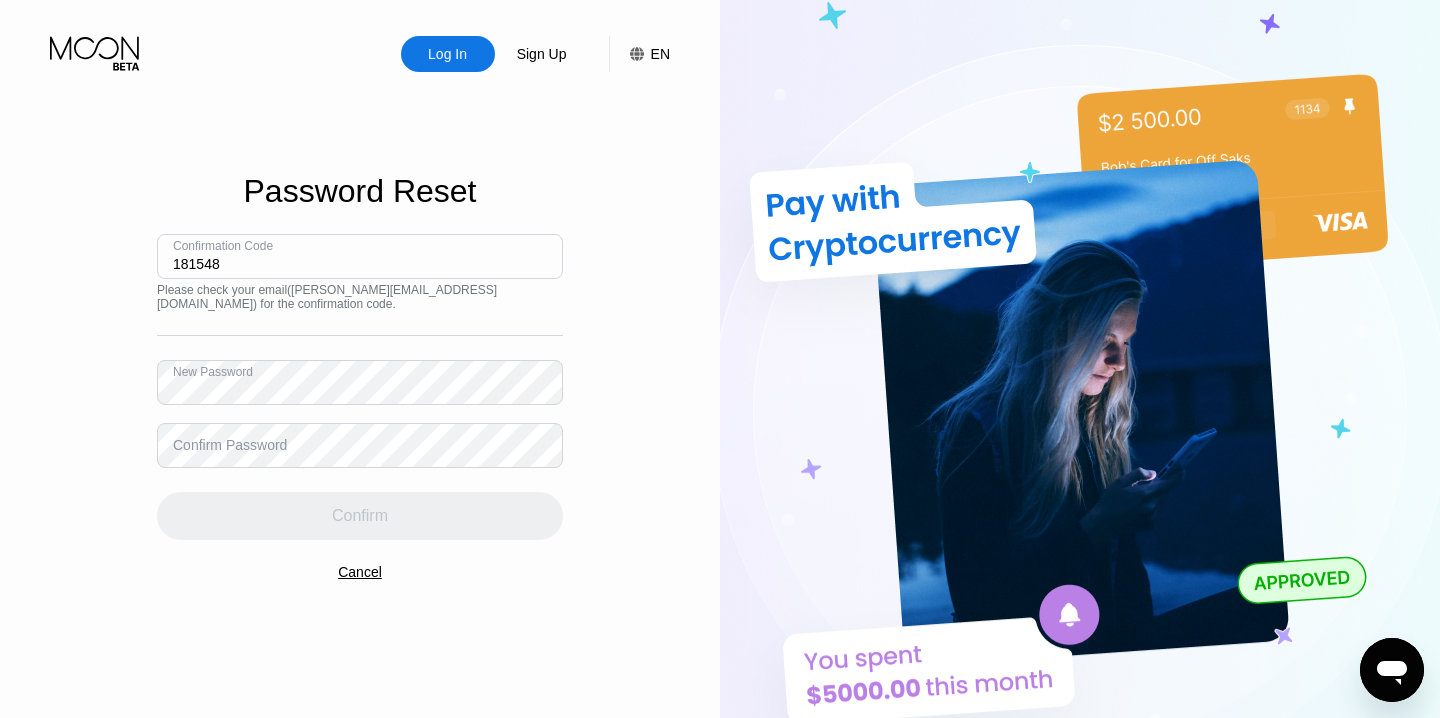 click on "Log In Sign Up EN Language Select an item Save Password Reset Confirmation Code 181548 Please check your email  ( alexey.zvyagin@gmail.com )   for the confirmation code. New Password Confirm Password Confirm Cancel" at bounding box center [360, 395] 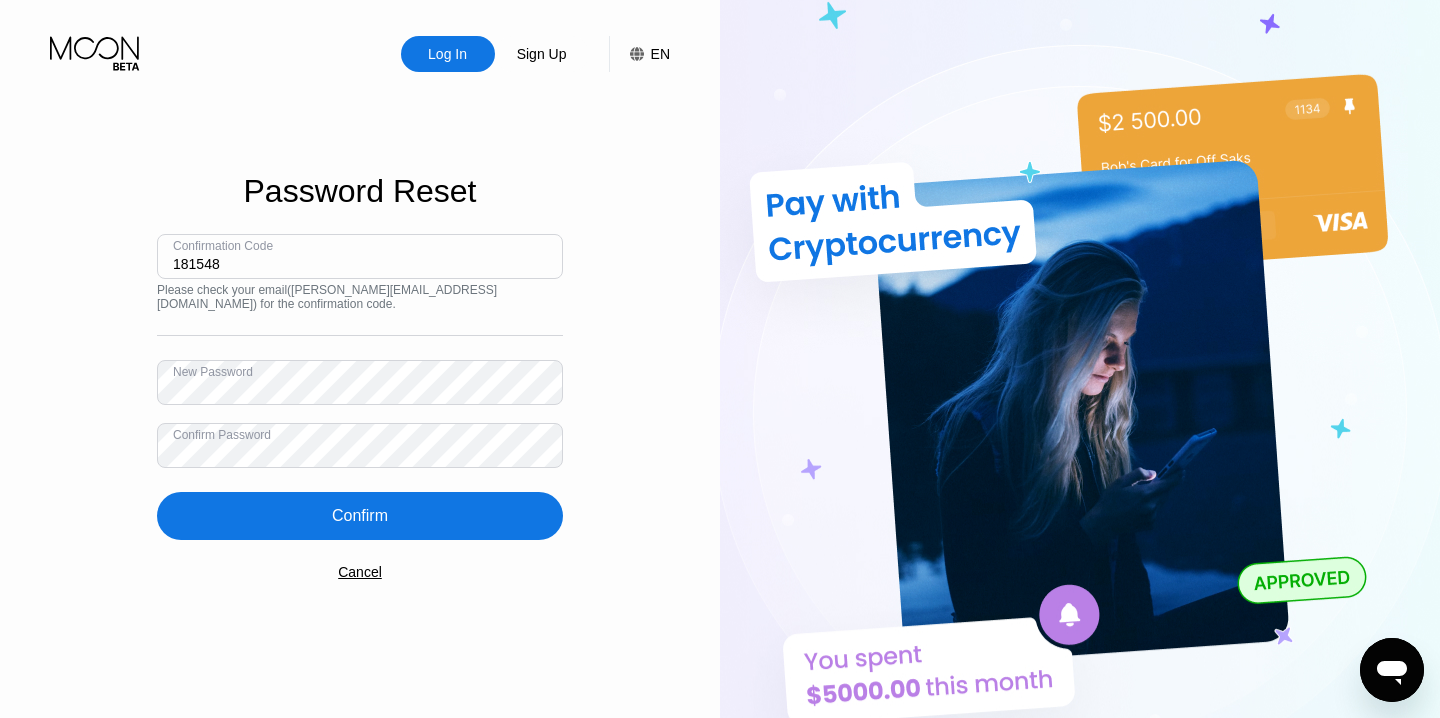 click on "Log In Sign Up EN Language Select an item Save Password Reset Confirmation Code 181548 Please check your email  ( alexey.zvyagin@gmail.com )   for the confirmation code. New Password Confirm Password Confirm Cancel" at bounding box center [360, 395] 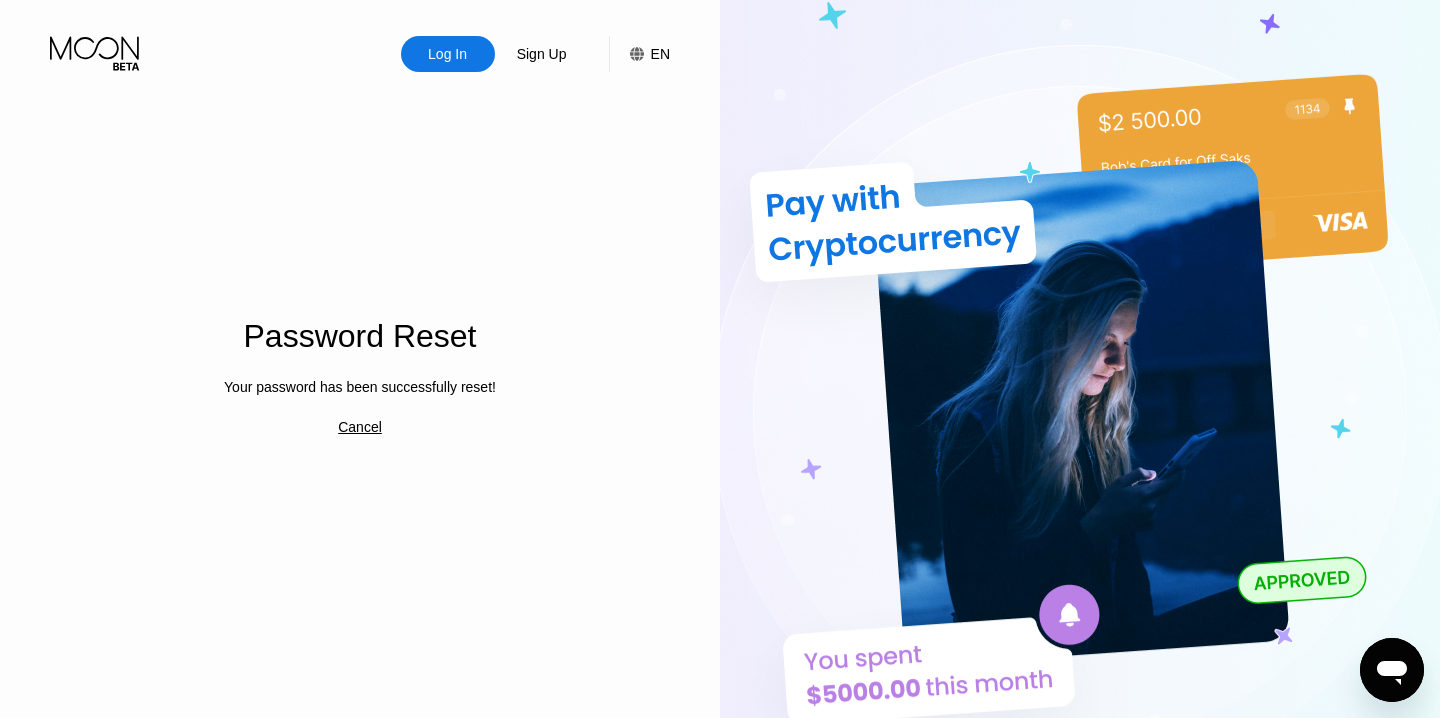click on "Password Reset Your password has been successfully reset! Cancel" at bounding box center (360, 365) 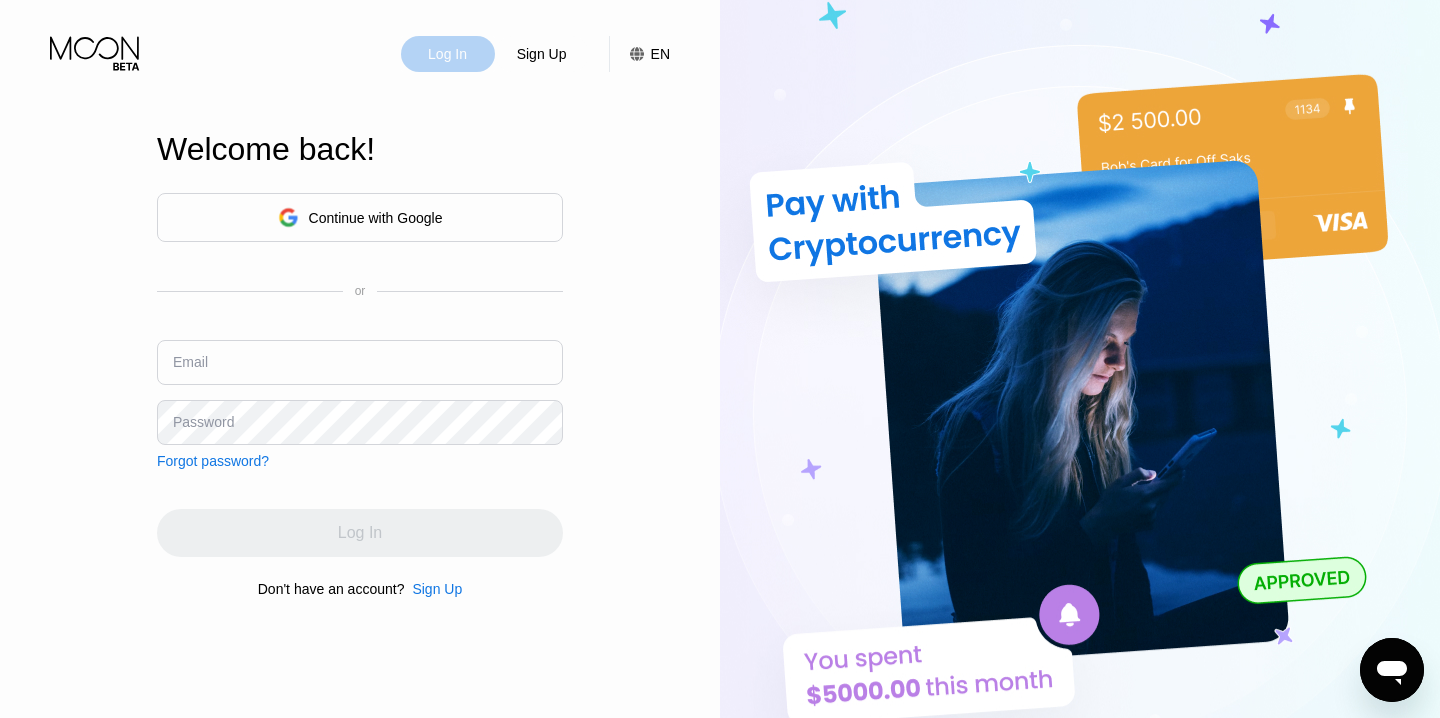 click on "Log In" at bounding box center (447, 54) 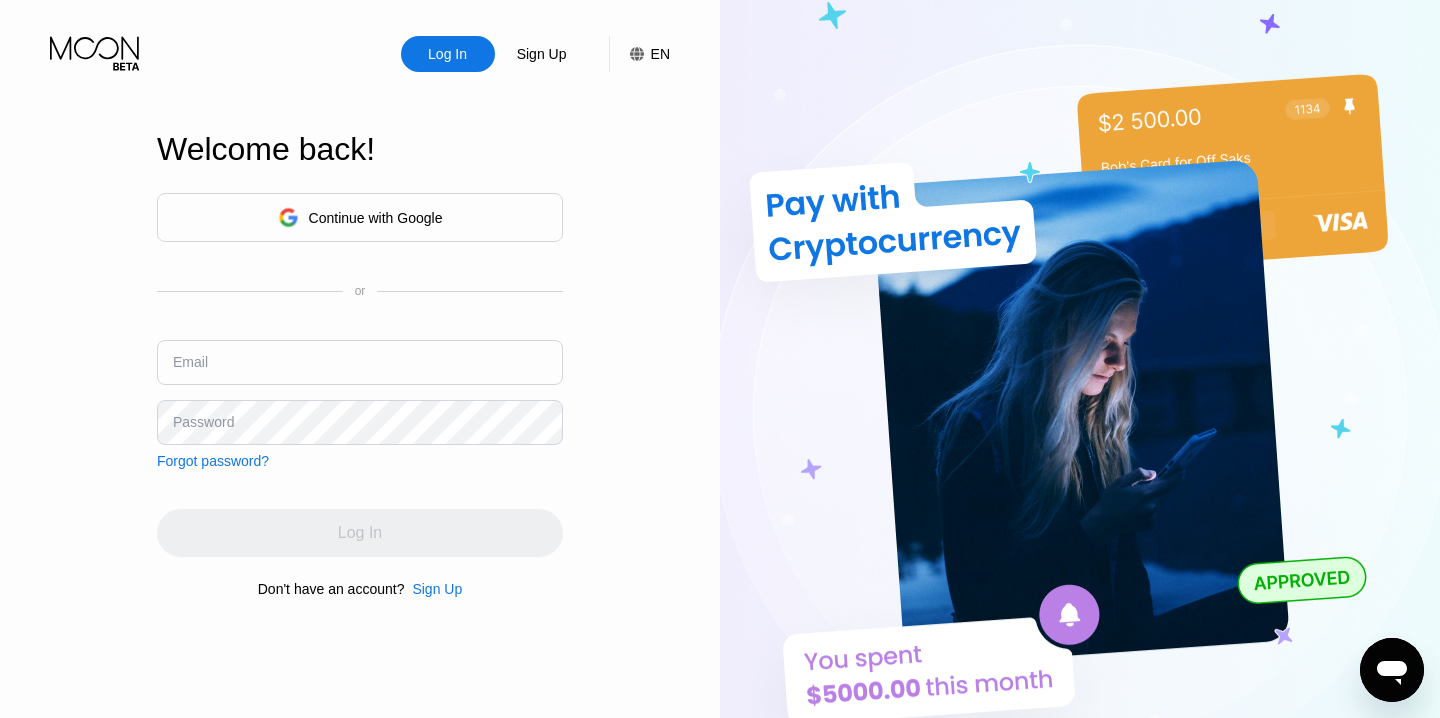 click at bounding box center [360, 362] 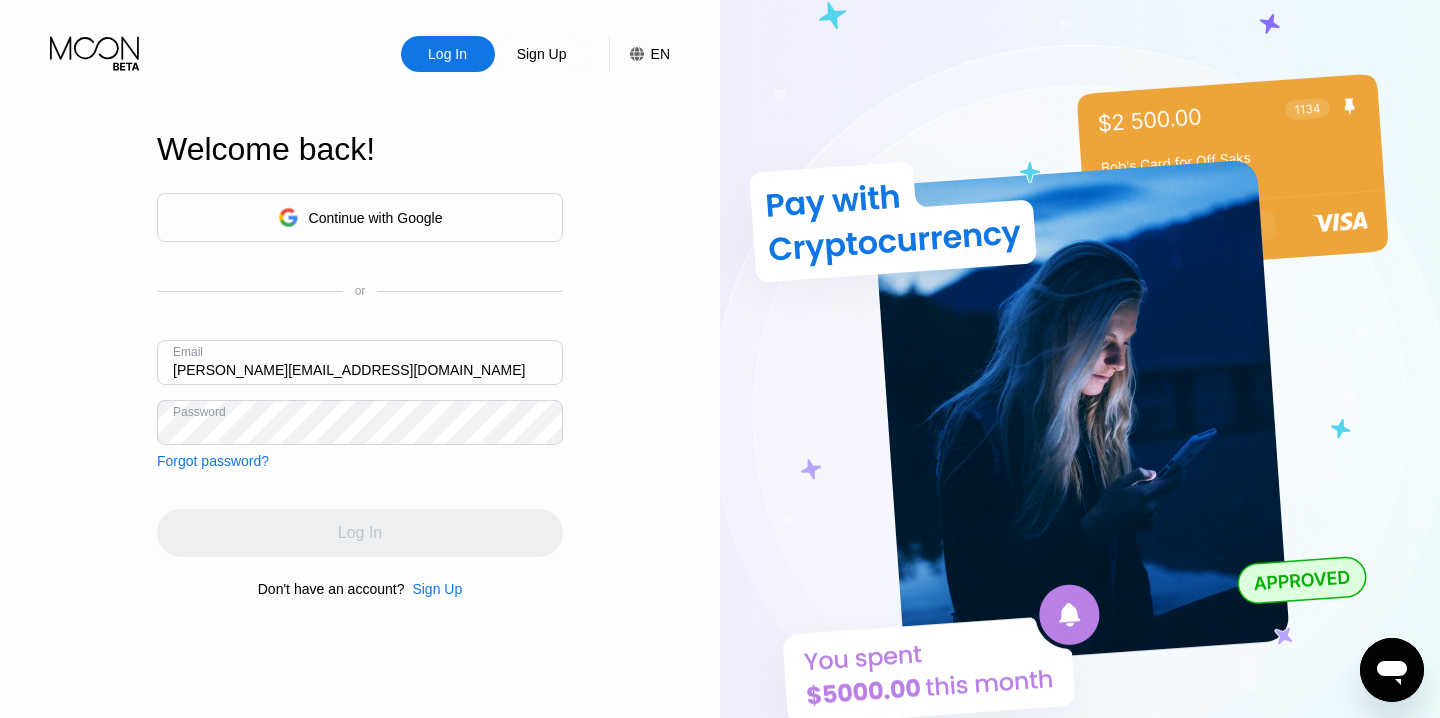 click on "Continue with Google or Email alexey.zvyagin@gmail.com Password Forgot password? Log In Don't have an account? Sign Up" at bounding box center (360, 395) 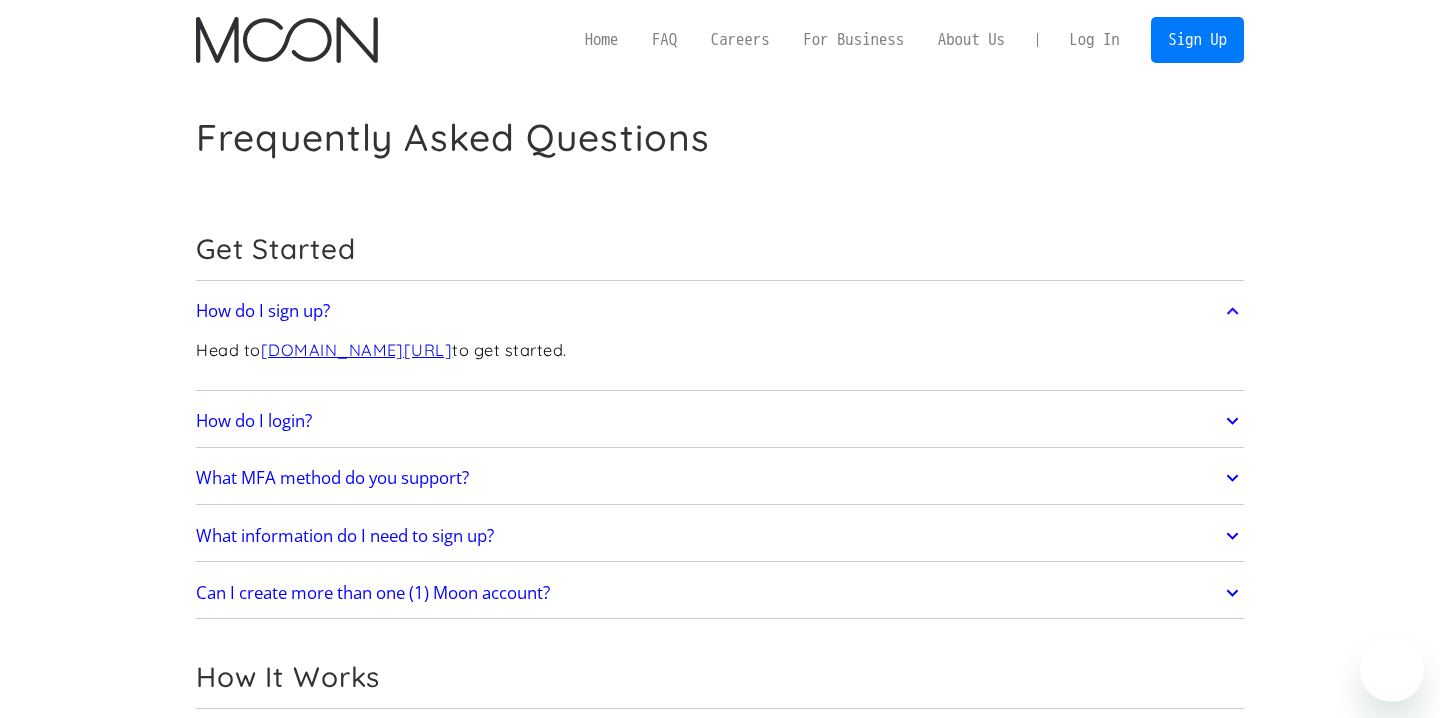 scroll, scrollTop: 0, scrollLeft: 0, axis: both 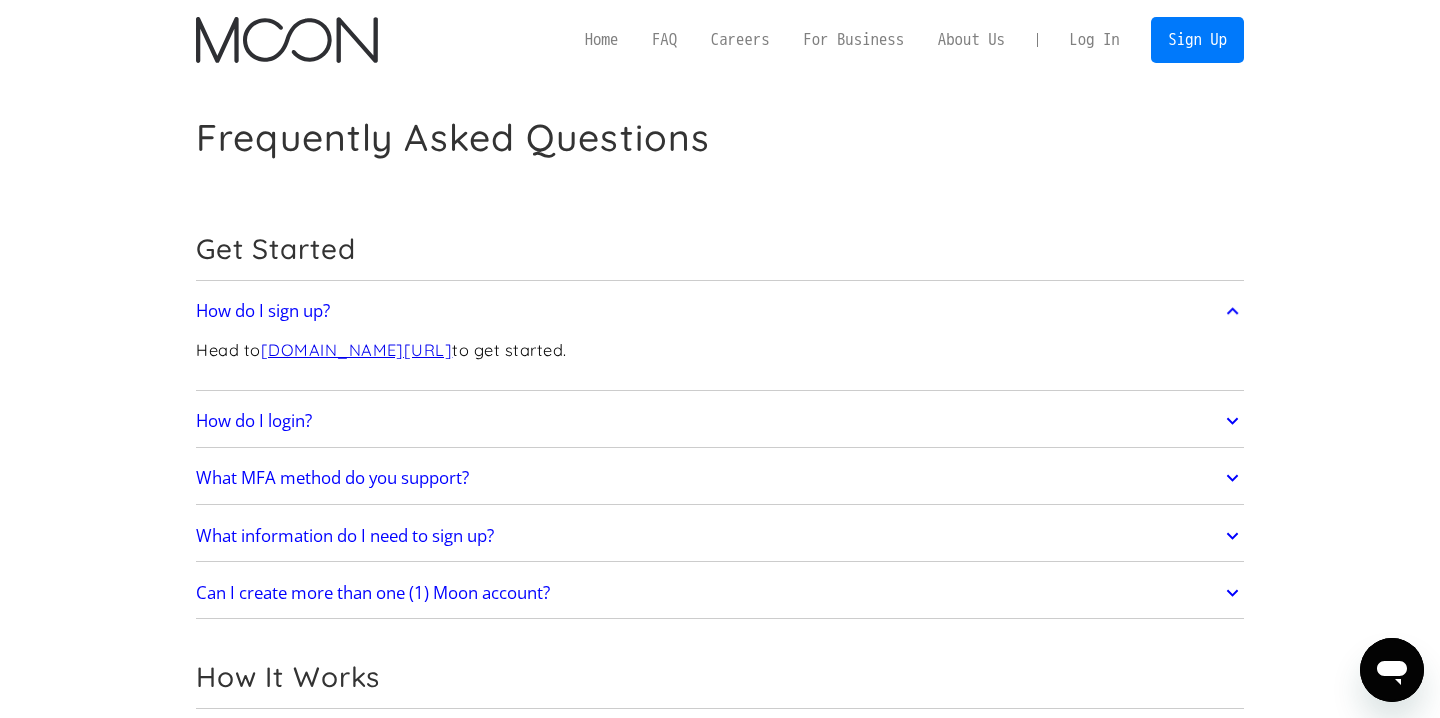 click on "What MFA method do you support?" at bounding box center [332, 478] 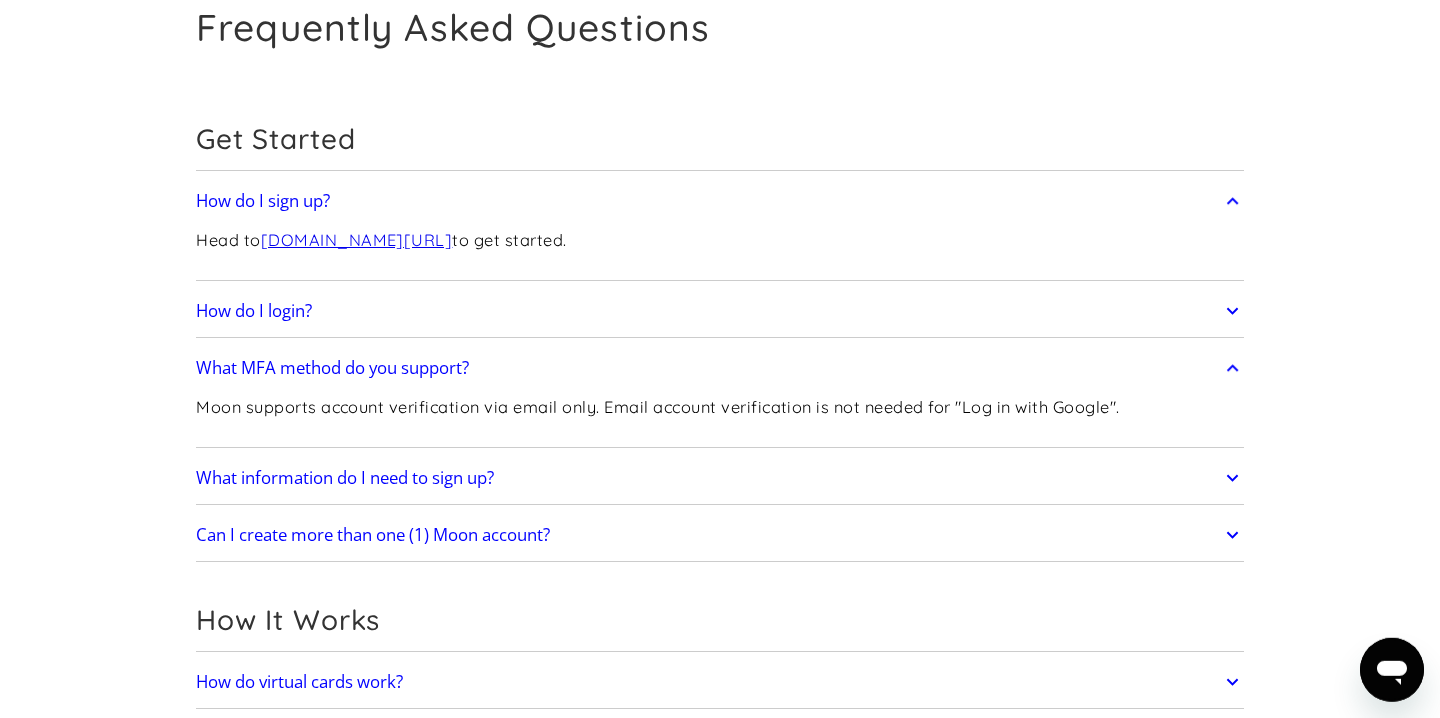 scroll, scrollTop: 114, scrollLeft: 0, axis: vertical 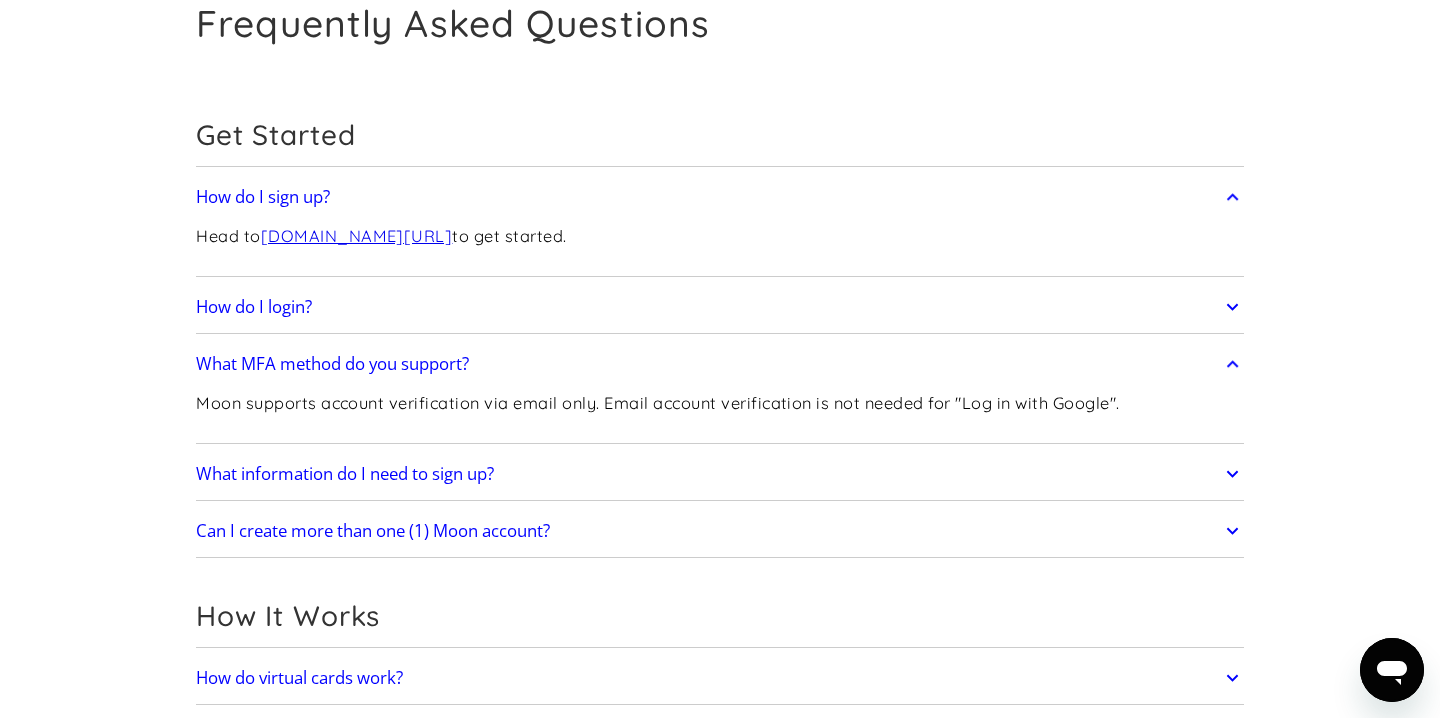 click on "What information do I need to sign up?" at bounding box center (345, 474) 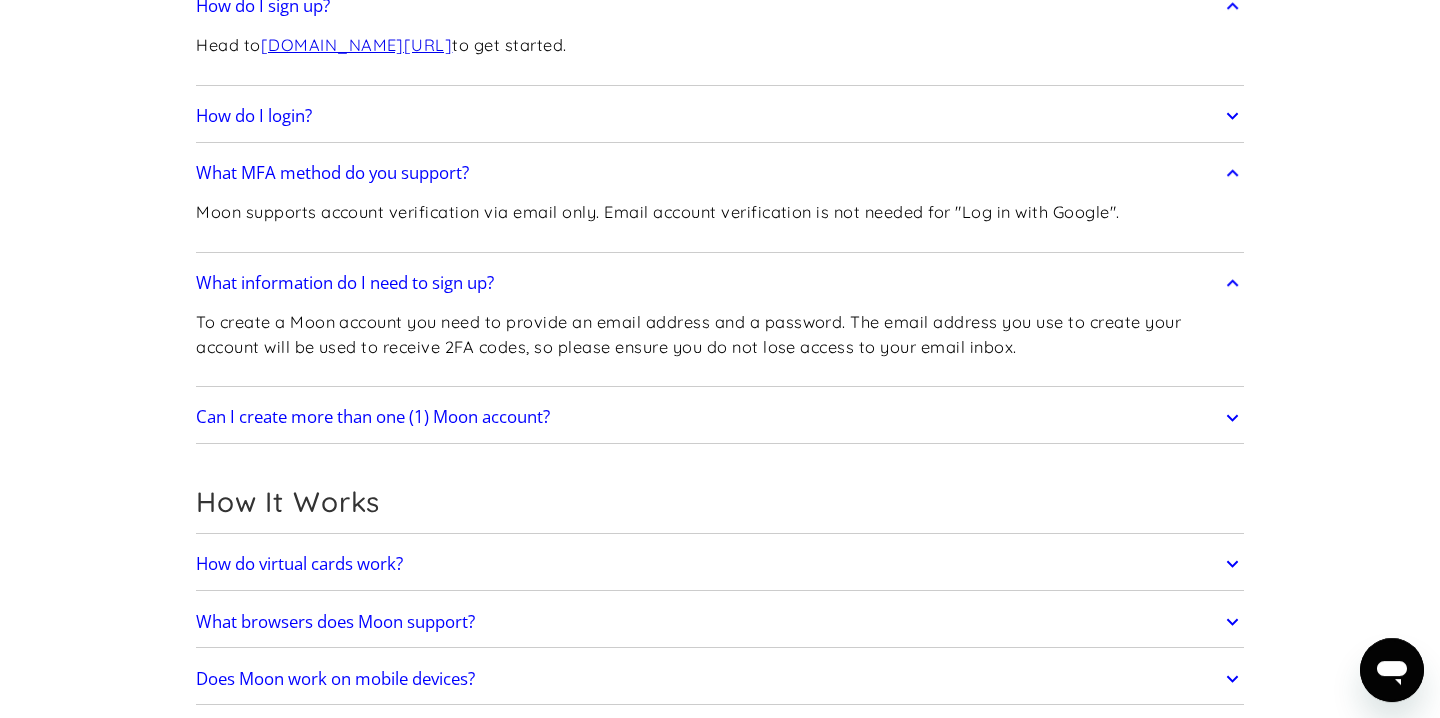 scroll, scrollTop: 342, scrollLeft: 0, axis: vertical 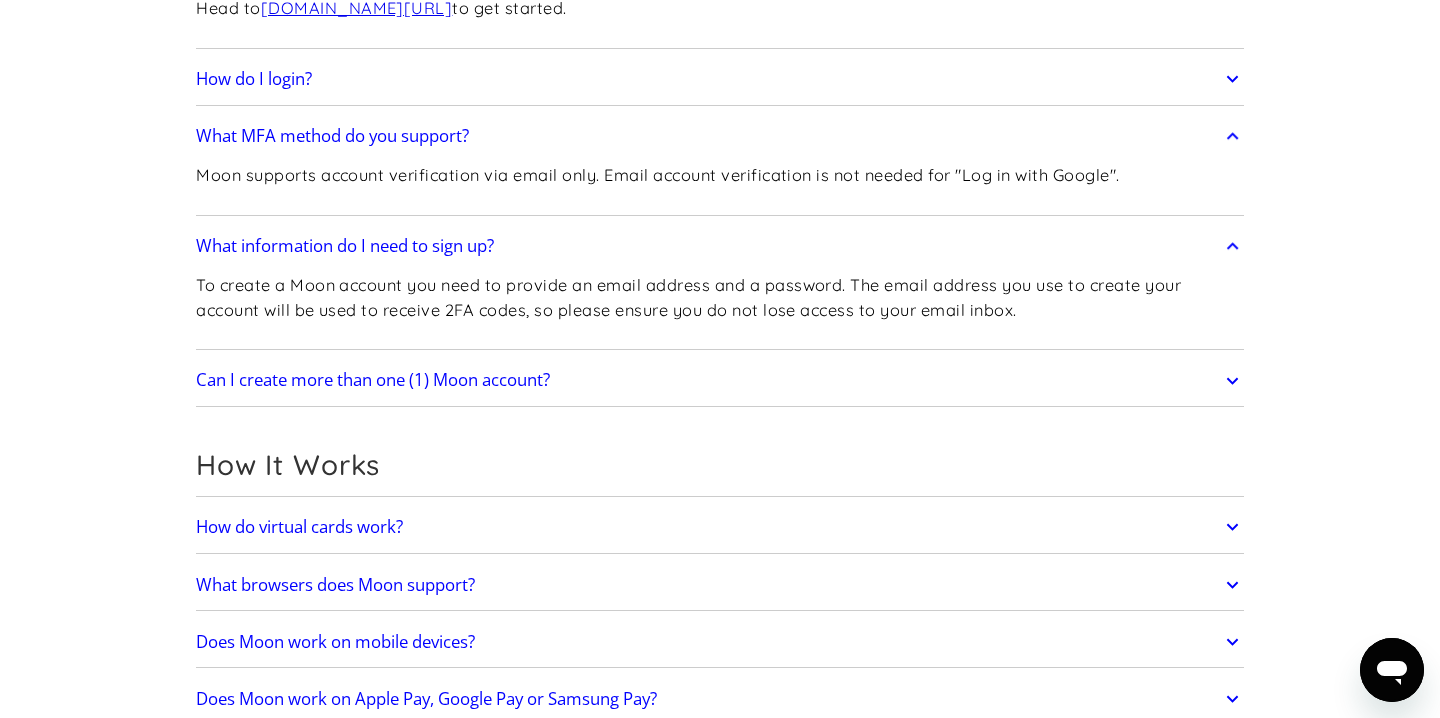 click on "Can I create more than one (1) Moon account?" at bounding box center [373, 380] 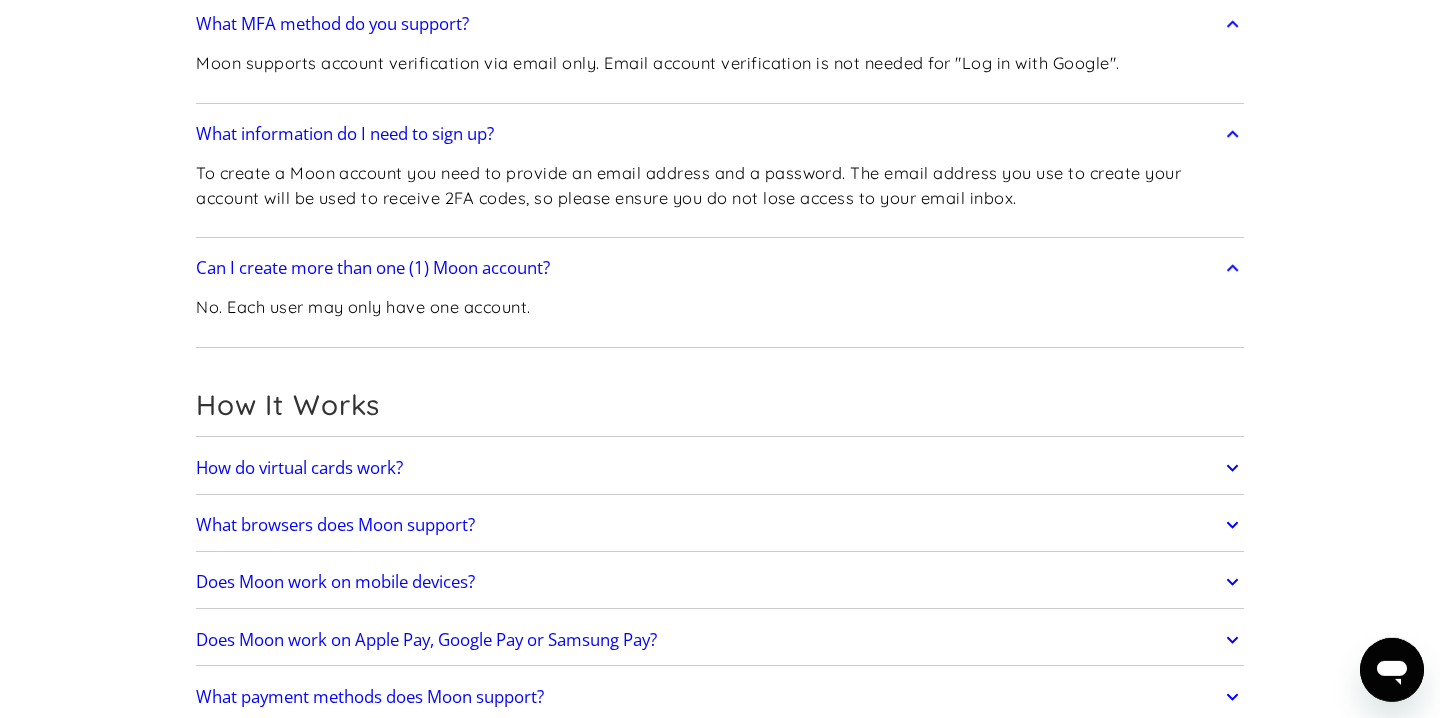 scroll, scrollTop: 456, scrollLeft: 0, axis: vertical 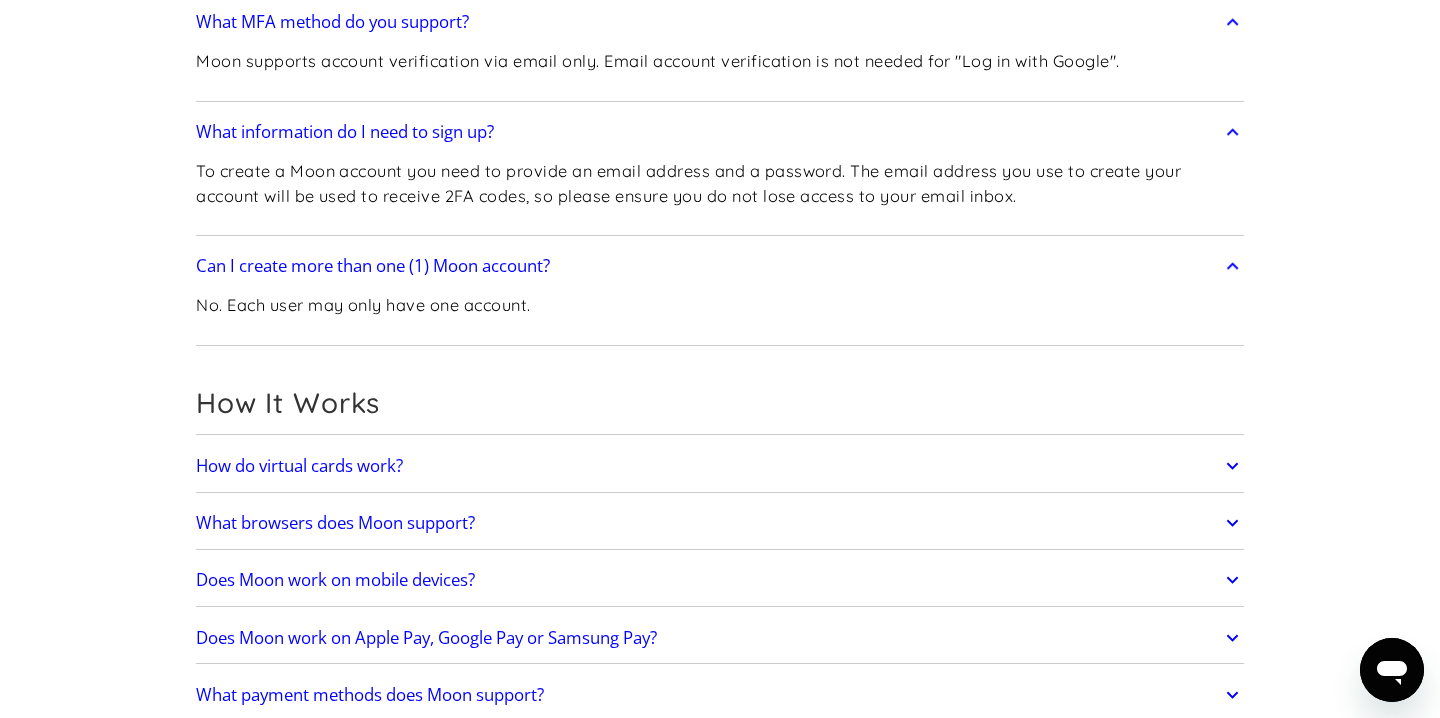click on "How do virtual cards work?" at bounding box center [299, 466] 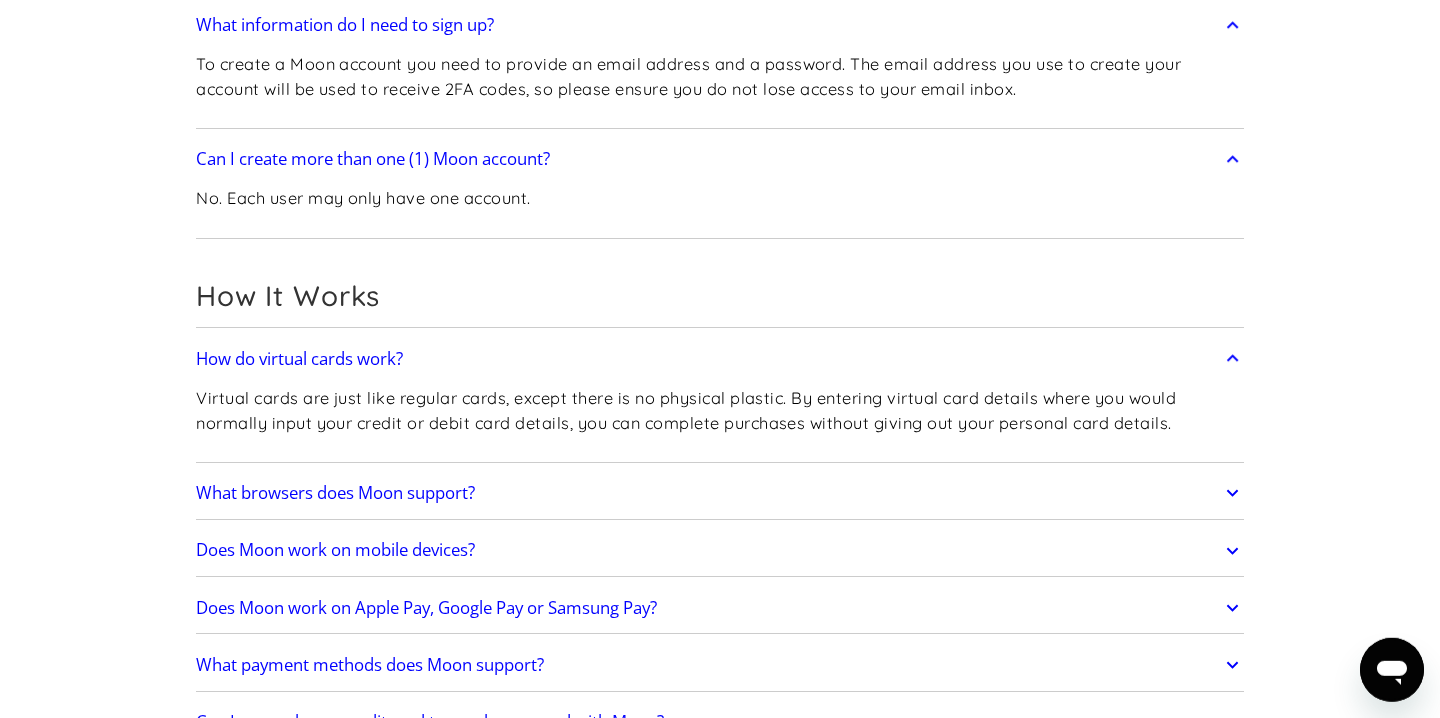 scroll, scrollTop: 570, scrollLeft: 0, axis: vertical 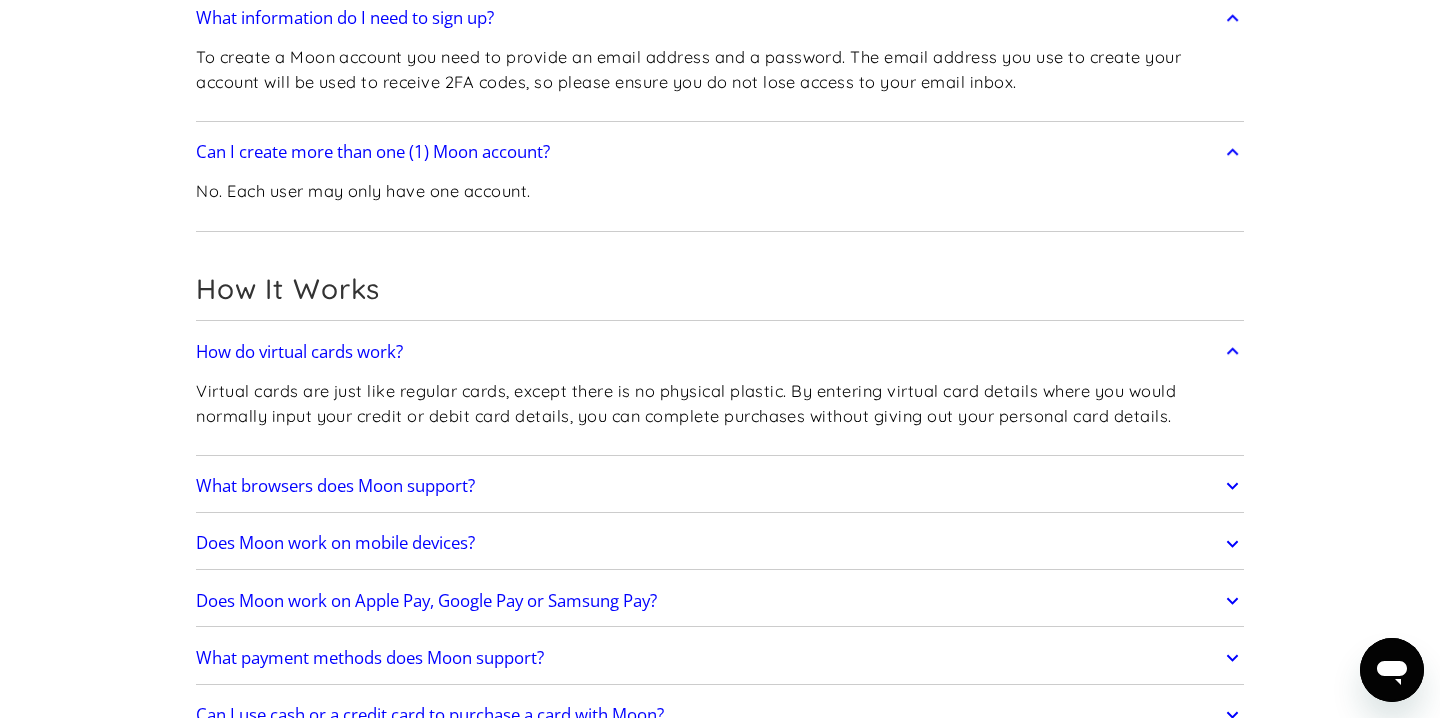 click on "What browsers does Moon support?" at bounding box center [335, 486] 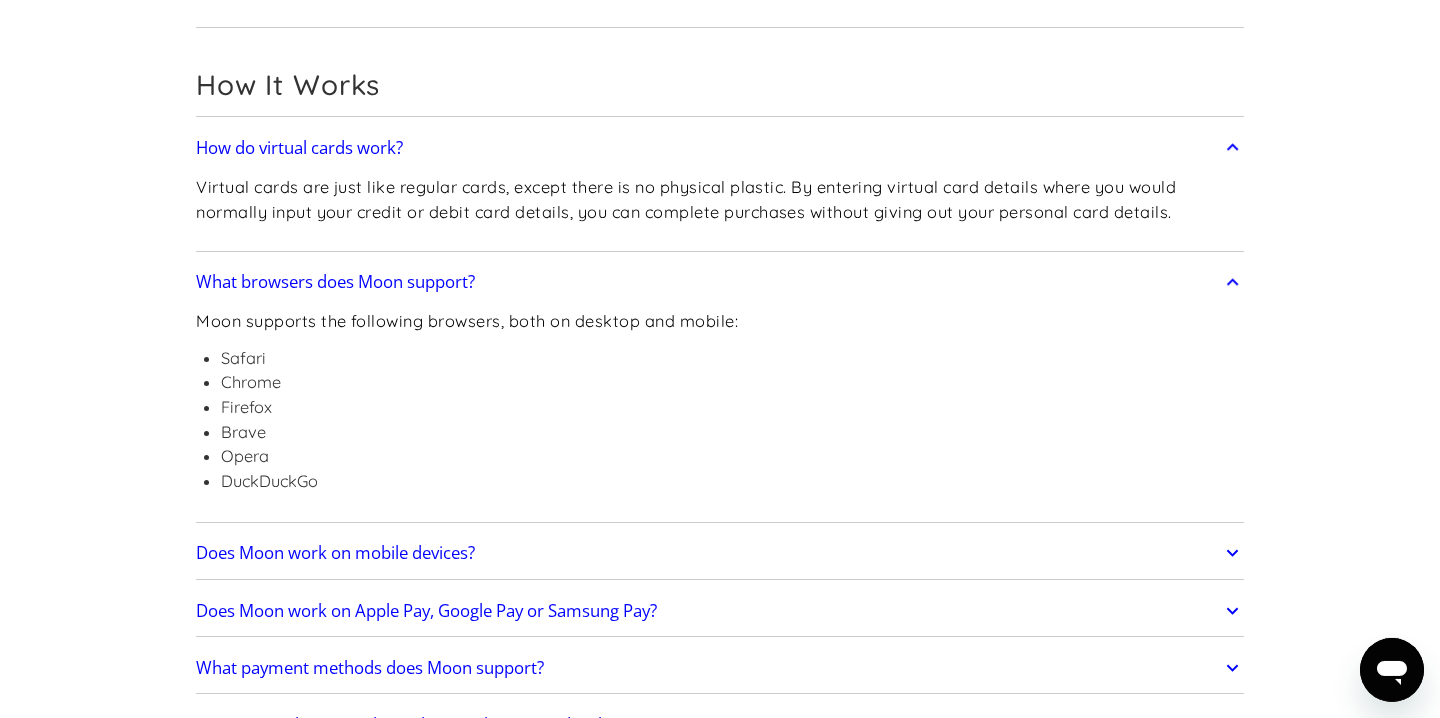 scroll, scrollTop: 798, scrollLeft: 0, axis: vertical 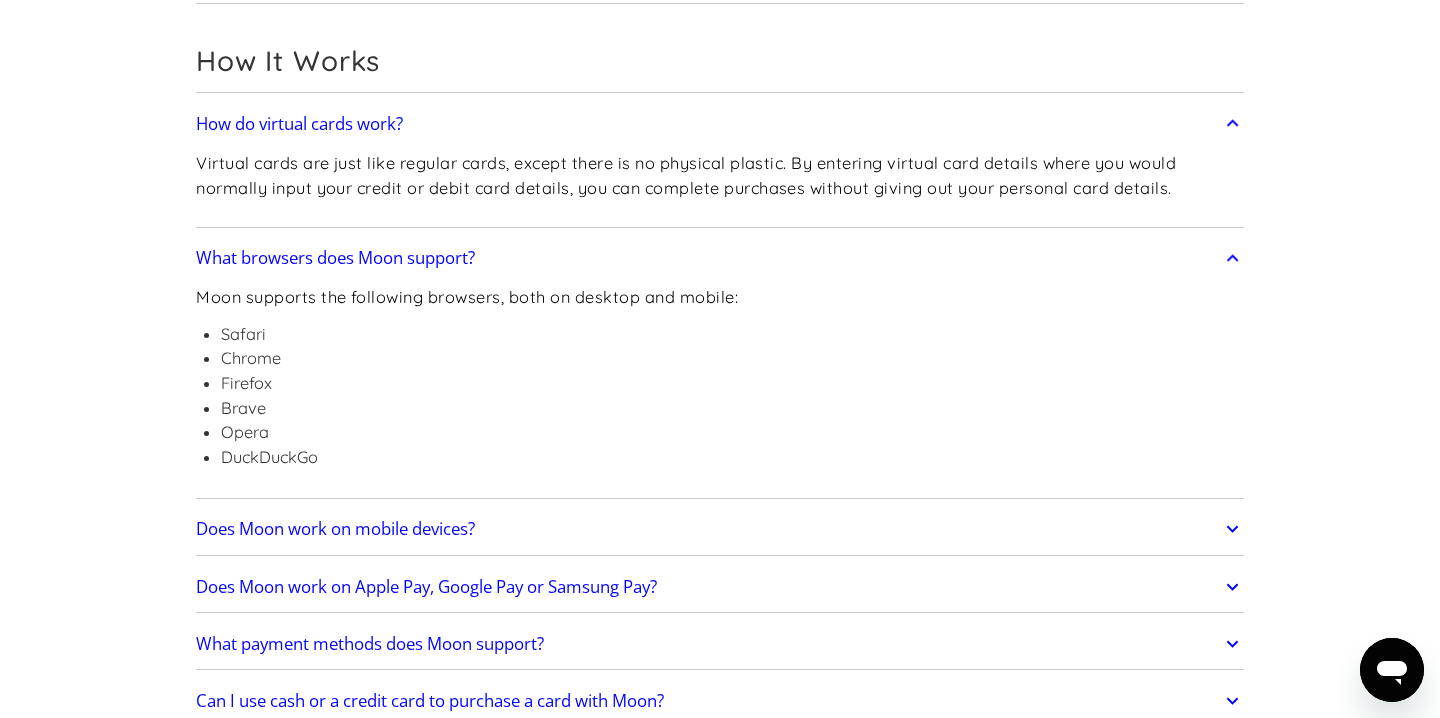click on "Does Moon work on mobile devices?" at bounding box center (335, 529) 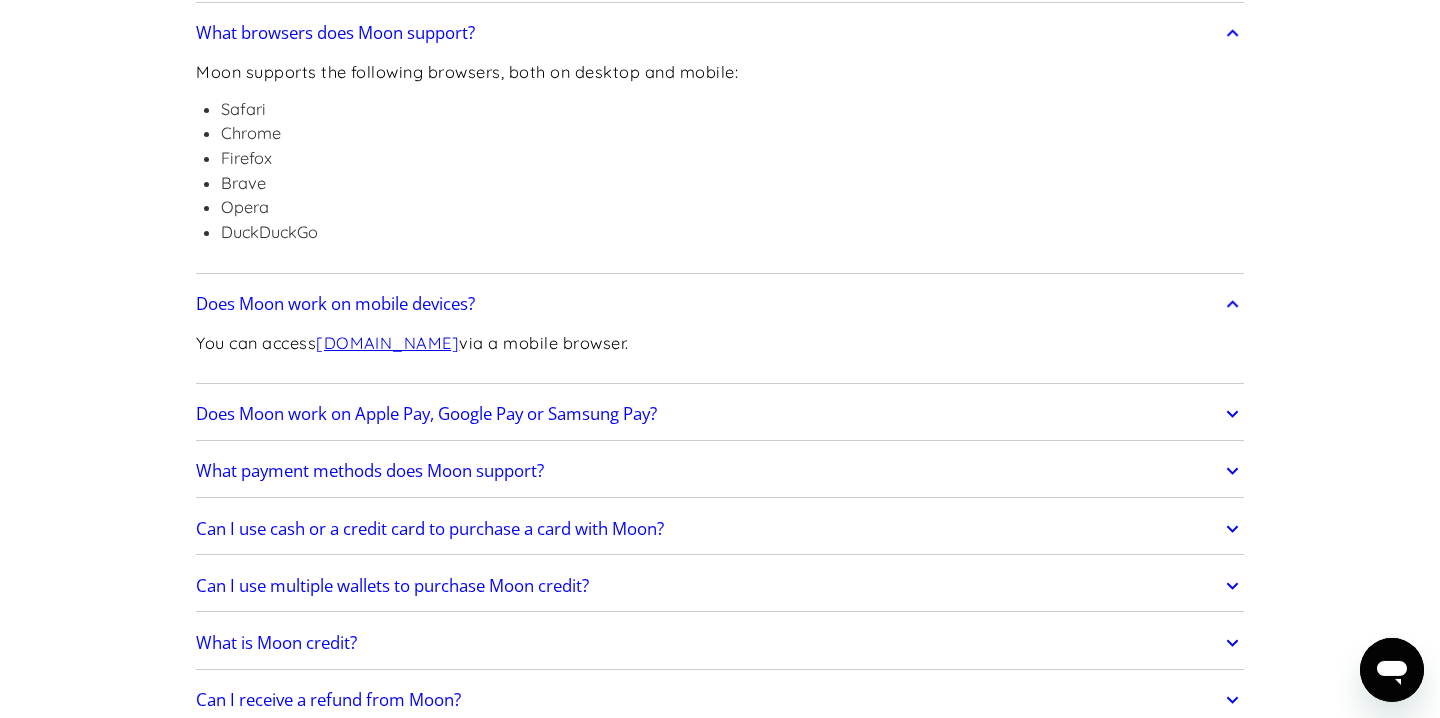scroll, scrollTop: 1026, scrollLeft: 0, axis: vertical 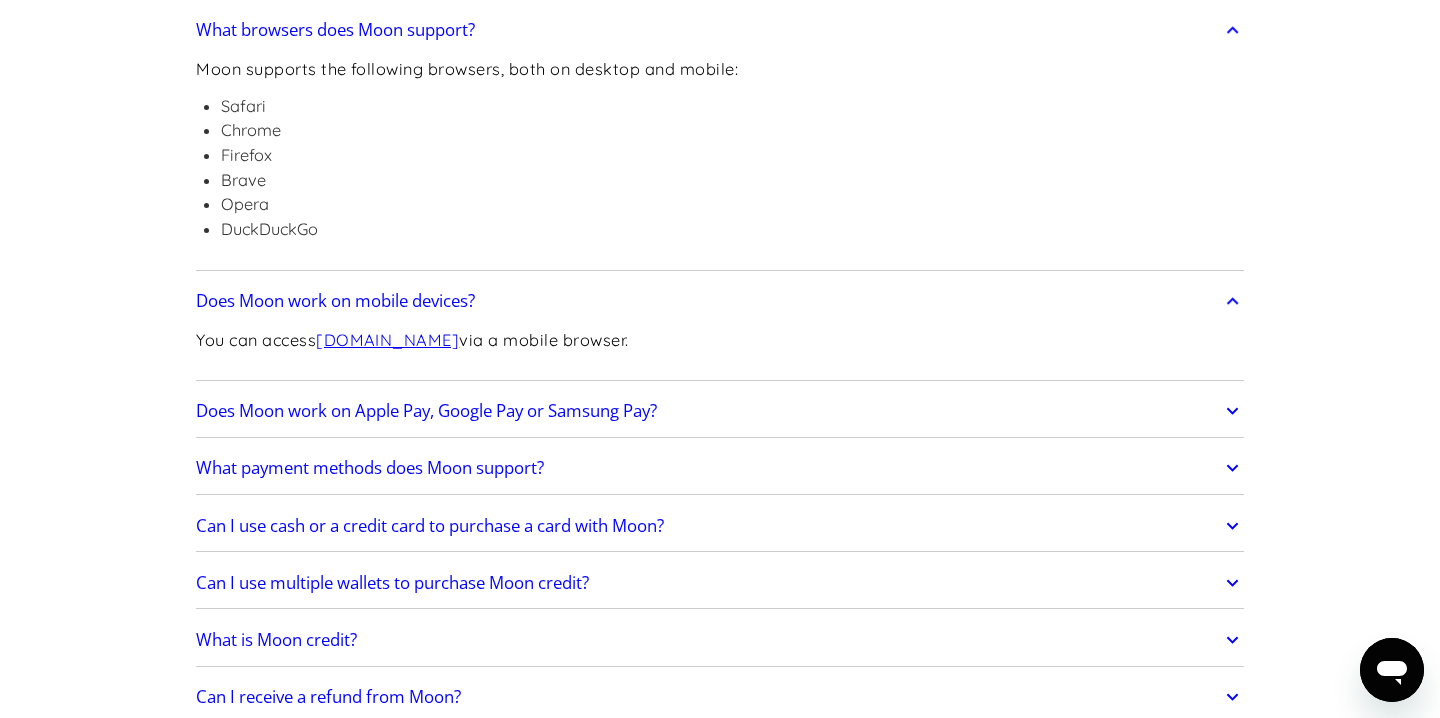 click on "Does Moon work on Apple Pay, Google Pay or Samsung Pay?" at bounding box center [426, 411] 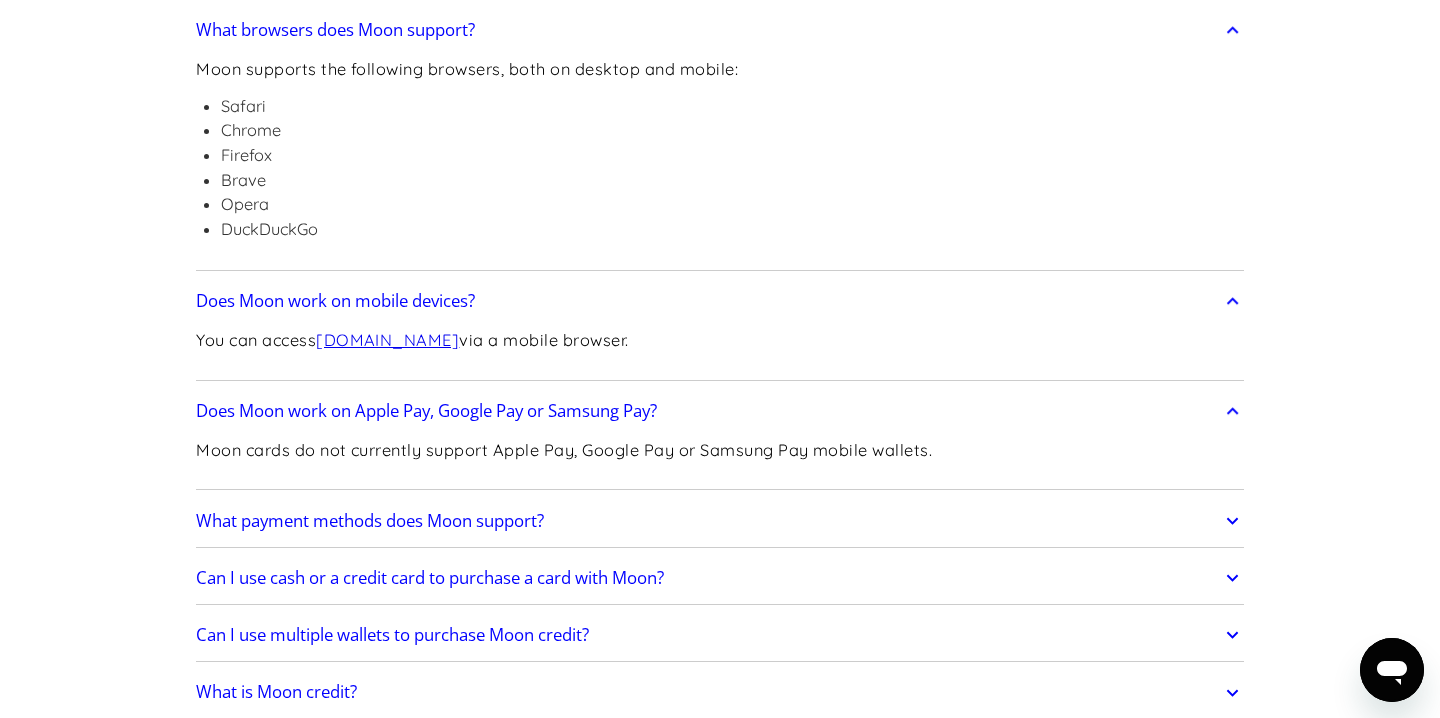 click on "What payment methods does Moon support?" at bounding box center [370, 521] 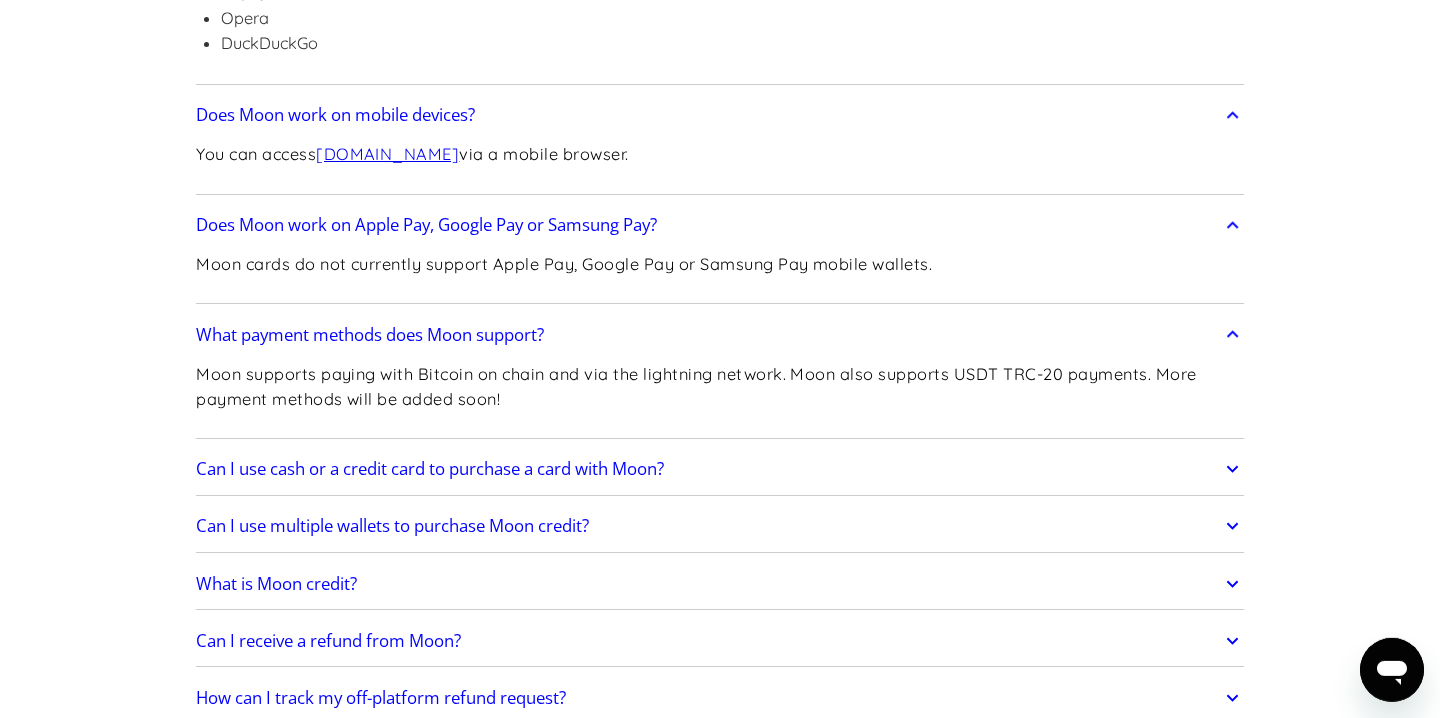 scroll, scrollTop: 1254, scrollLeft: 0, axis: vertical 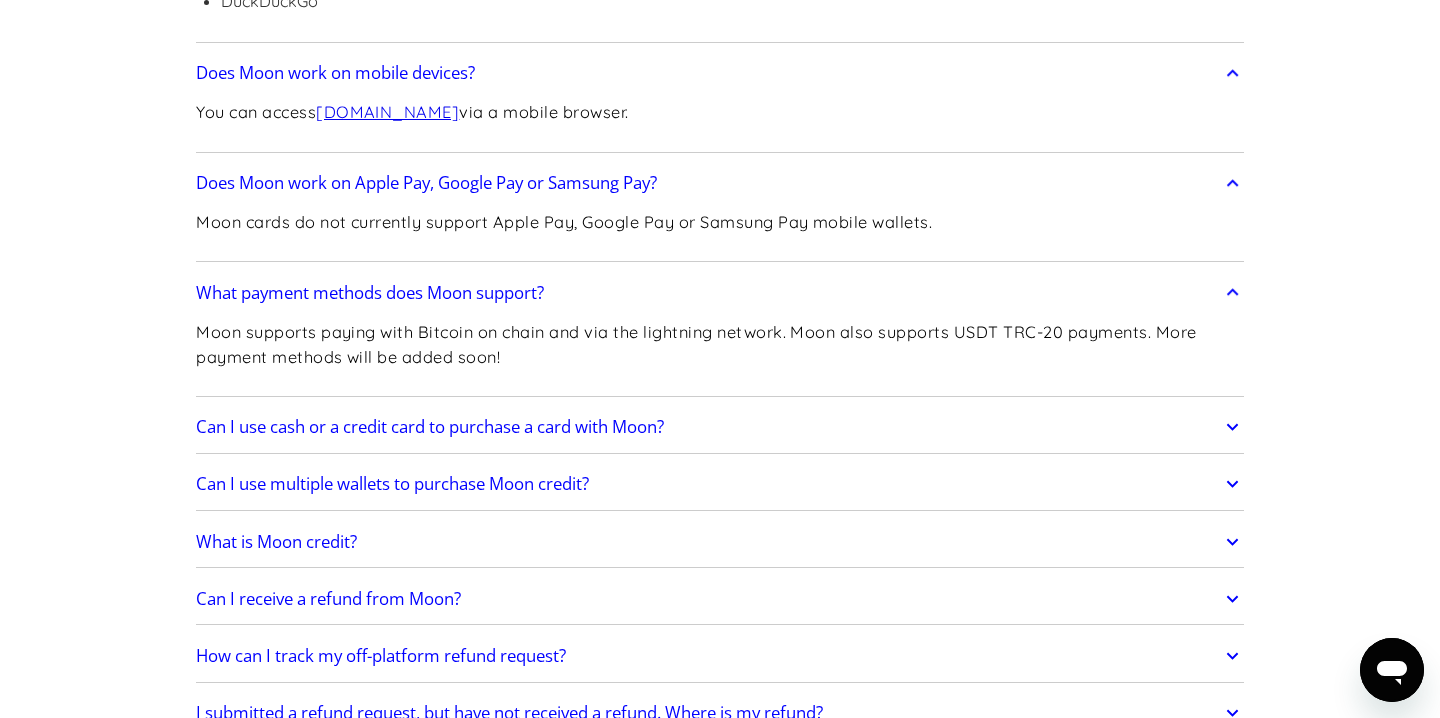 click on "Can I use cash or a credit card to purchase a card with Moon?" at bounding box center (430, 427) 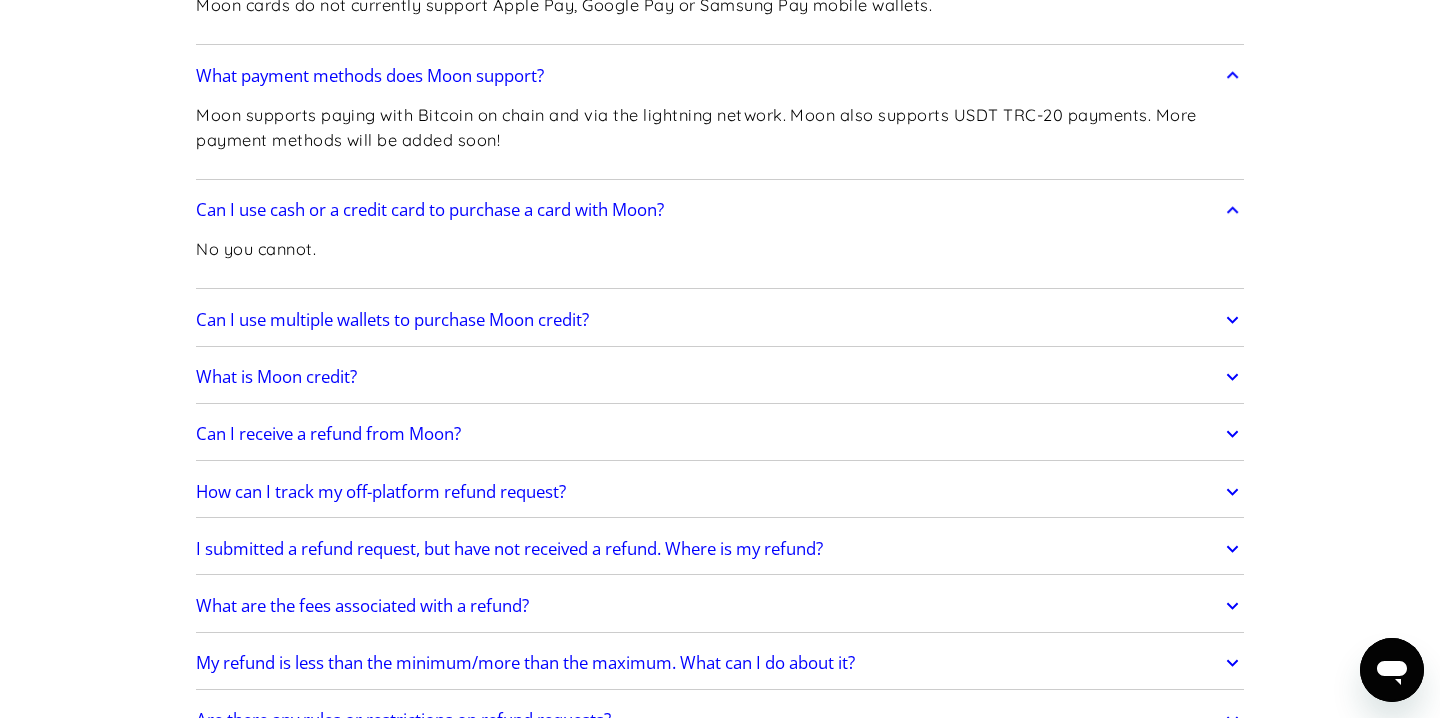 scroll, scrollTop: 1482, scrollLeft: 0, axis: vertical 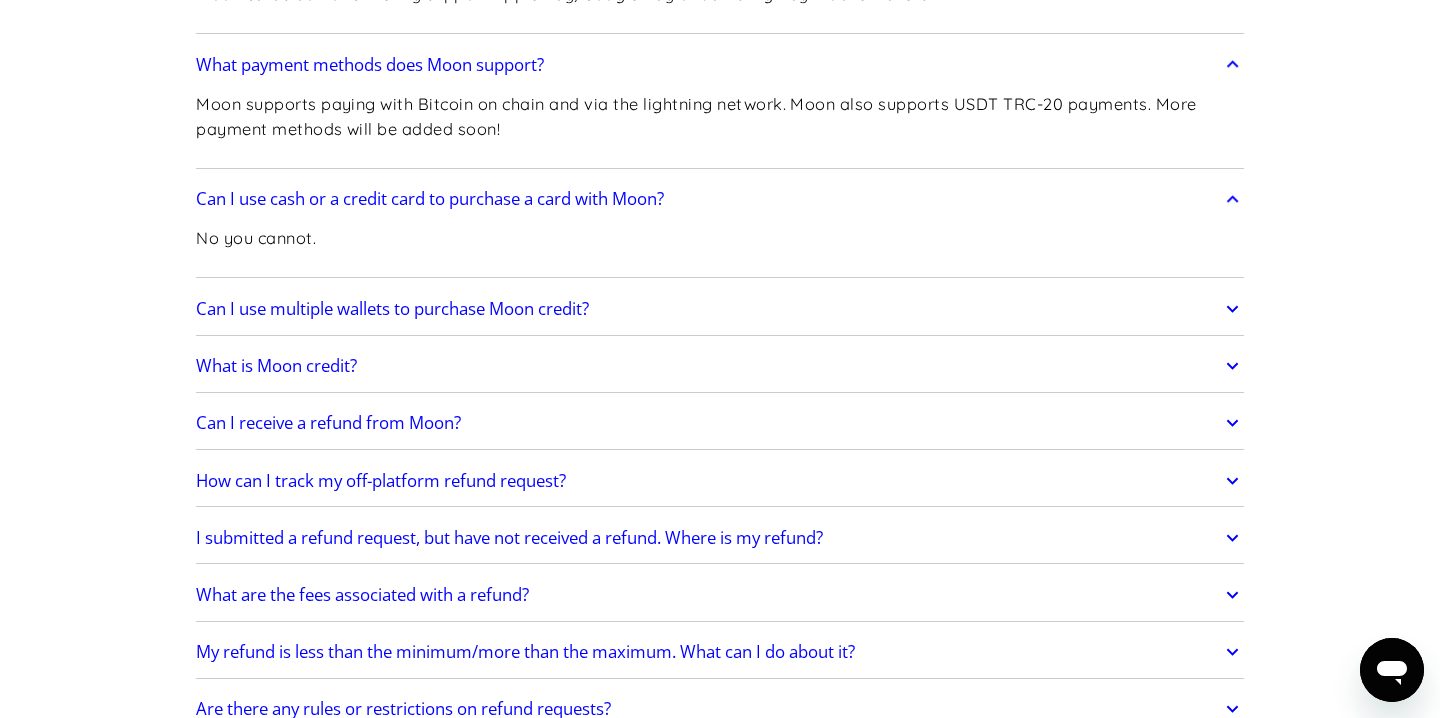 click on "Can I use multiple wallets to purchase Moon credit?" at bounding box center (392, 309) 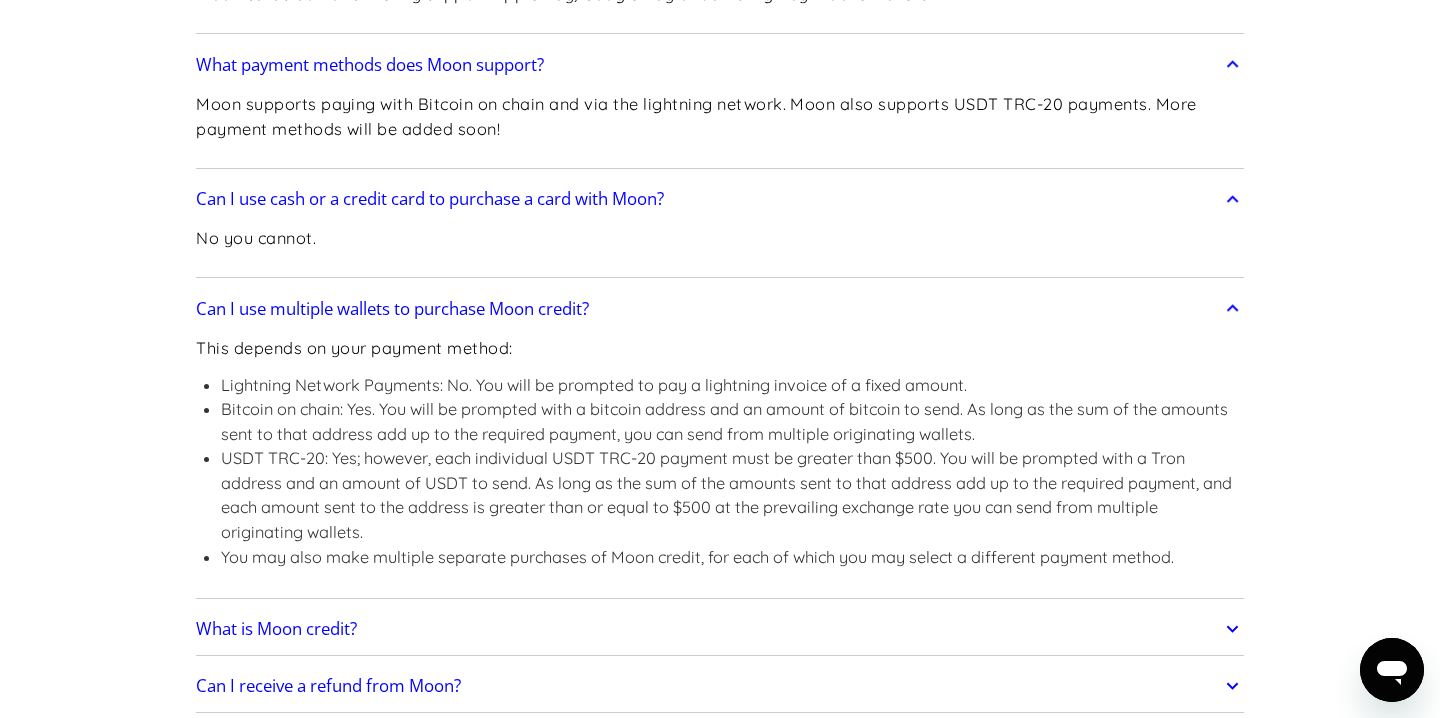 click on "USDT TRC-20: Yes; however, each individual USDT TRC-20 payment must be greater than $500. You will be prompted with a Tron address and an amount of USDT to send. As long as the sum of the amounts sent to that address add up to the required payment, and each amount sent to the address is greater than or equal to $500 at the prevailing exchange rate you can send from multiple originating wallets." at bounding box center [732, 495] 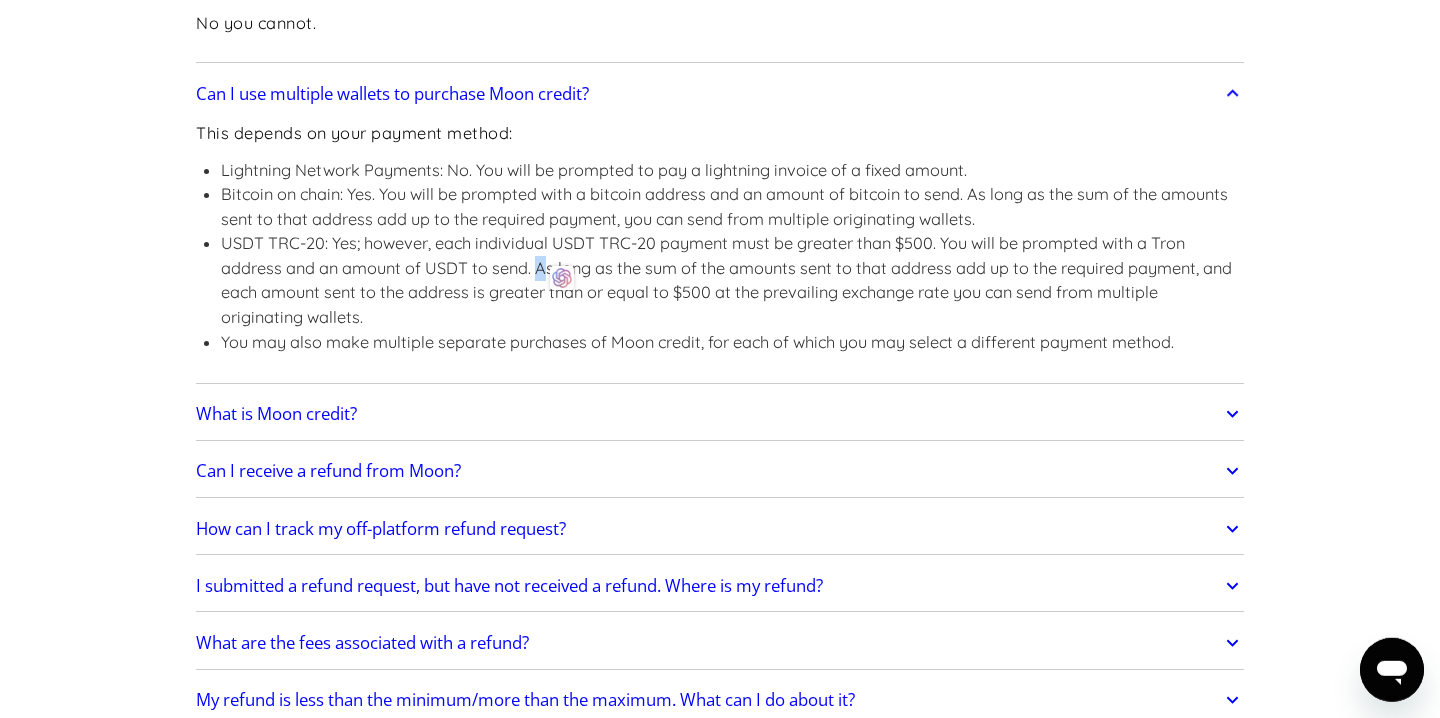 scroll, scrollTop: 1710, scrollLeft: 0, axis: vertical 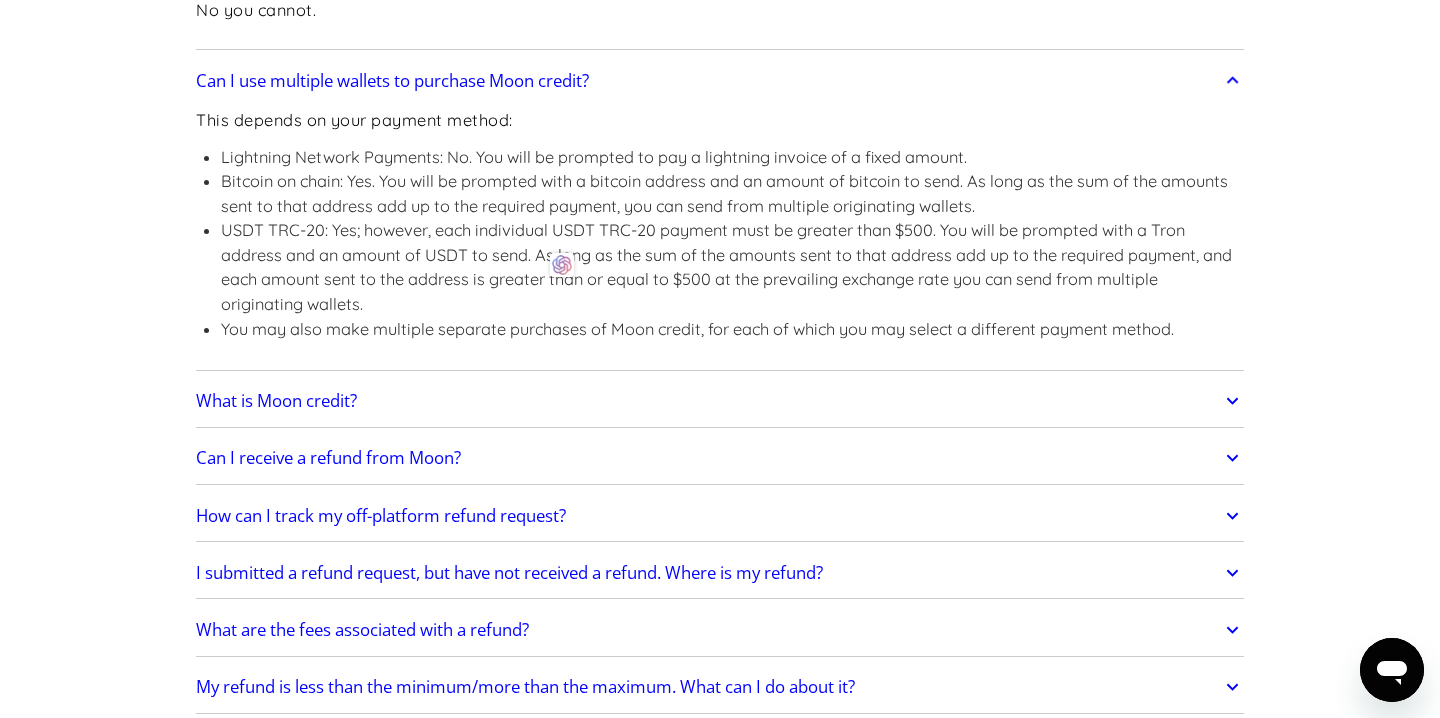 click on "Frequently Asked Questions Get Started
How do I sign up? Head to  paywithmoon.com/signup  to get started.
How do I login? Head to  paywithmoon.com/login  to get started.
What MFA method do you support? Moon supports account verification via email only. Email account verification is not needed for "Log in with Google".
What information do I need to sign up? To create a Moon account you need to provide an email address and a password. The email address you use to create your account will be used to receive 2FA codes, so please ensure you do not lose access to your email inbox.
Can I create more than one (1) Moon account? No. Each user may only have one account.
How It Works
How do virtual cards work? Virtual cards are just like regular cards, except there is no physical plastic. By entering virtual card details where you would normally input your credit or debit card details, you can complete purchases without giving out your personal card details.
What browsers does Moon support? Safari" at bounding box center [720, 1278] 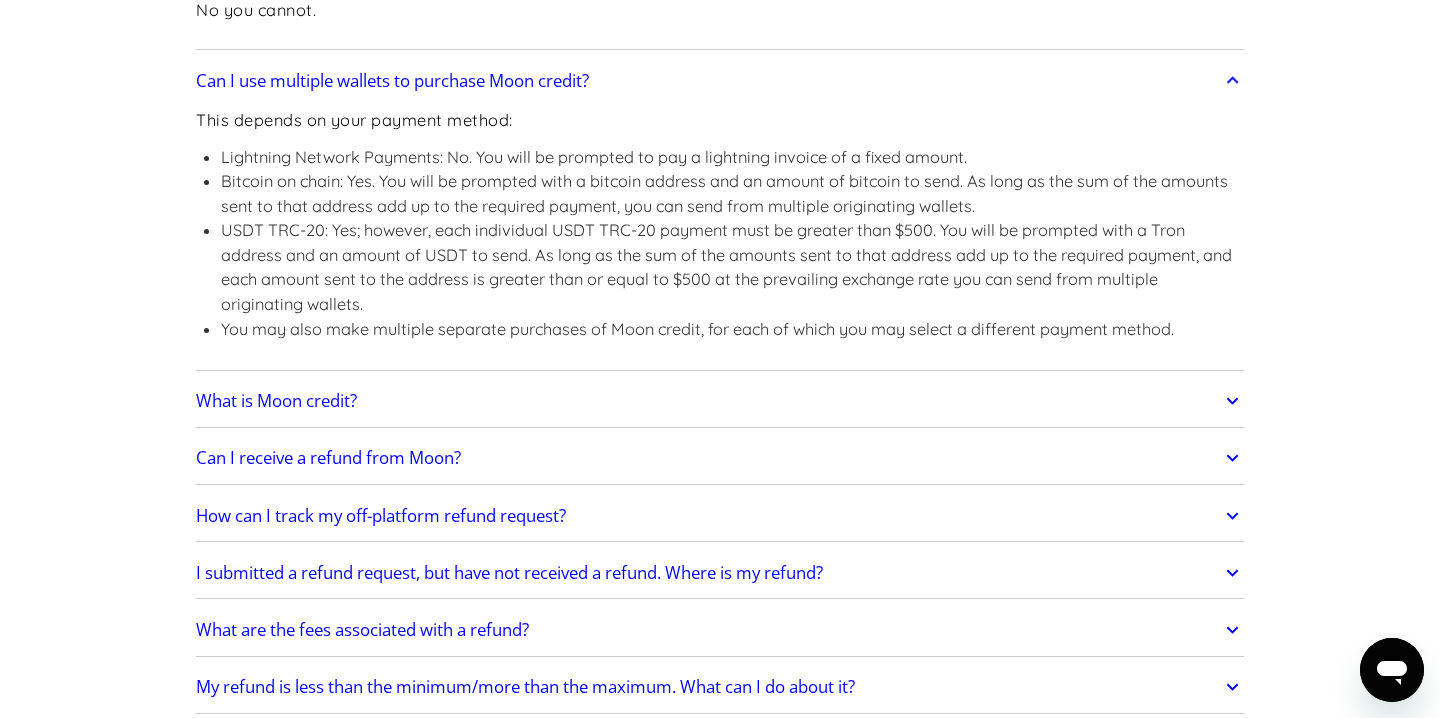 click on "What is Moon credit?" at bounding box center (276, 401) 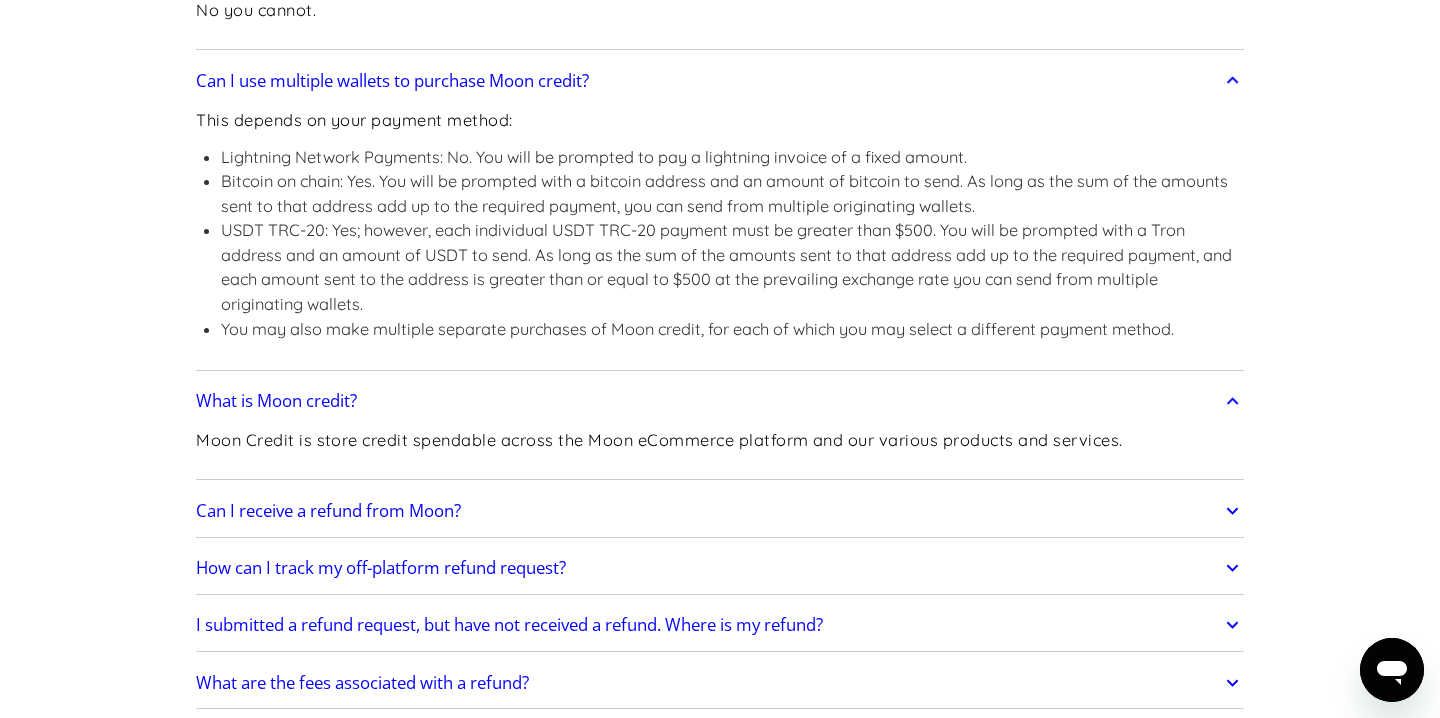 click on "Can I receive a refund from Moon?" at bounding box center [328, 511] 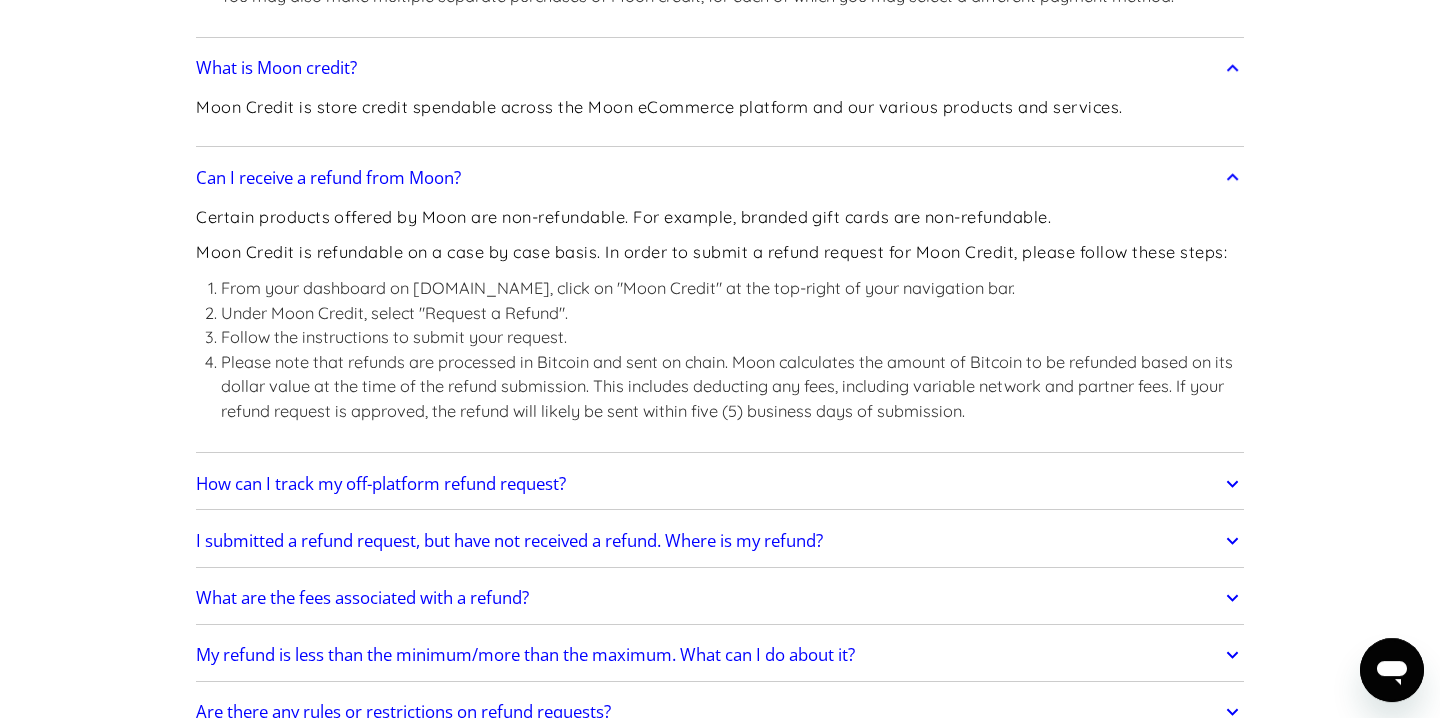 scroll, scrollTop: 2052, scrollLeft: 0, axis: vertical 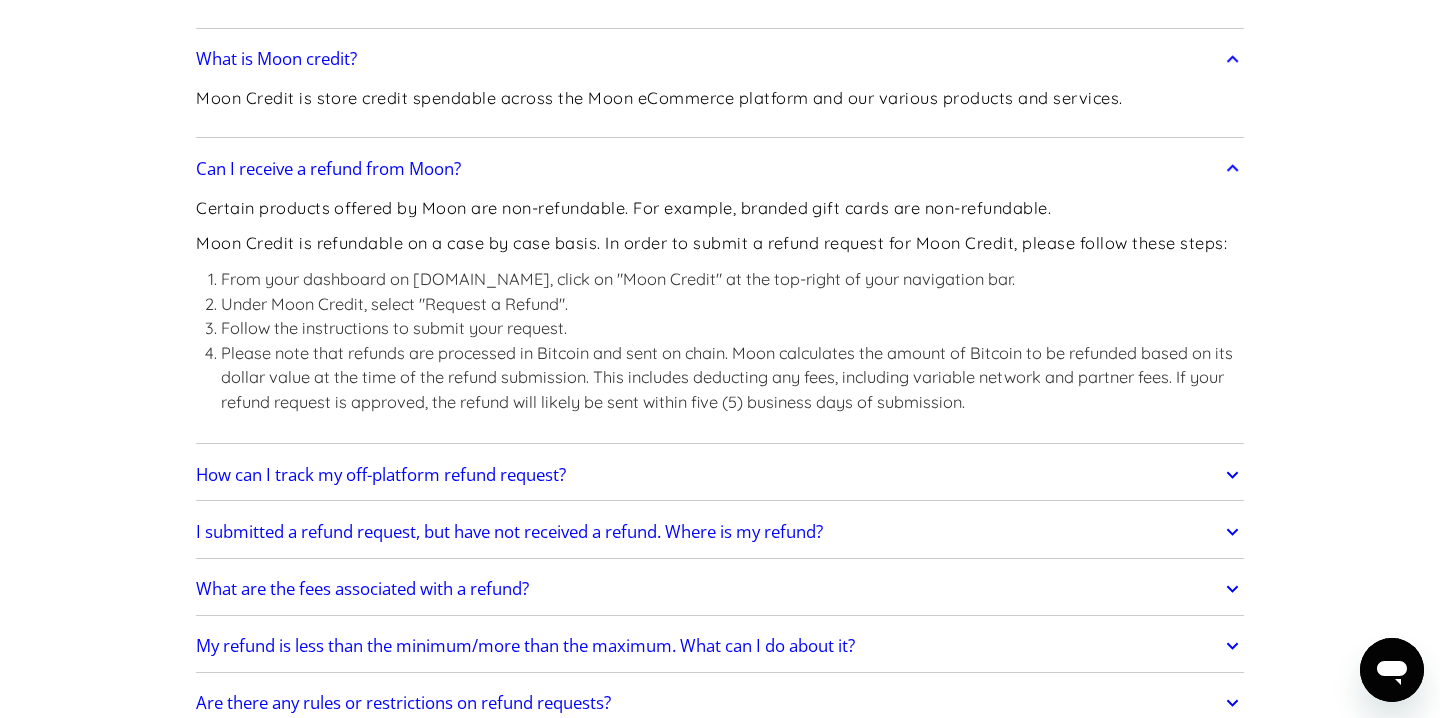 click on "I submitted a refund request, but have not received a refund. Where is my refund?" at bounding box center (509, 532) 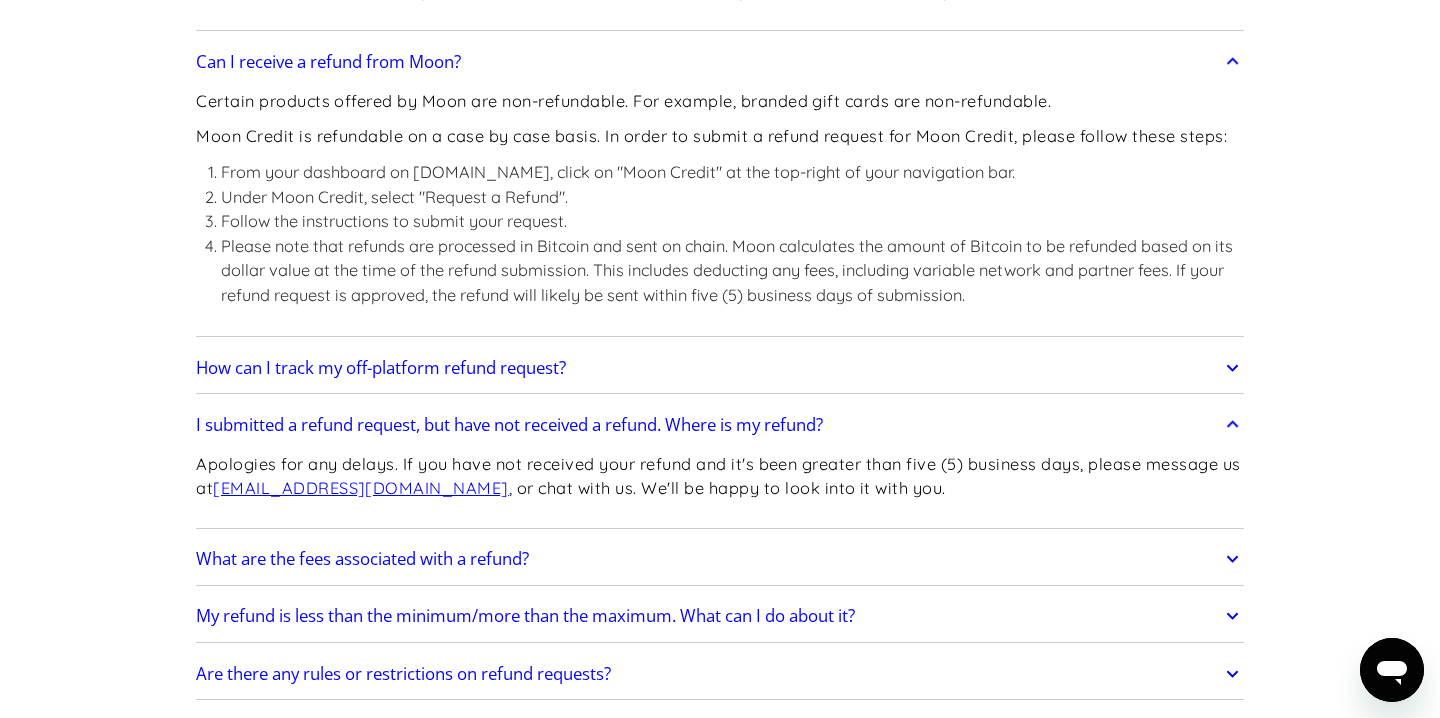 scroll, scrollTop: 2166, scrollLeft: 0, axis: vertical 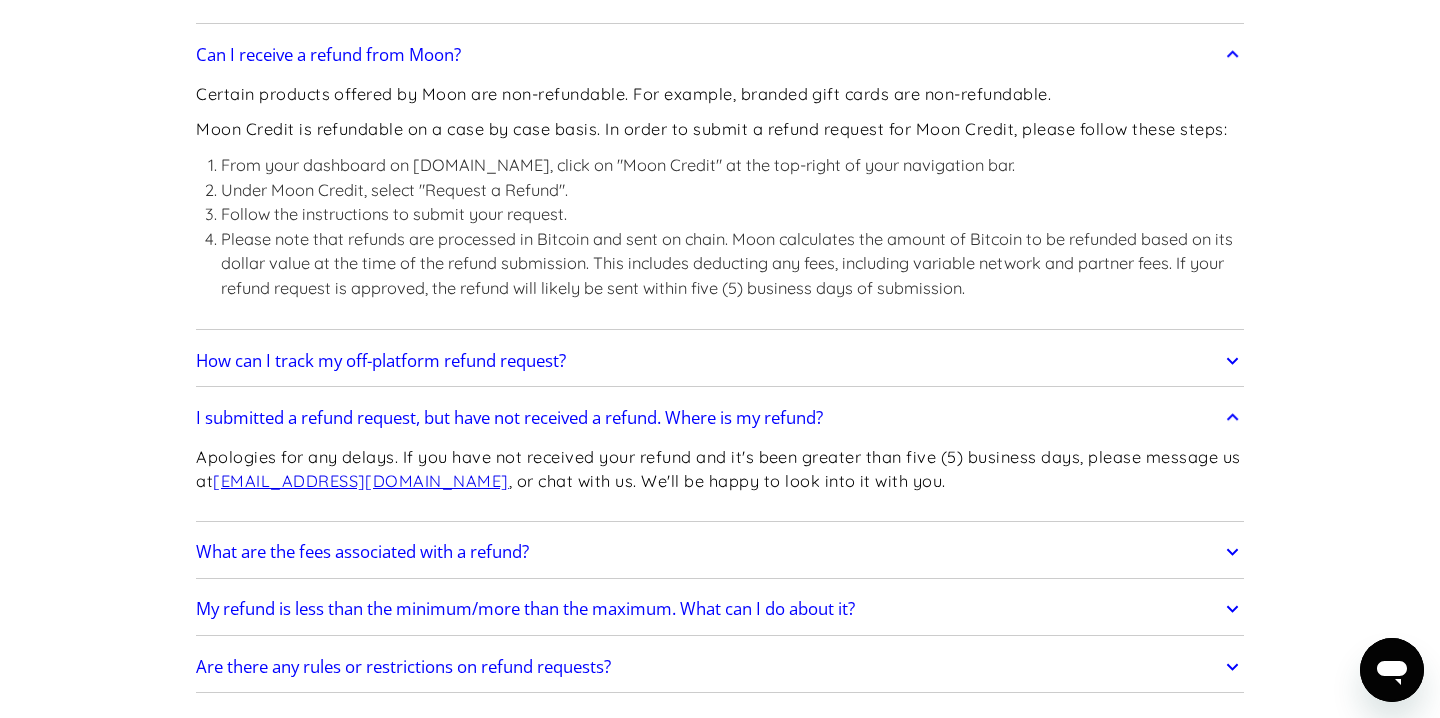 click on "What are the fees associated with a refund?" at bounding box center [720, 552] 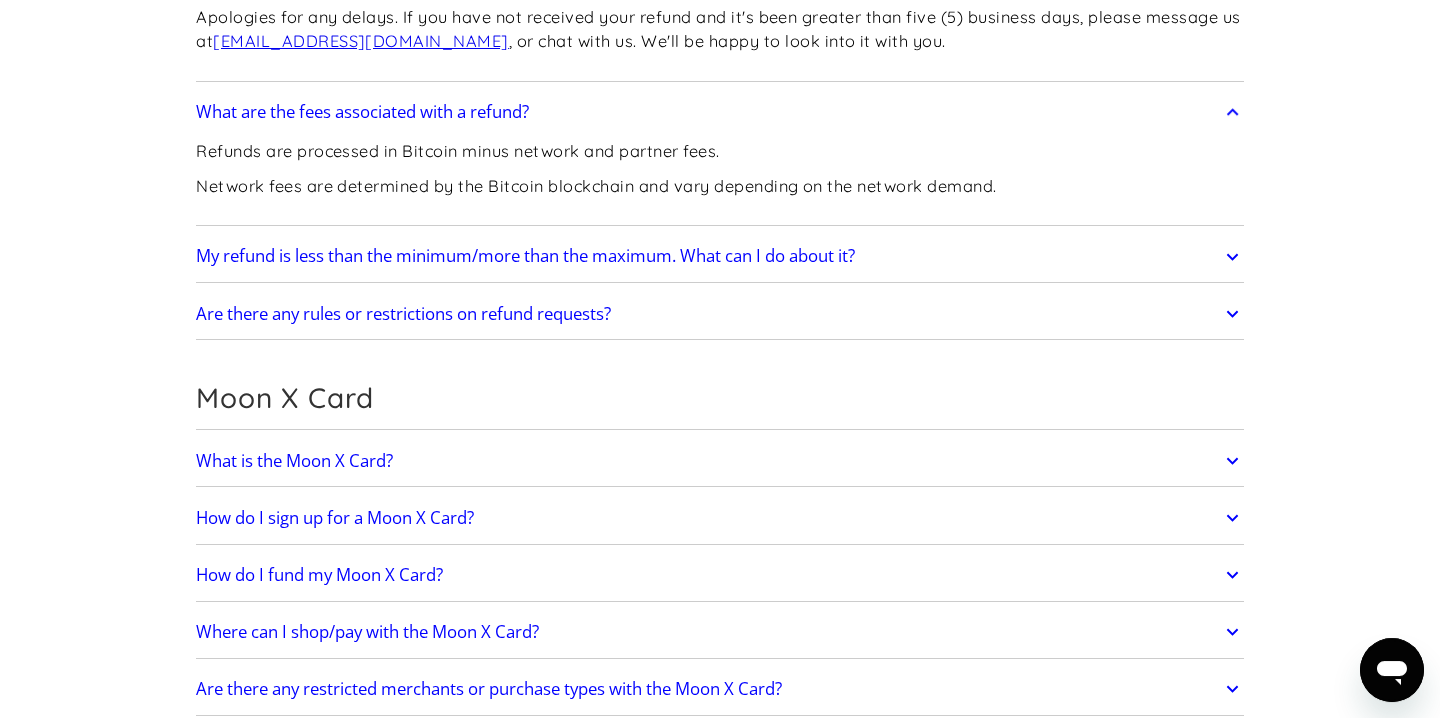 scroll, scrollTop: 2622, scrollLeft: 0, axis: vertical 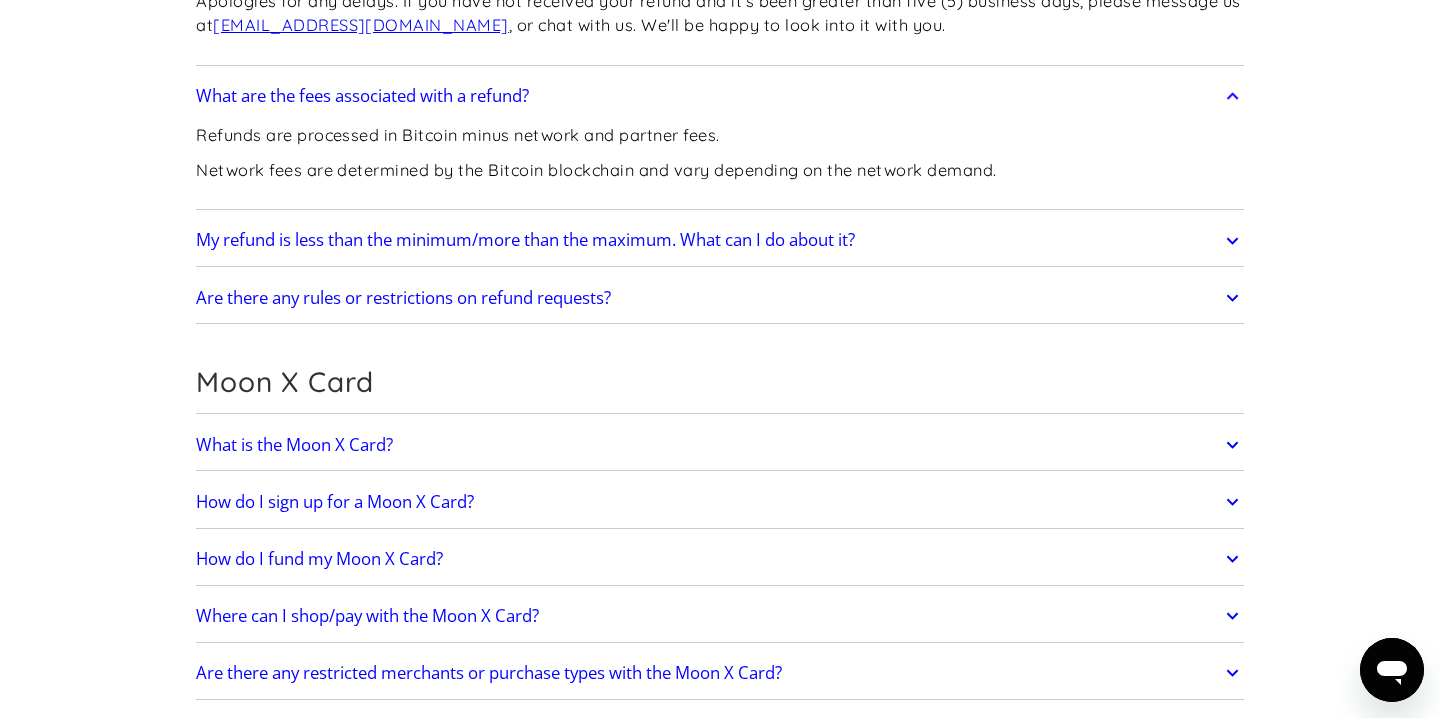 click on "Are there any rules or restrictions on refund requests?" at bounding box center (403, 298) 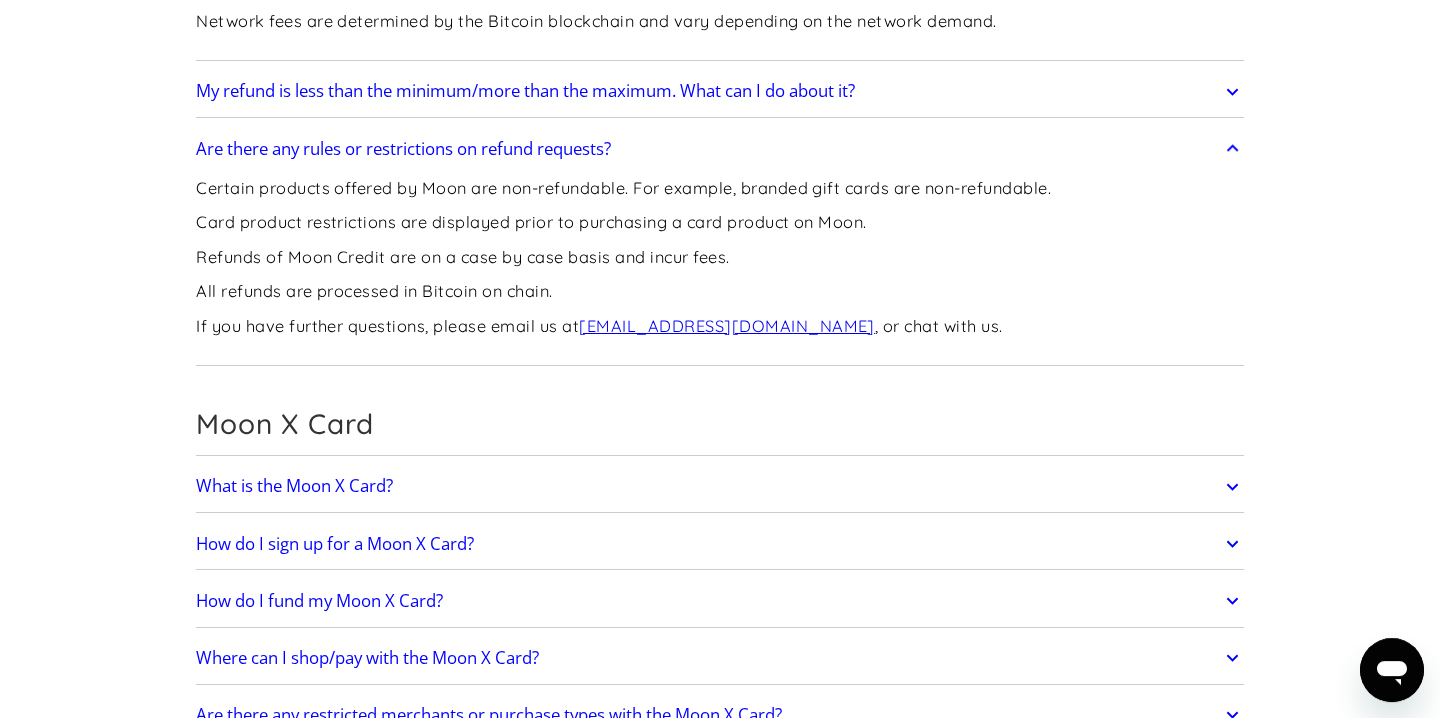 scroll, scrollTop: 2850, scrollLeft: 0, axis: vertical 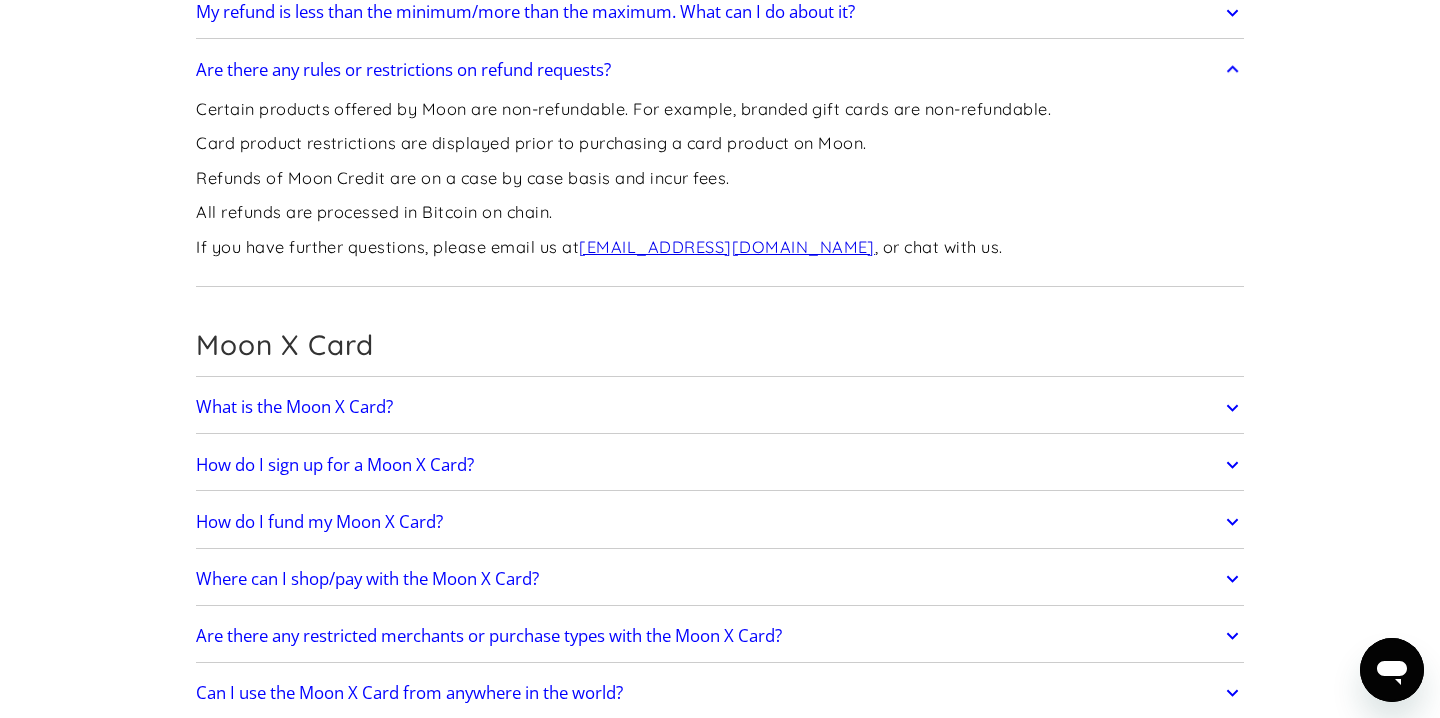 click on "What is the Moon X Card?" at bounding box center [294, 407] 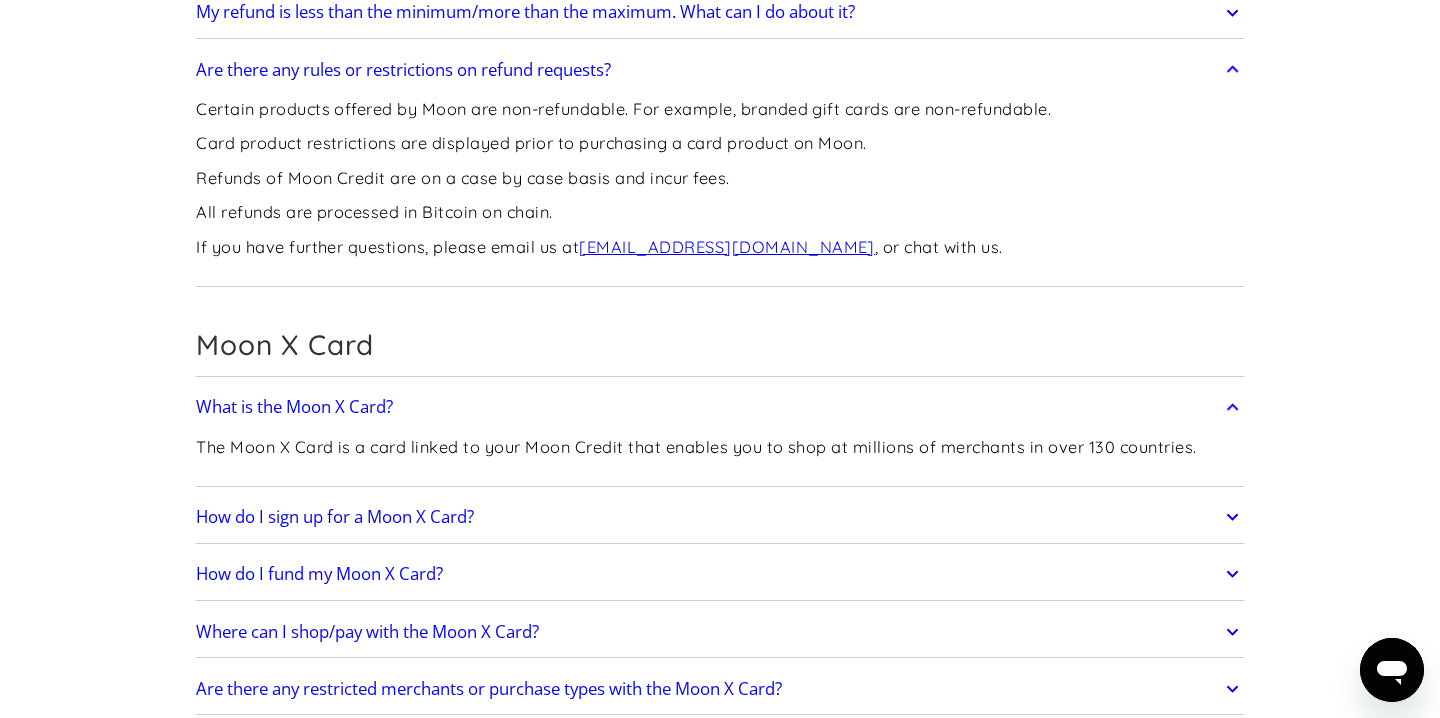 click on "How do I sign up for a Moon X Card?" at bounding box center [335, 517] 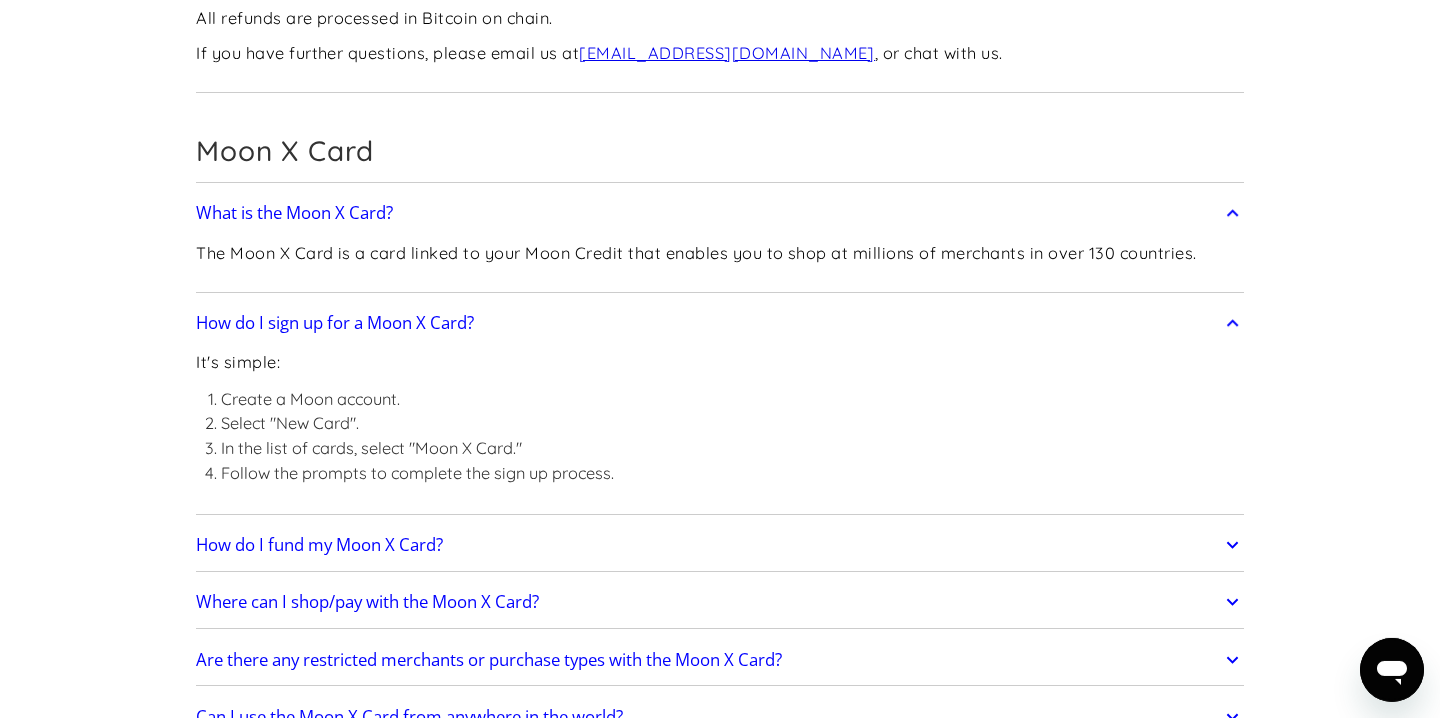scroll, scrollTop: 3078, scrollLeft: 0, axis: vertical 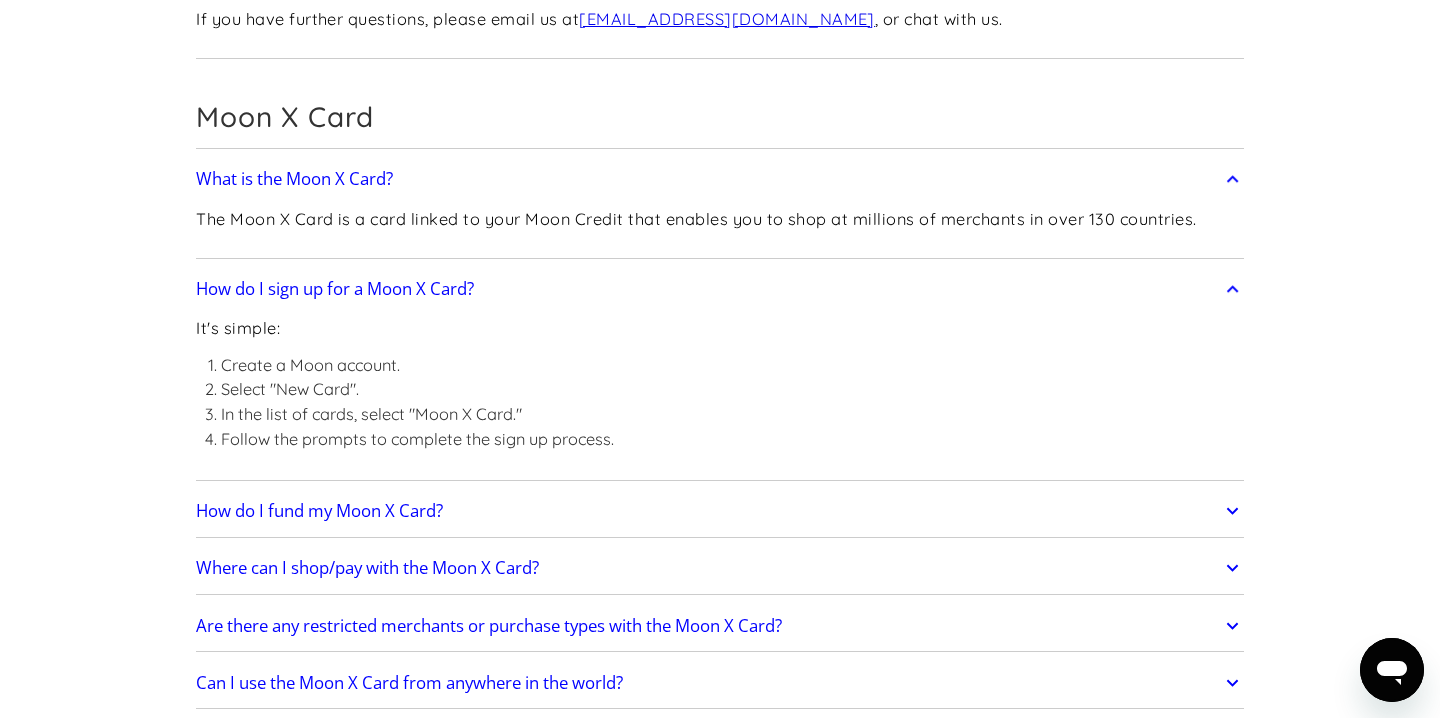 click on "How do I fund my Moon X Card?" at bounding box center (319, 511) 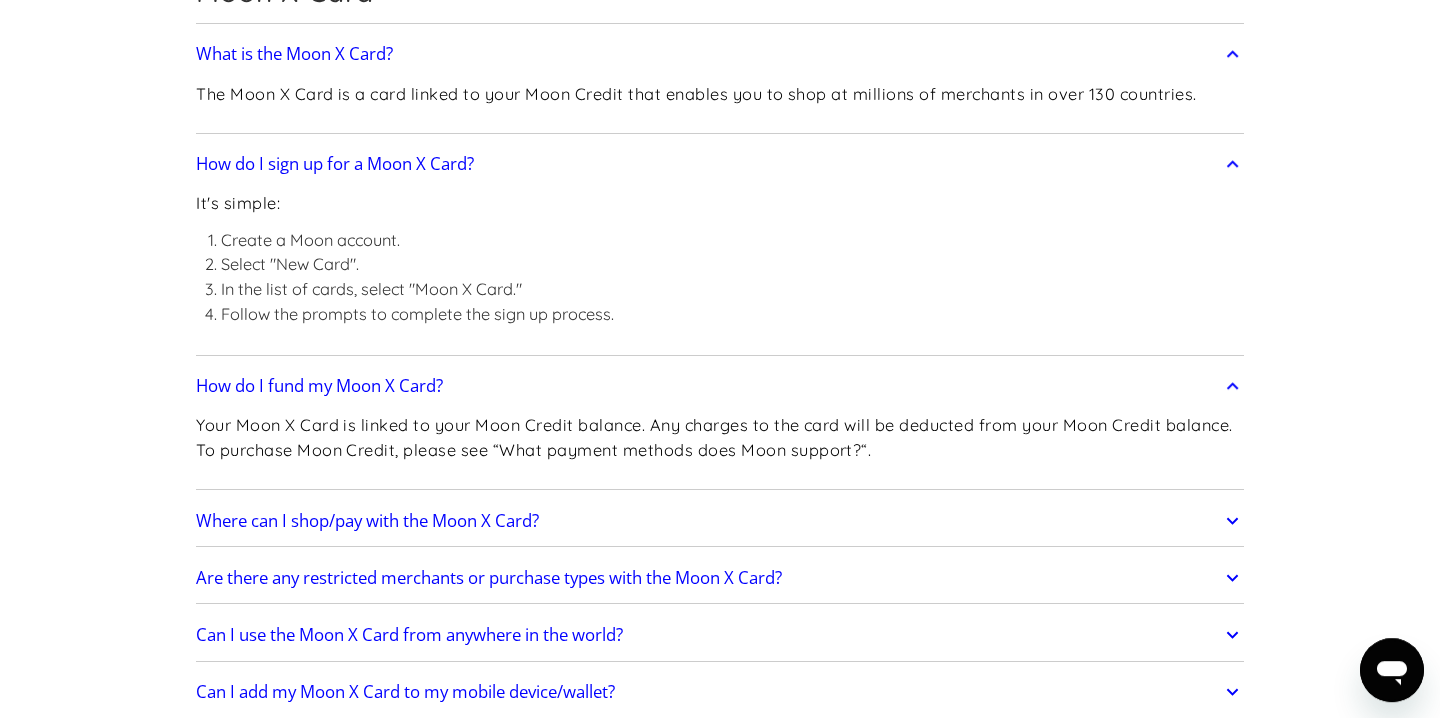 scroll, scrollTop: 3306, scrollLeft: 0, axis: vertical 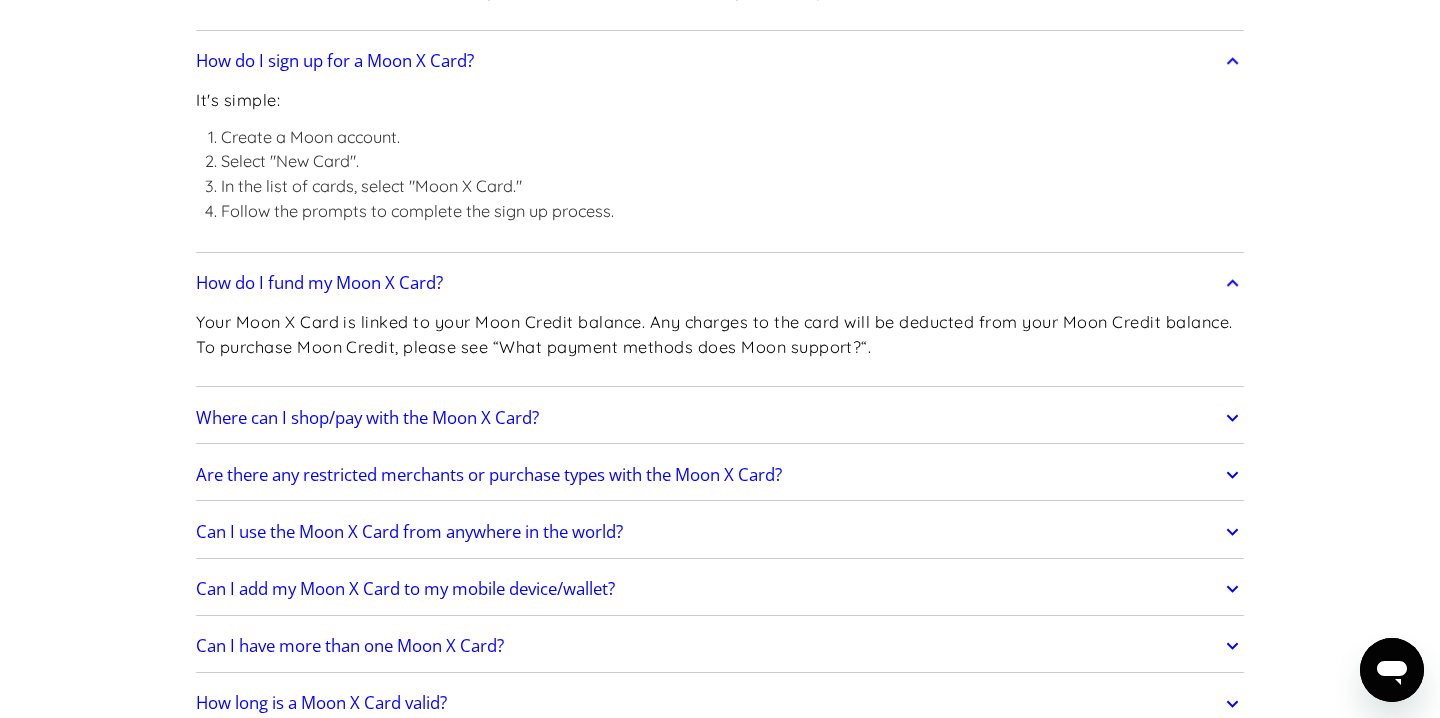 click on "Where can I shop/pay with the Moon X Card?" at bounding box center (367, 418) 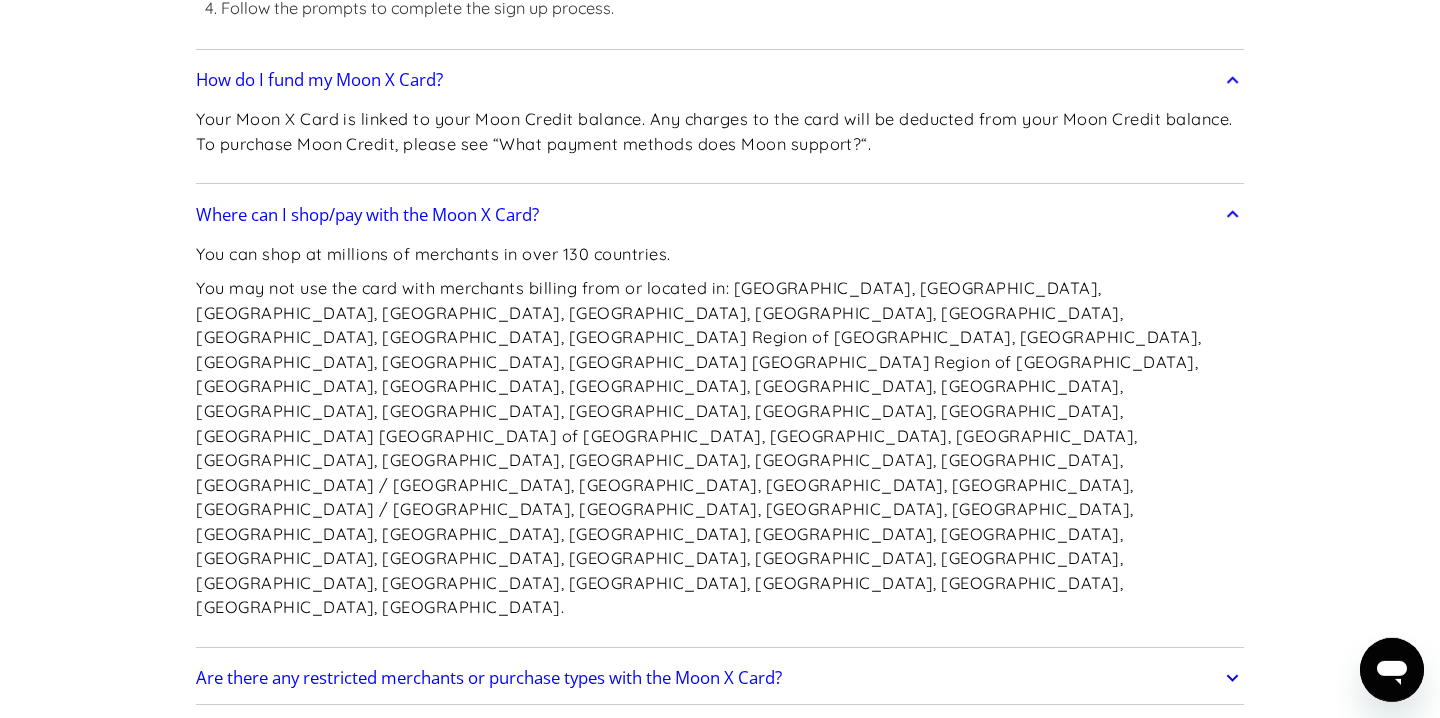 scroll, scrollTop: 3534, scrollLeft: 0, axis: vertical 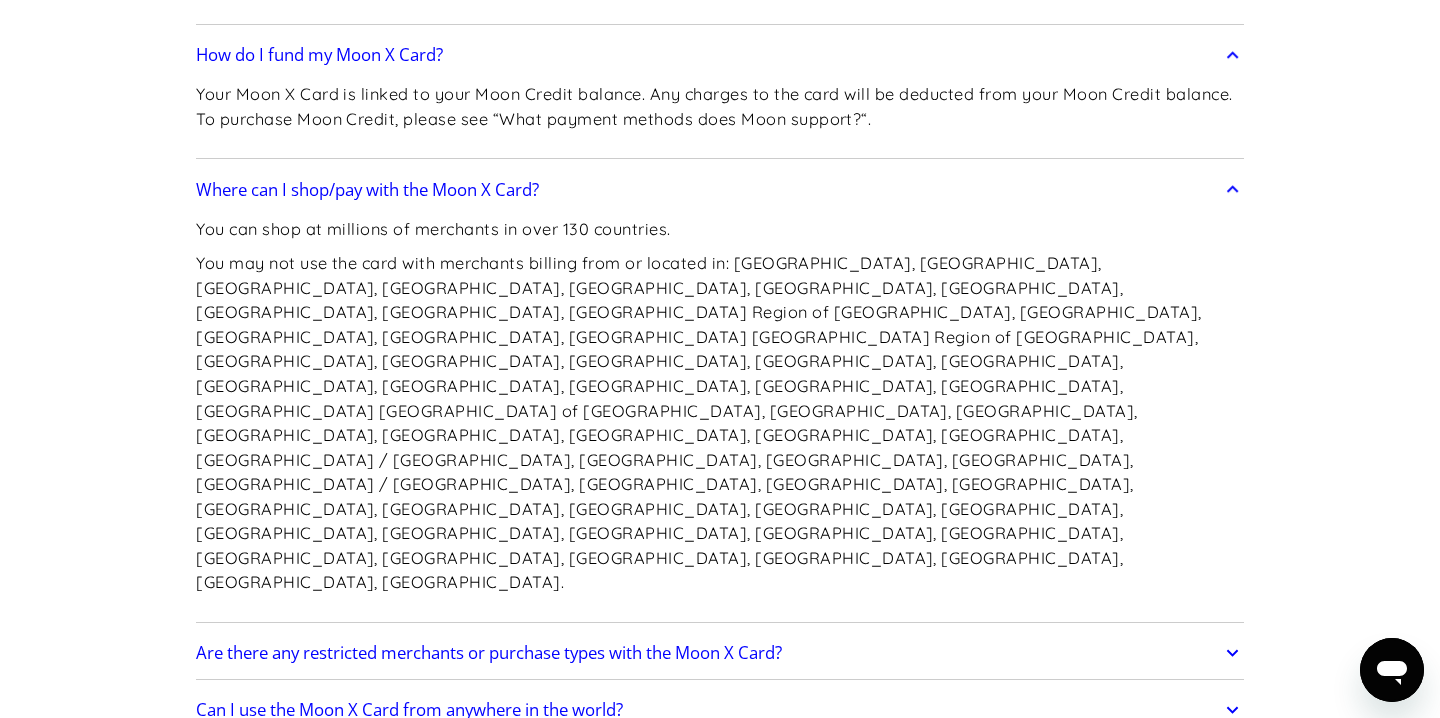 click on "Are there any restricted merchants or purchase types with the Moon X Card?" at bounding box center [720, 653] 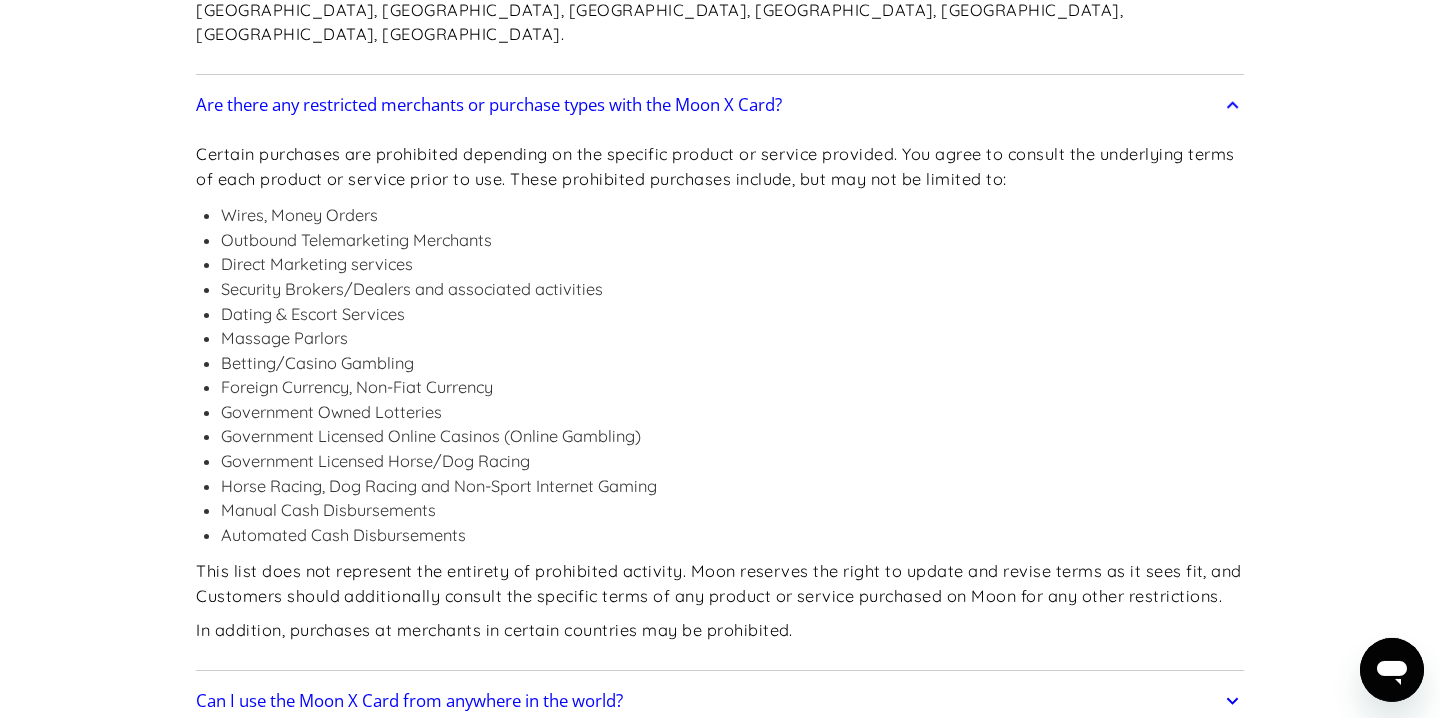 scroll, scrollTop: 4104, scrollLeft: 0, axis: vertical 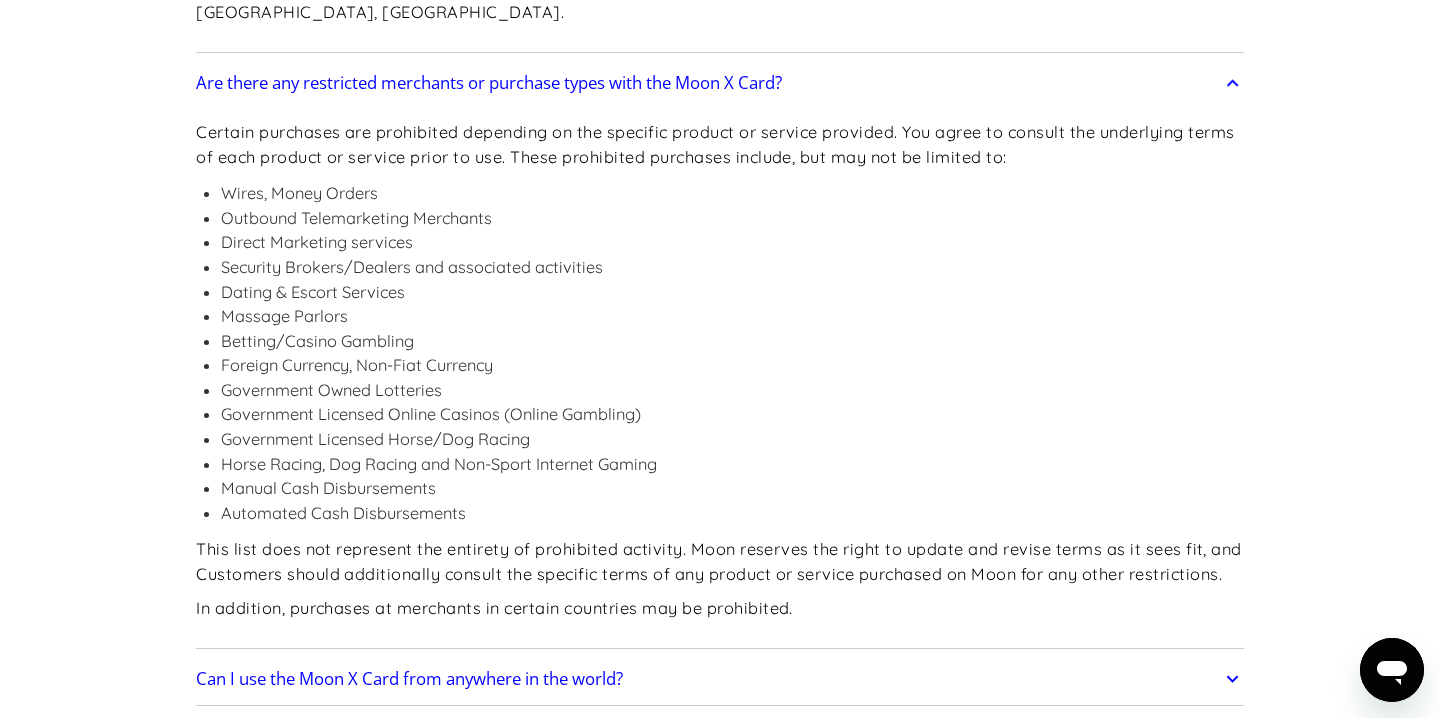 click on "Can I use the Moon X Card from anywhere in the world?" at bounding box center [409, 679] 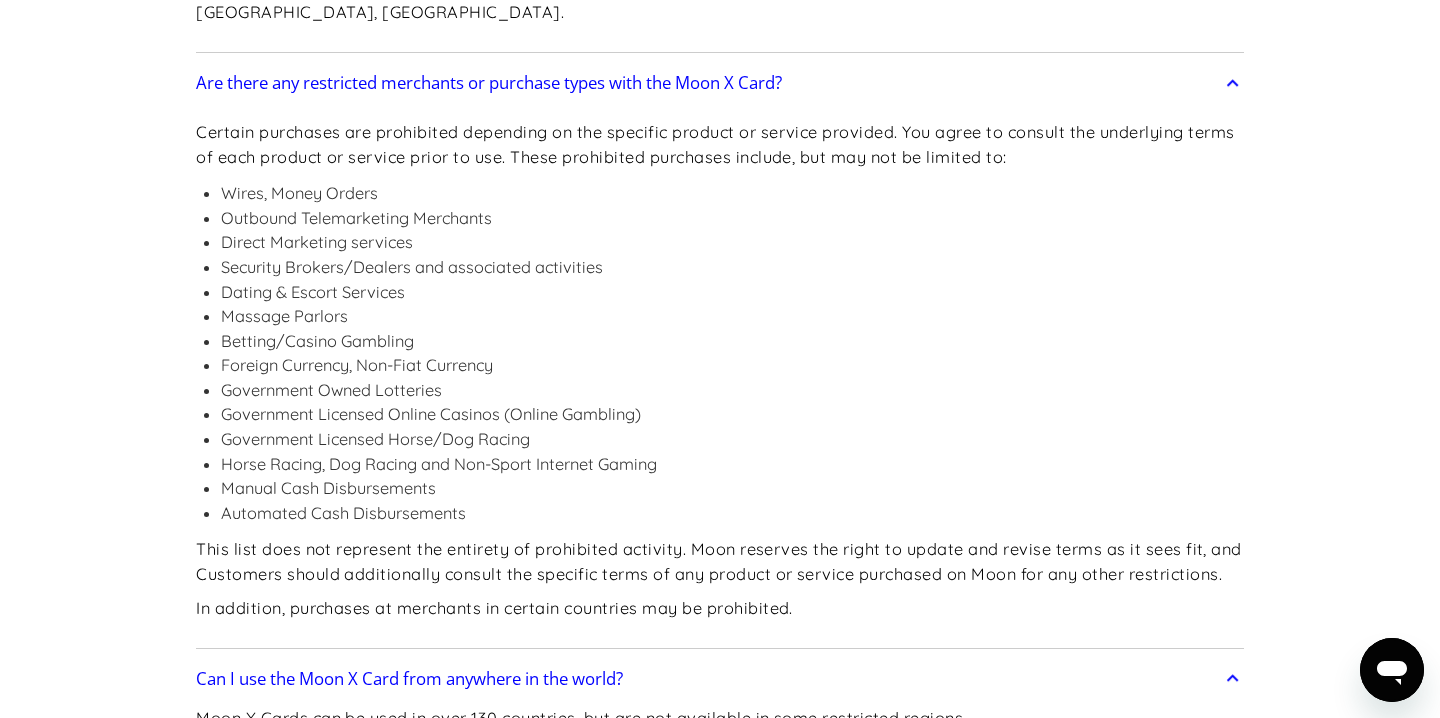click on "Can I add my Moon X Card to my mobile device/wallet?" at bounding box center [405, 789] 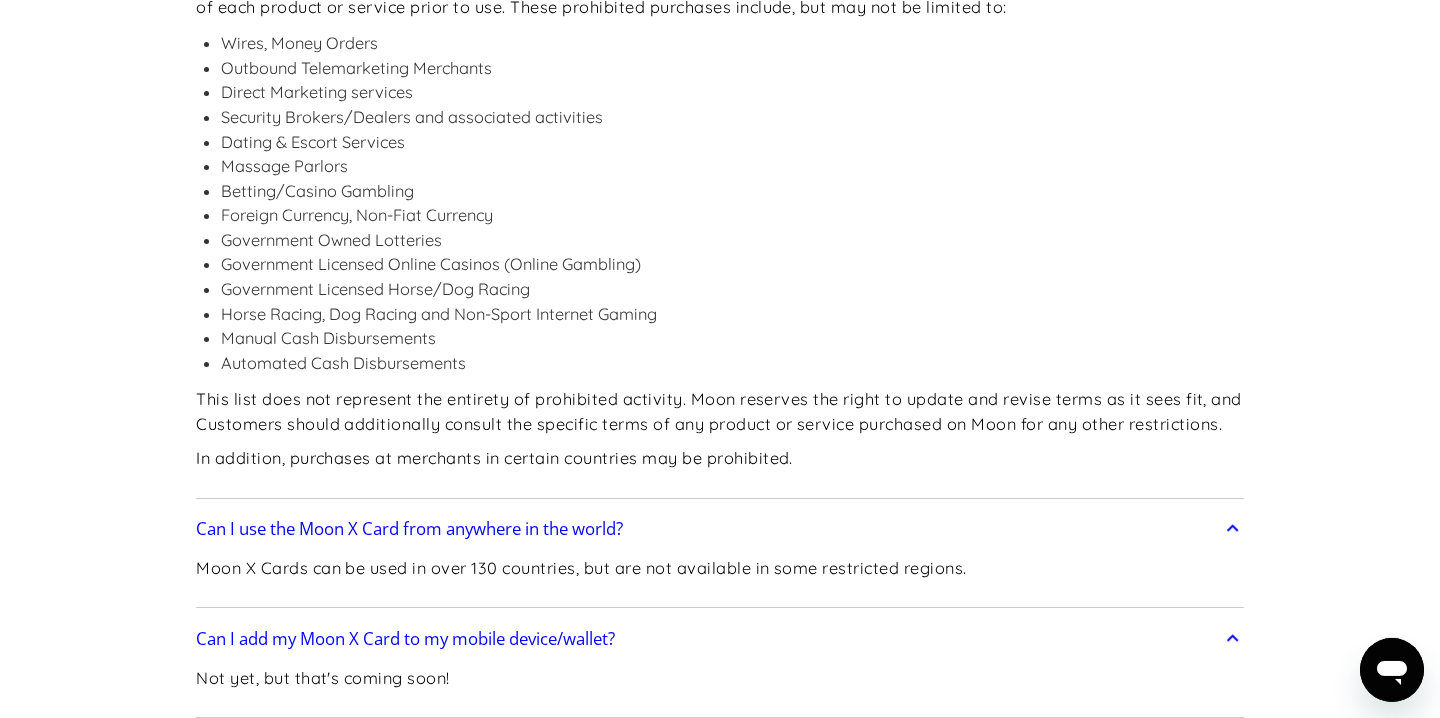 scroll, scrollTop: 4332, scrollLeft: 0, axis: vertical 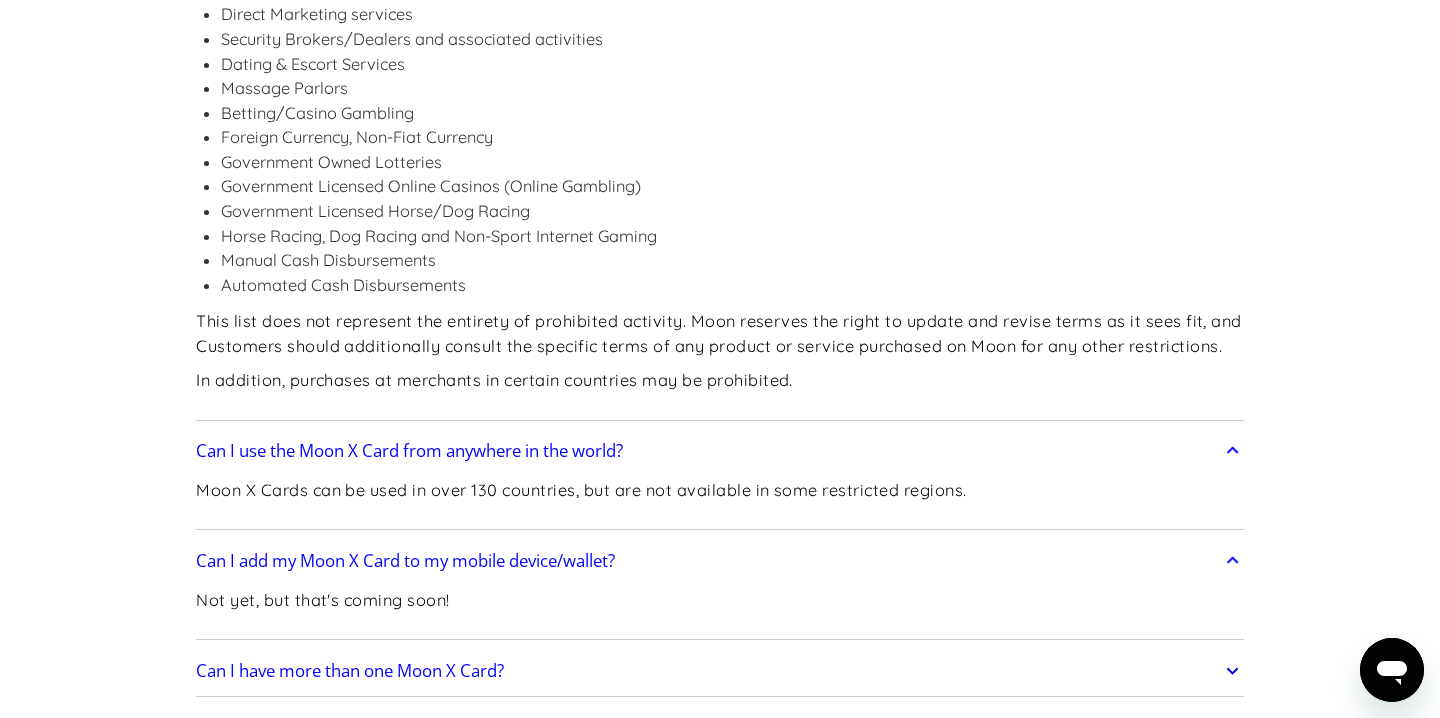 click on "Can I have more than one Moon X Card?" at bounding box center [350, 671] 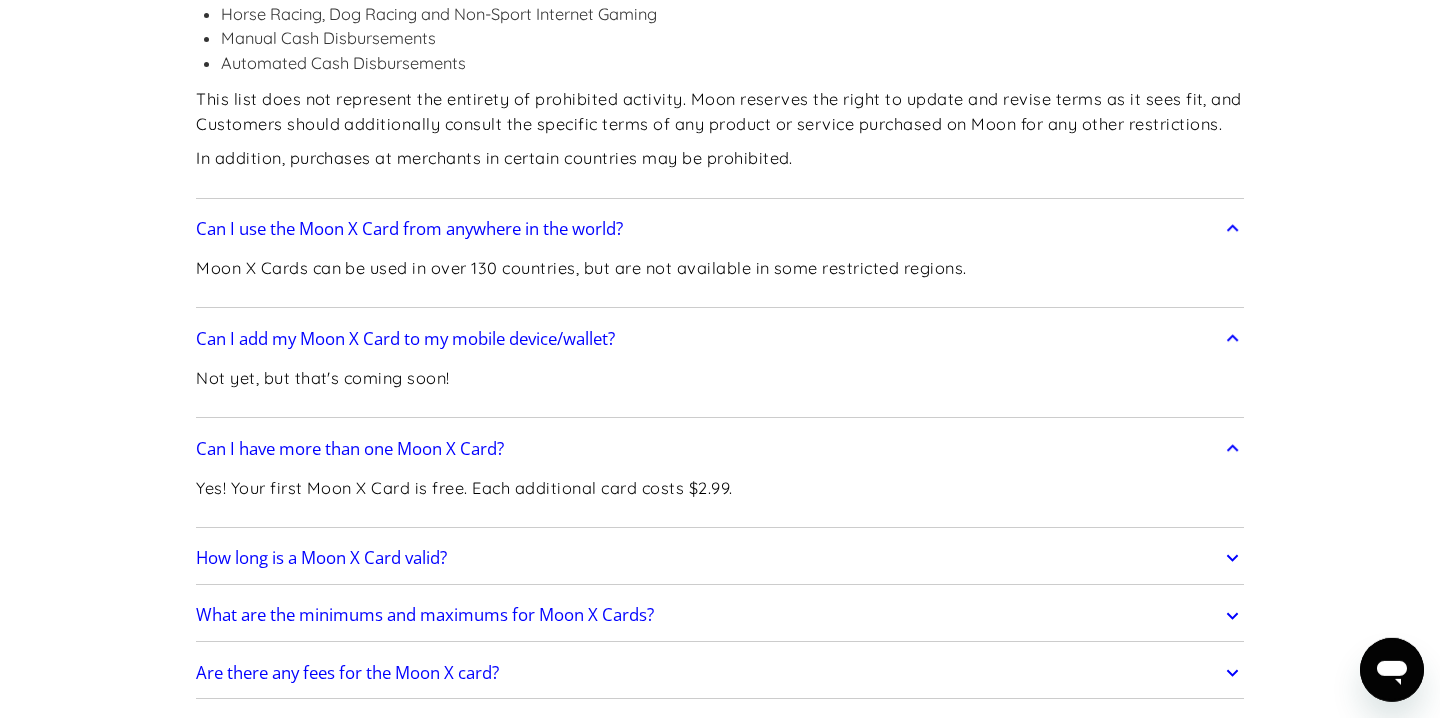 scroll, scrollTop: 4560, scrollLeft: 0, axis: vertical 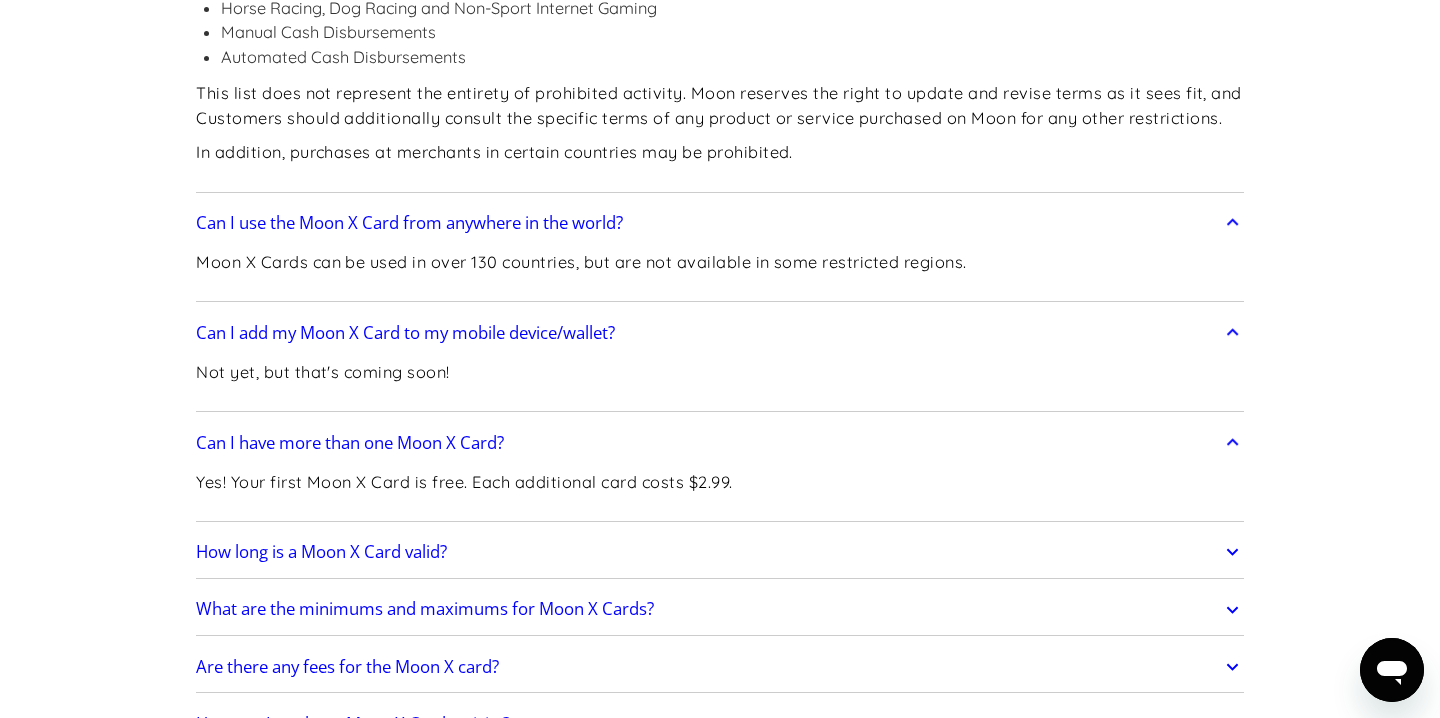 click on "How long is a Moon X Card valid?" at bounding box center (321, 552) 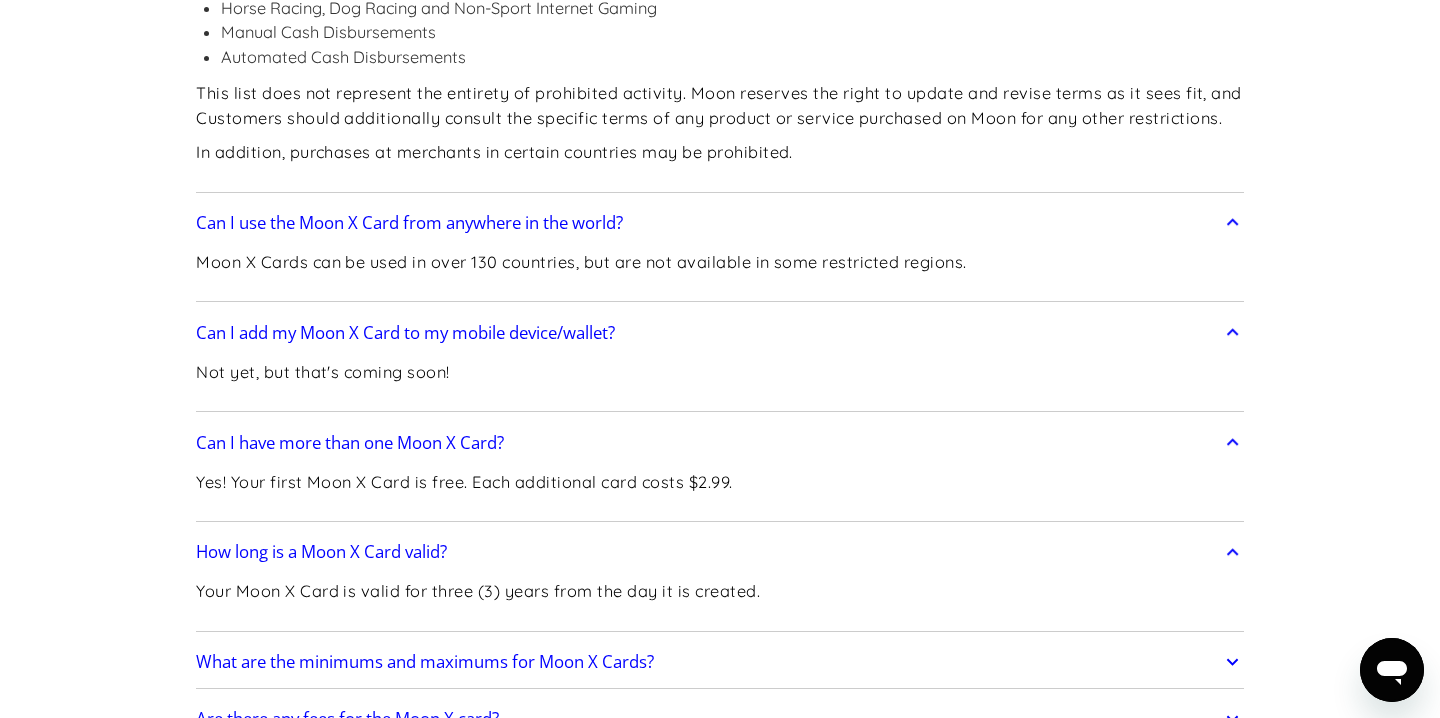 click on "What are the minimums and maximums for Moon X Cards?" at bounding box center (425, 662) 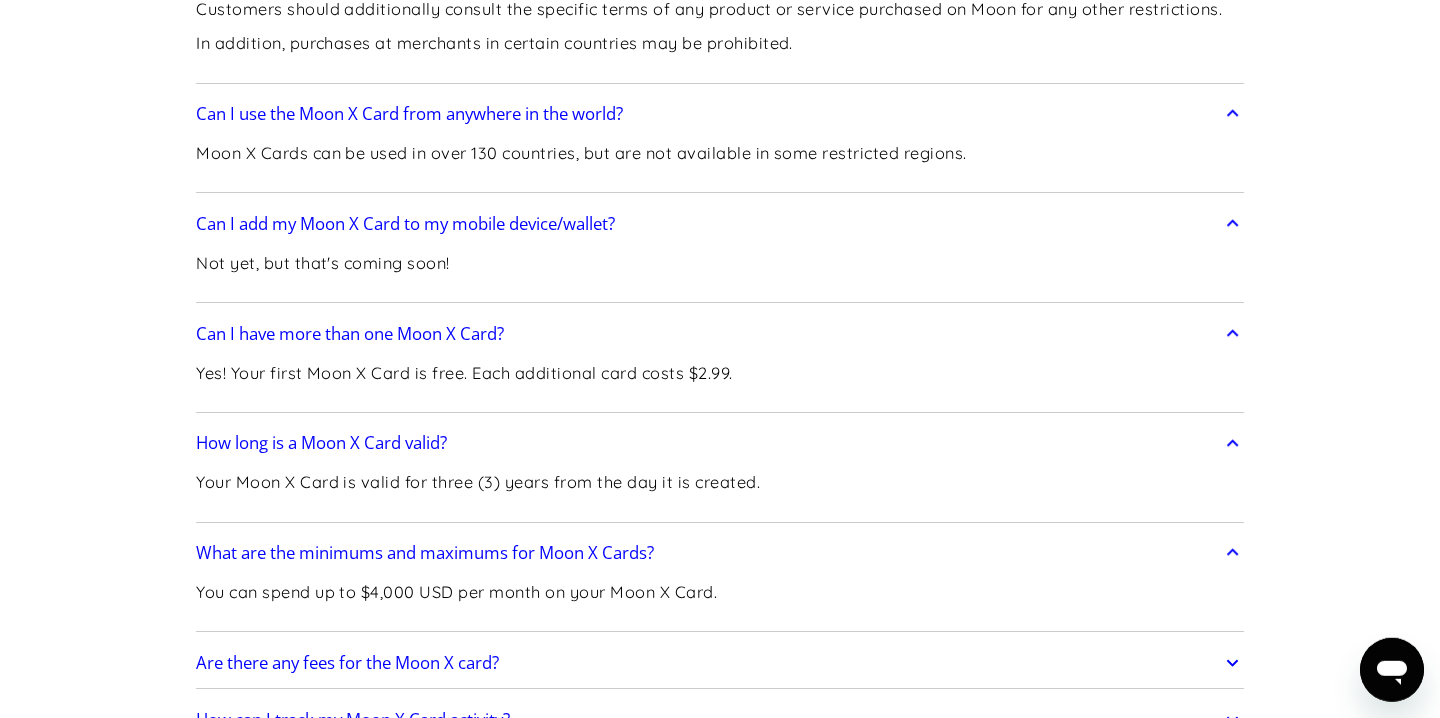 scroll, scrollTop: 4674, scrollLeft: 0, axis: vertical 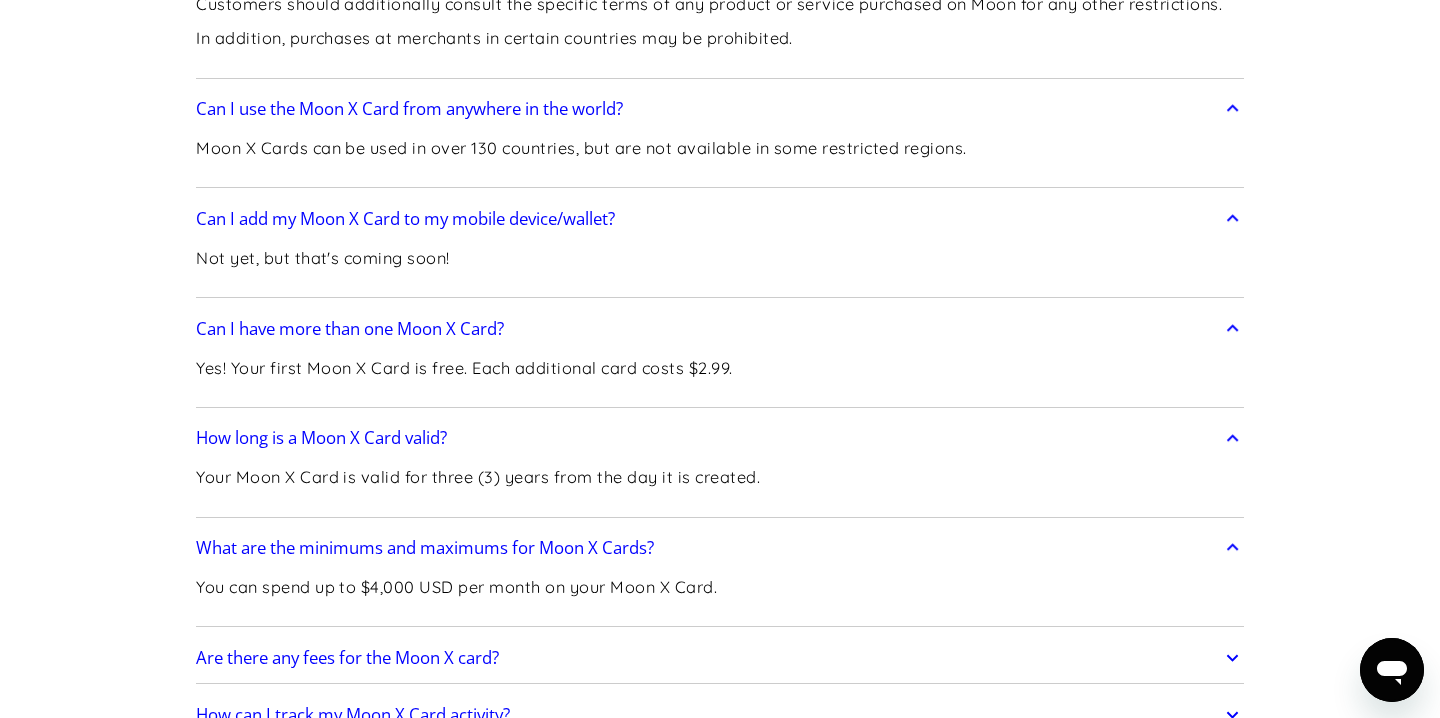 click on "Are there any fees for the Moon X card?" at bounding box center (347, 658) 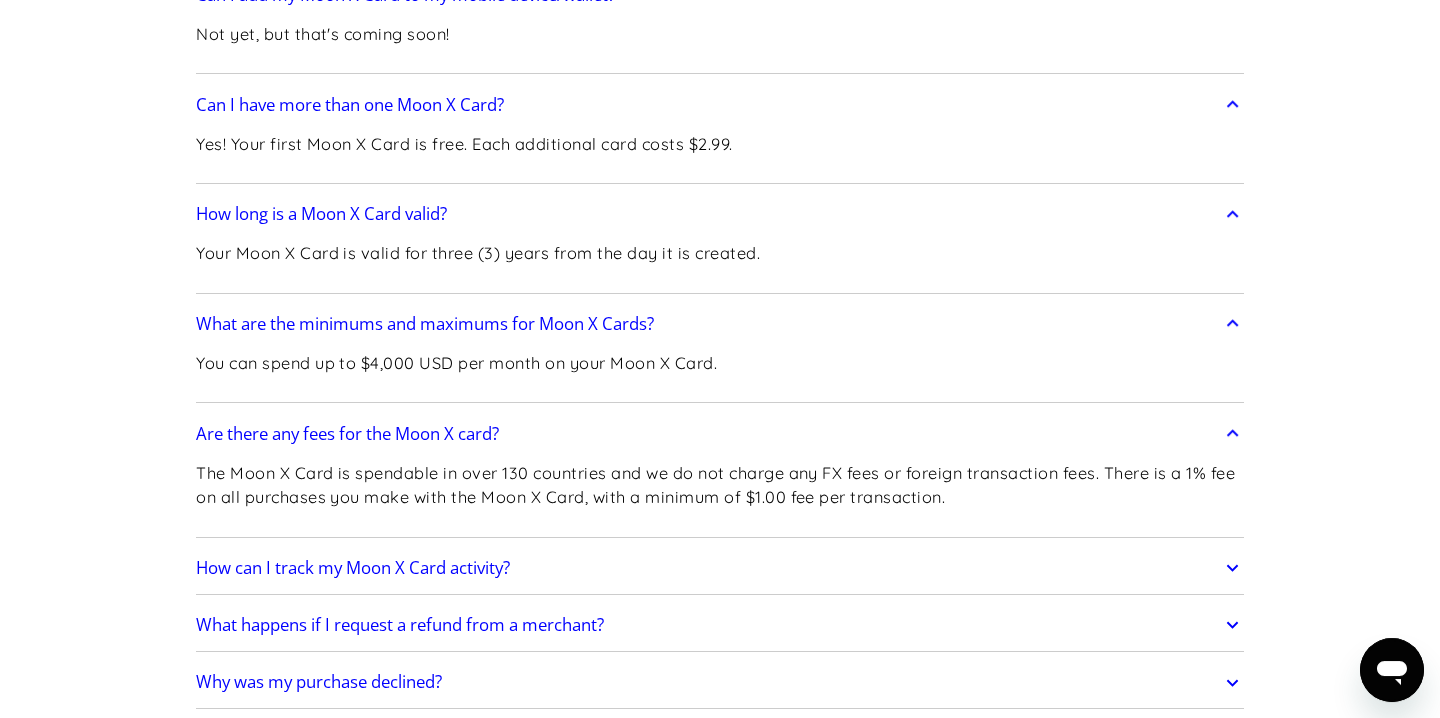 scroll, scrollTop: 4902, scrollLeft: 0, axis: vertical 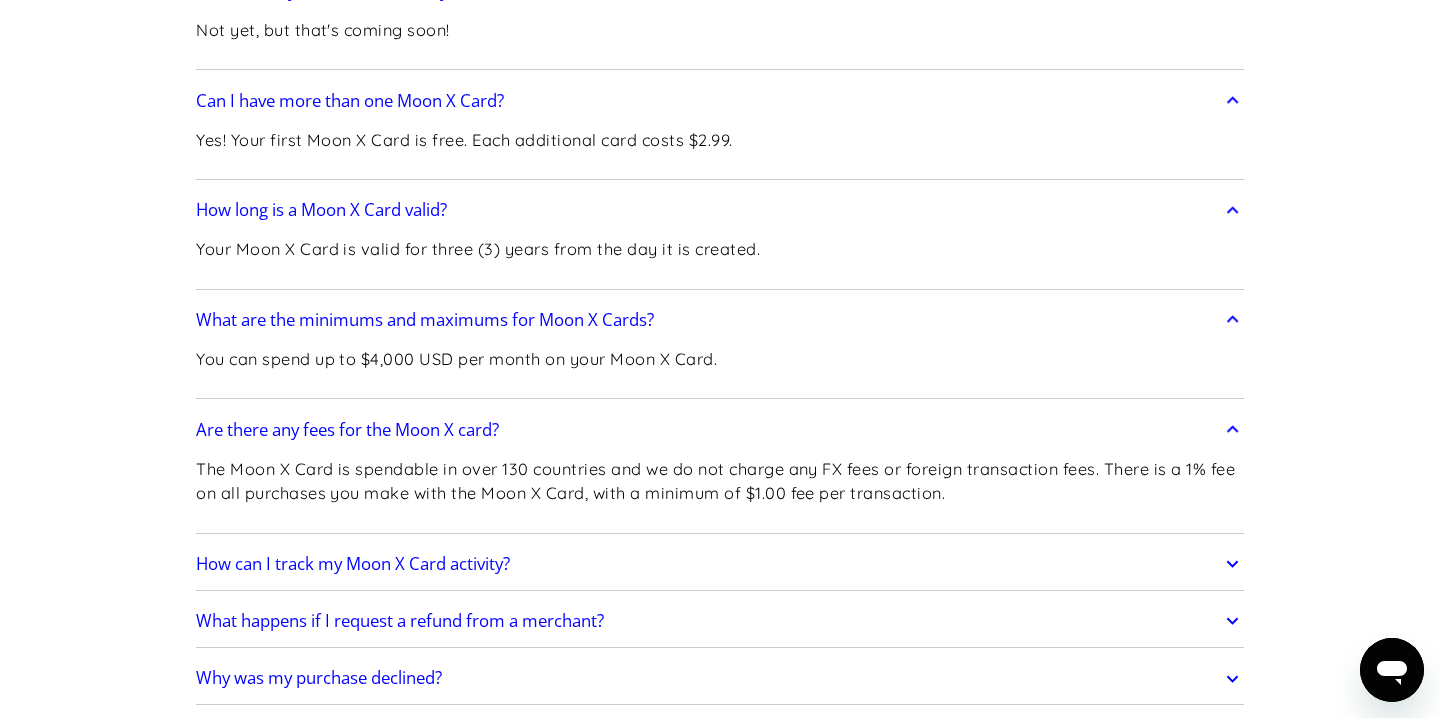 click on "How can I track my Moon X Card activity?" at bounding box center [353, 564] 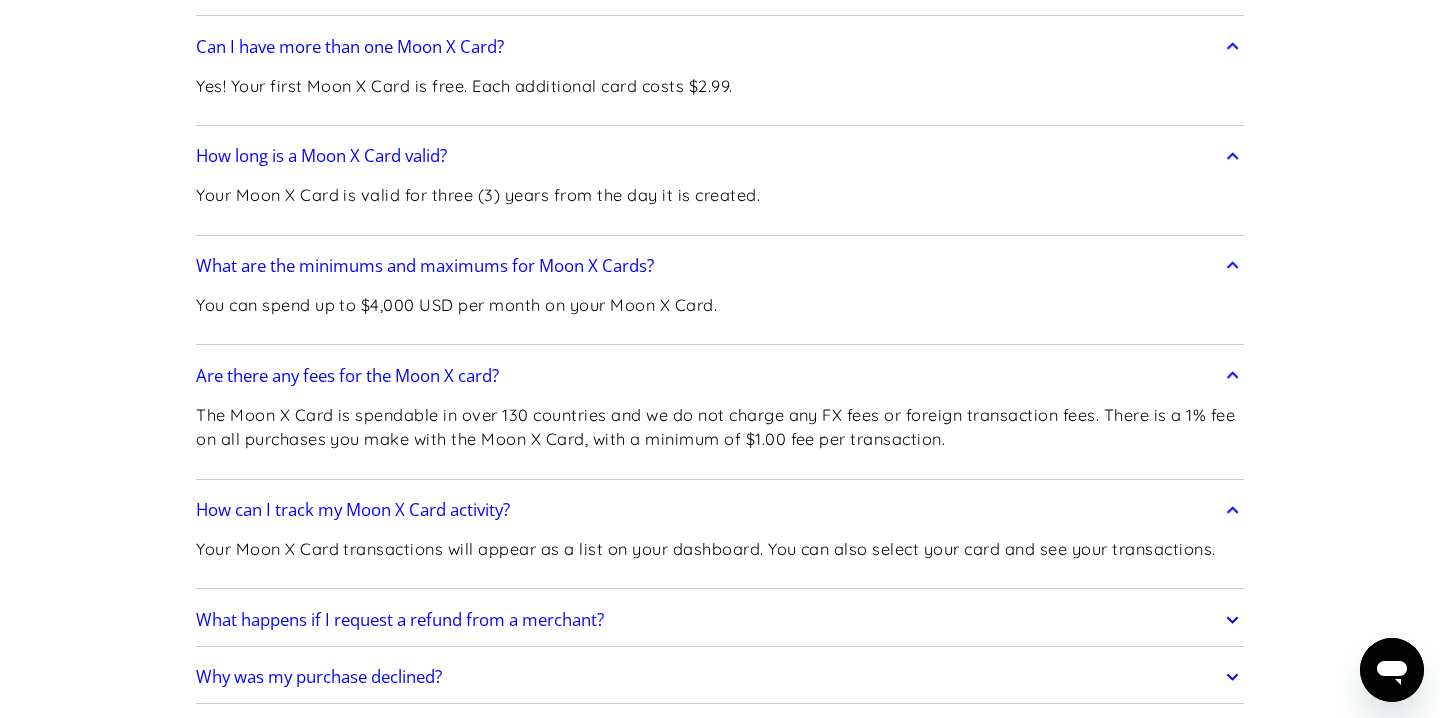 scroll, scrollTop: 5016, scrollLeft: 0, axis: vertical 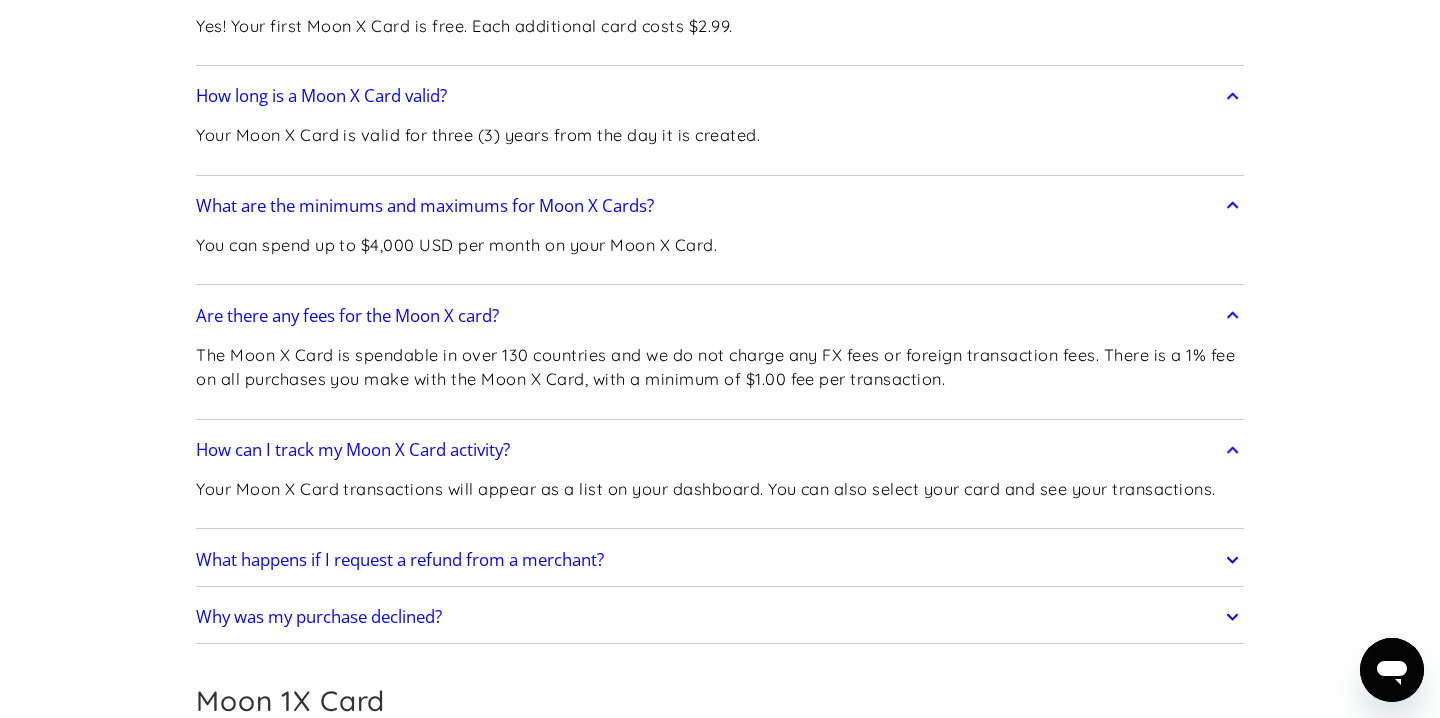click on "What happens if I request a refund from a merchant?" at bounding box center (720, 560) 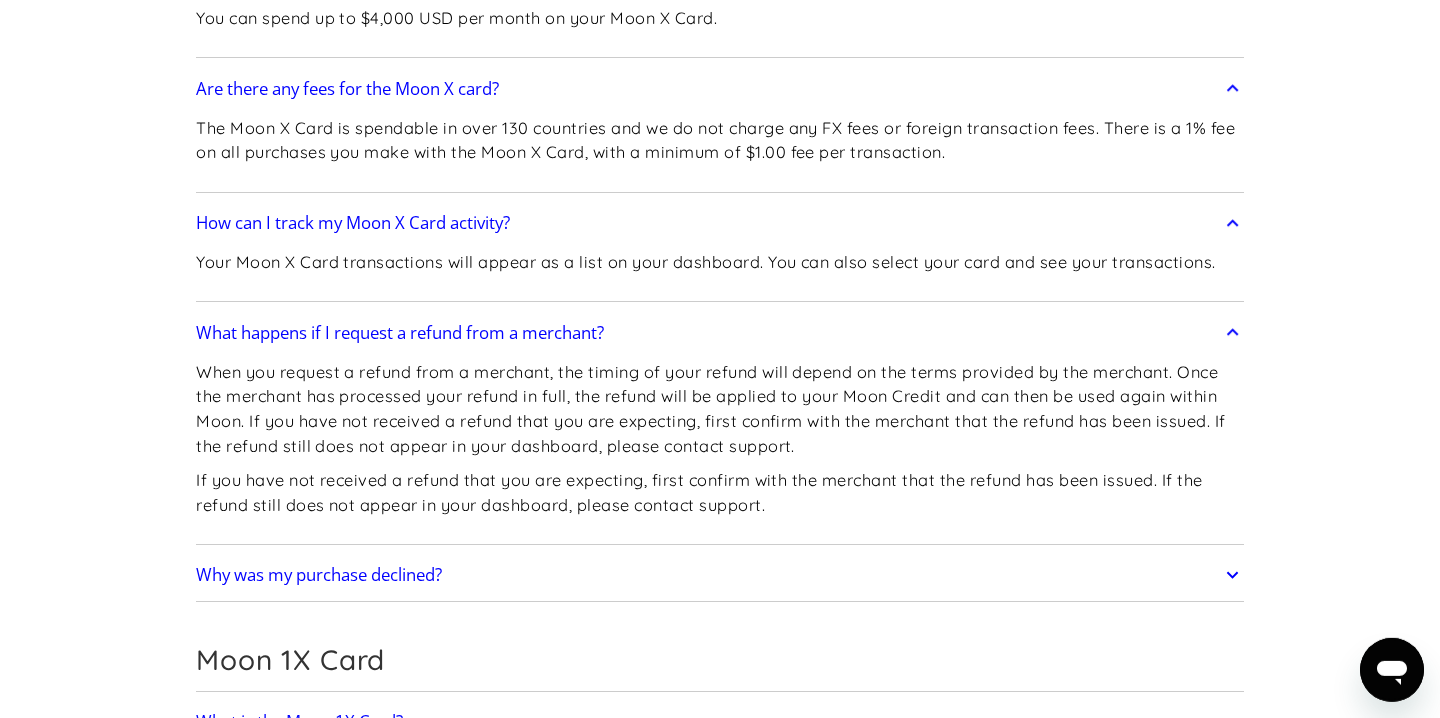 scroll, scrollTop: 5244, scrollLeft: 0, axis: vertical 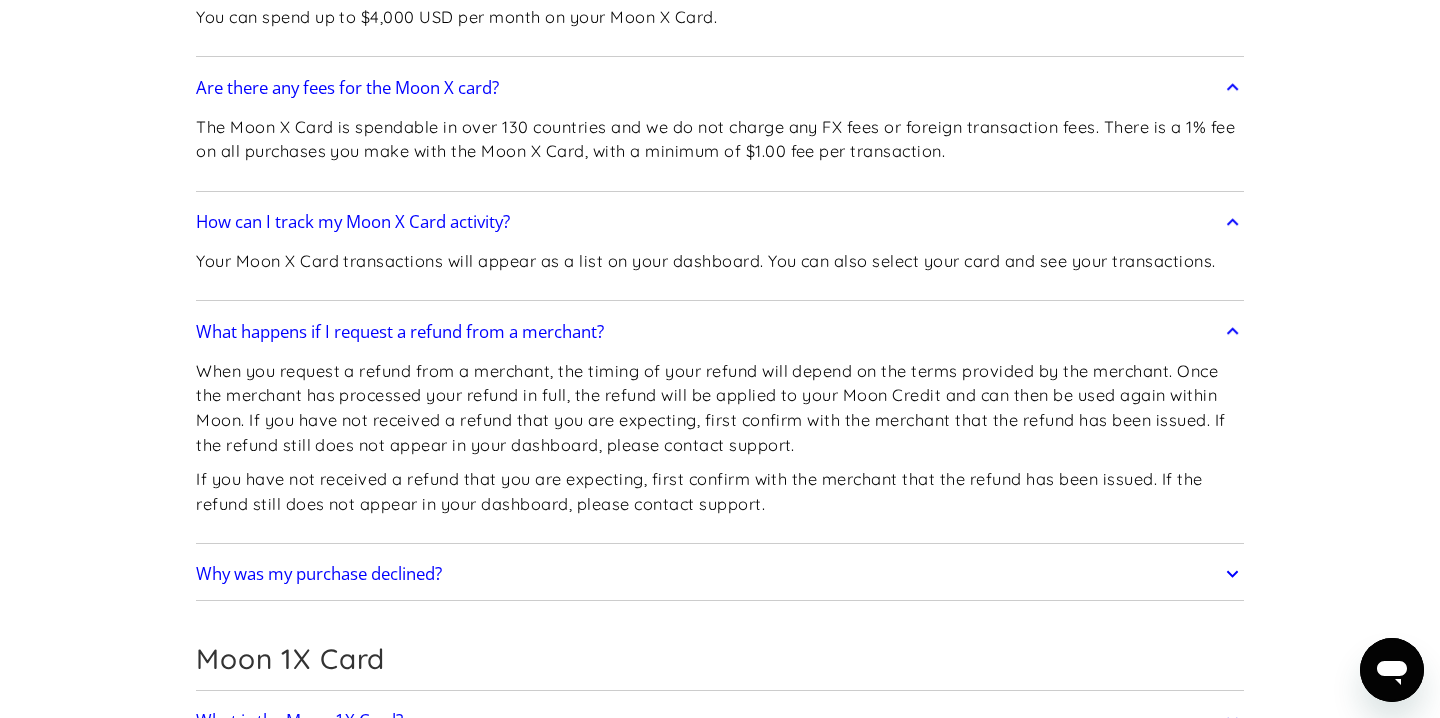 click on "Why was my purchase declined?" at bounding box center (319, 574) 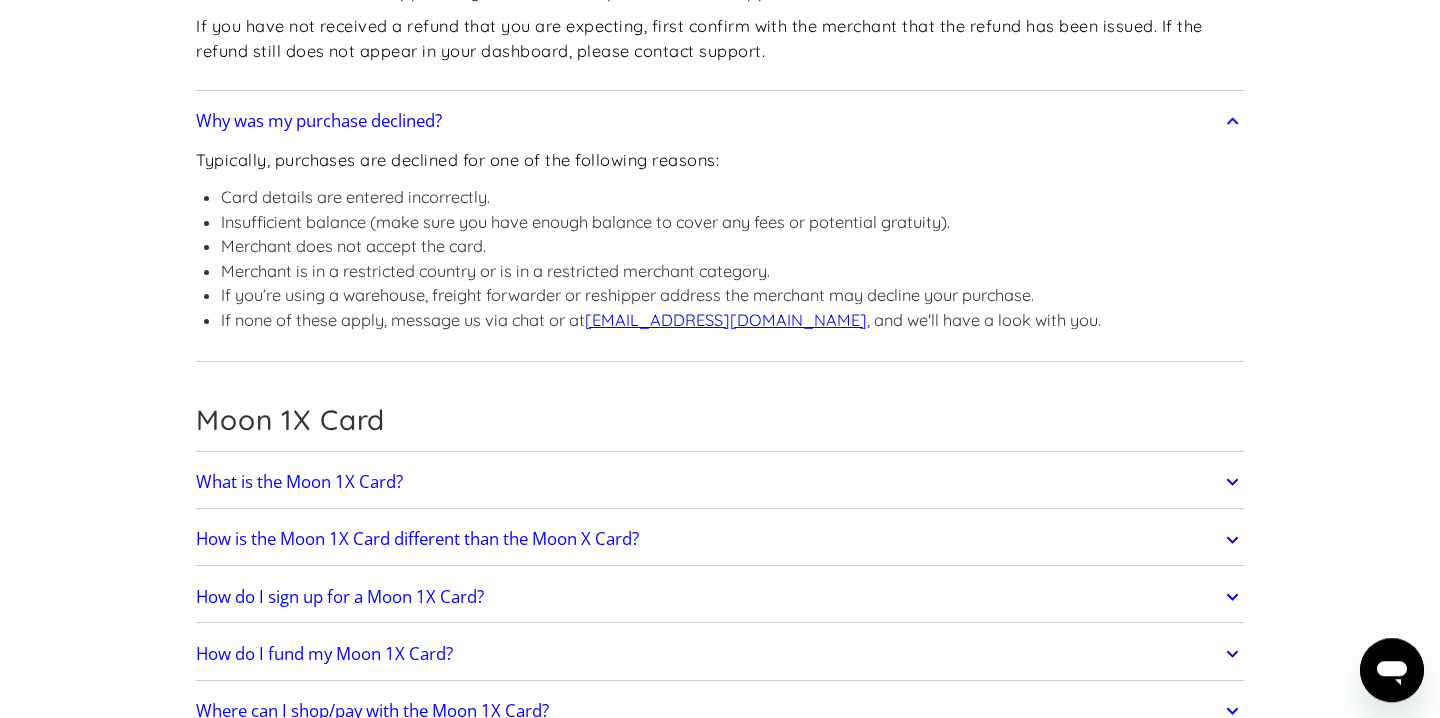 scroll, scrollTop: 5700, scrollLeft: 0, axis: vertical 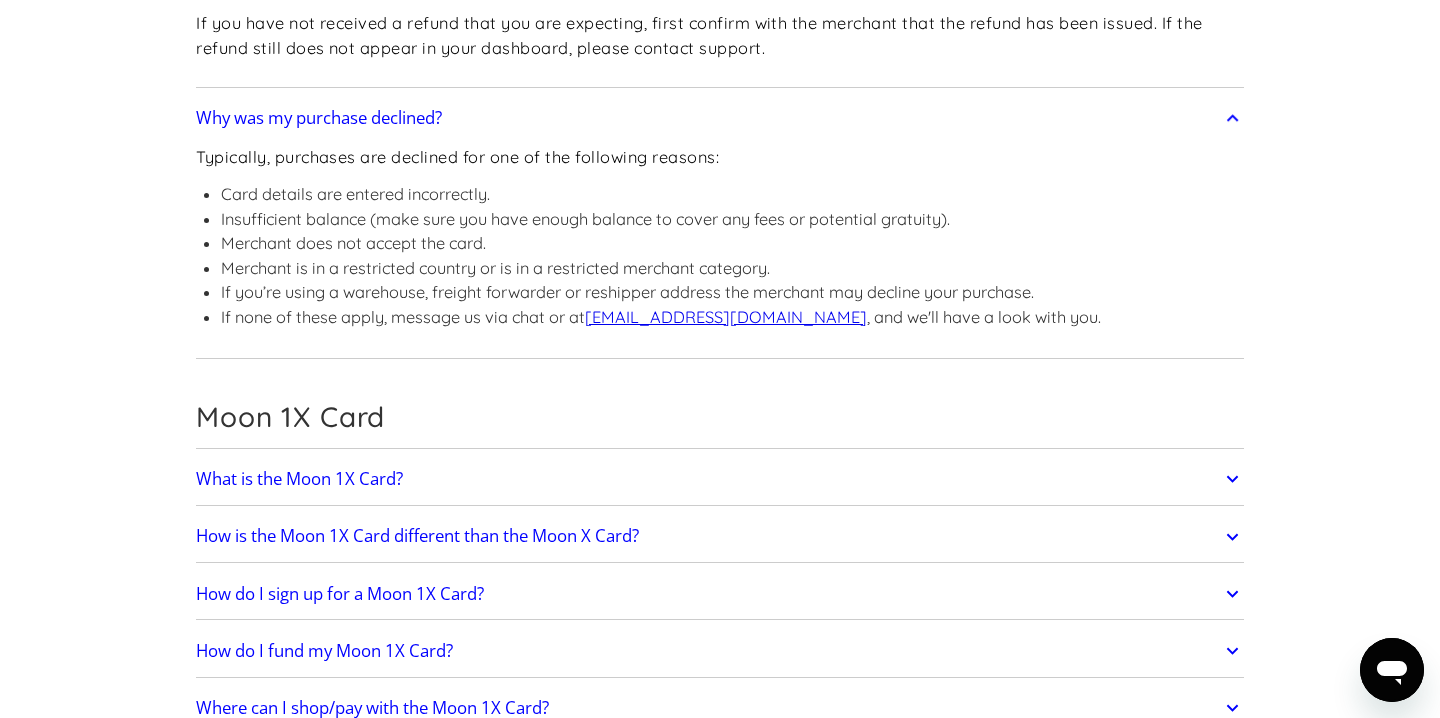 click on "What is the Moon 1X Card?" at bounding box center (720, -2442) 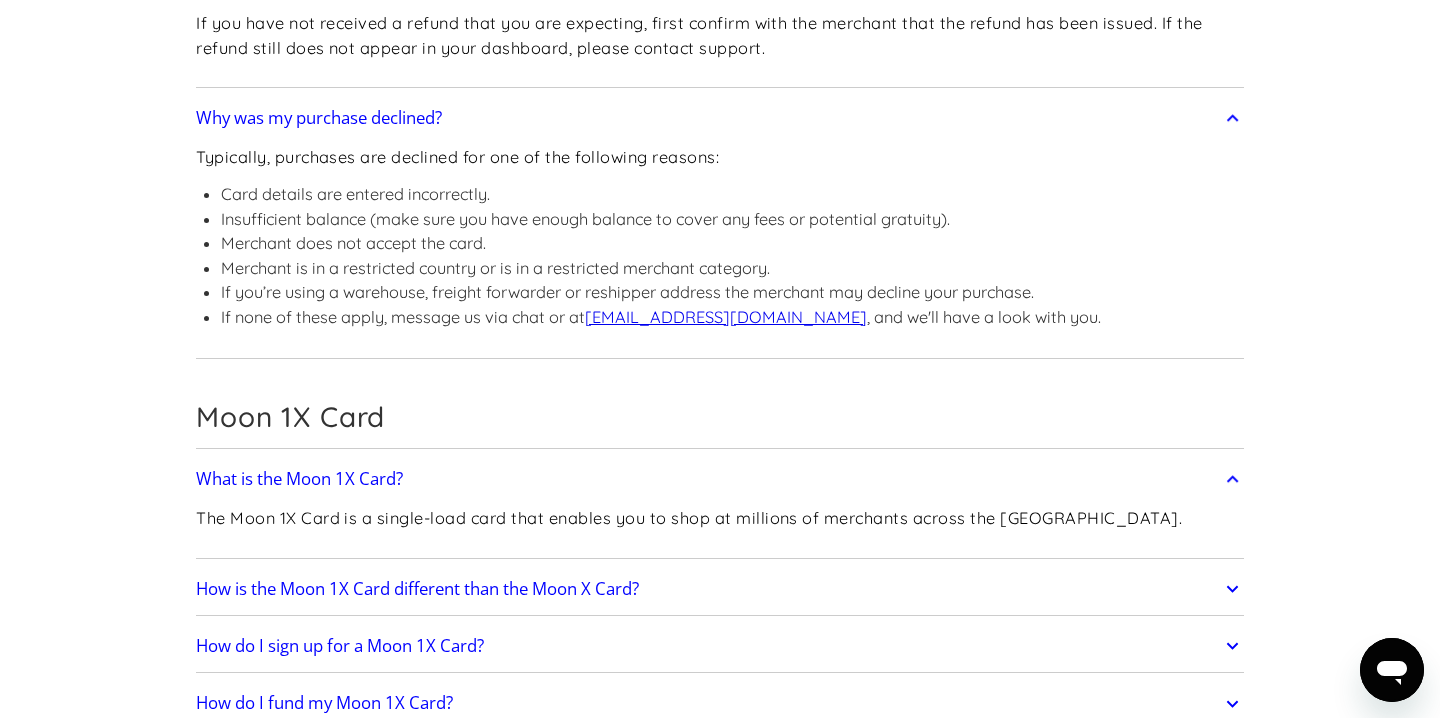 click on "How is the Moon 1X Card different than the Moon X Card?" at bounding box center (417, 589) 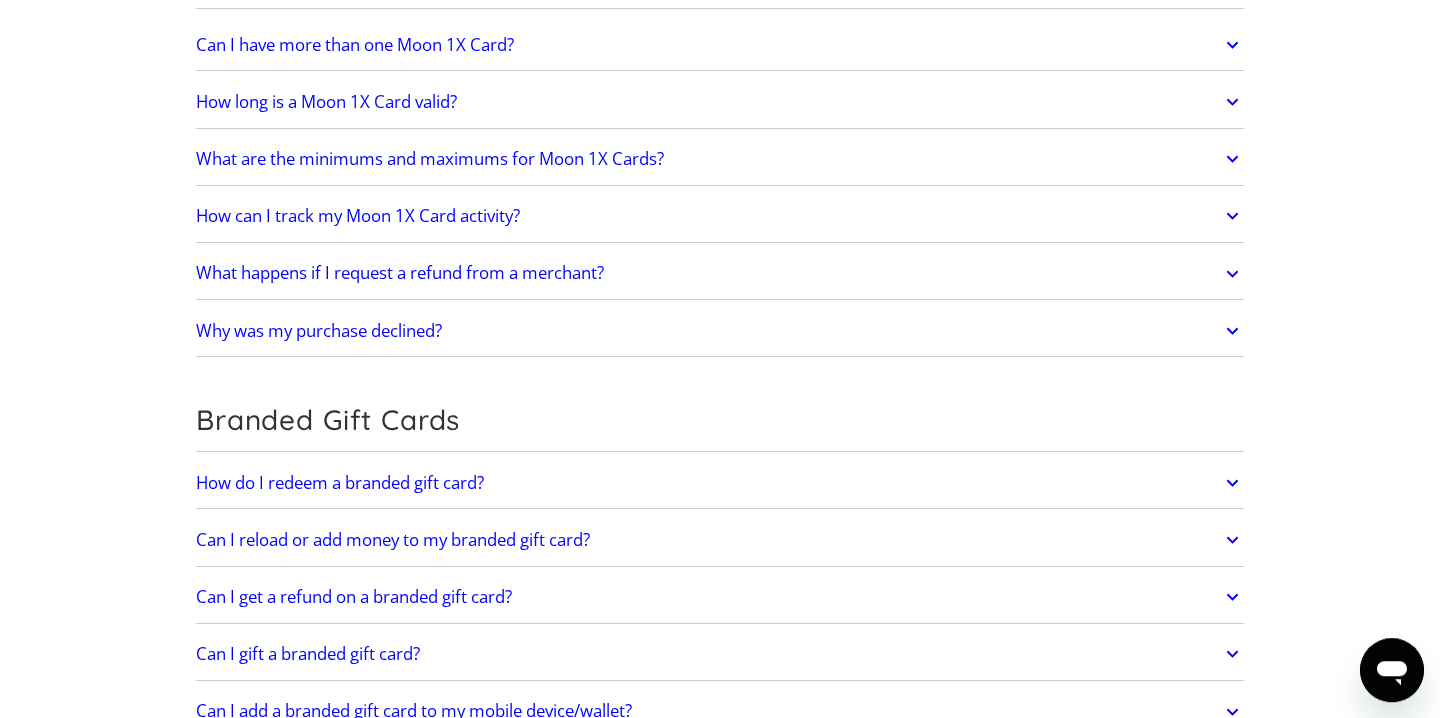 scroll, scrollTop: 6840, scrollLeft: 0, axis: vertical 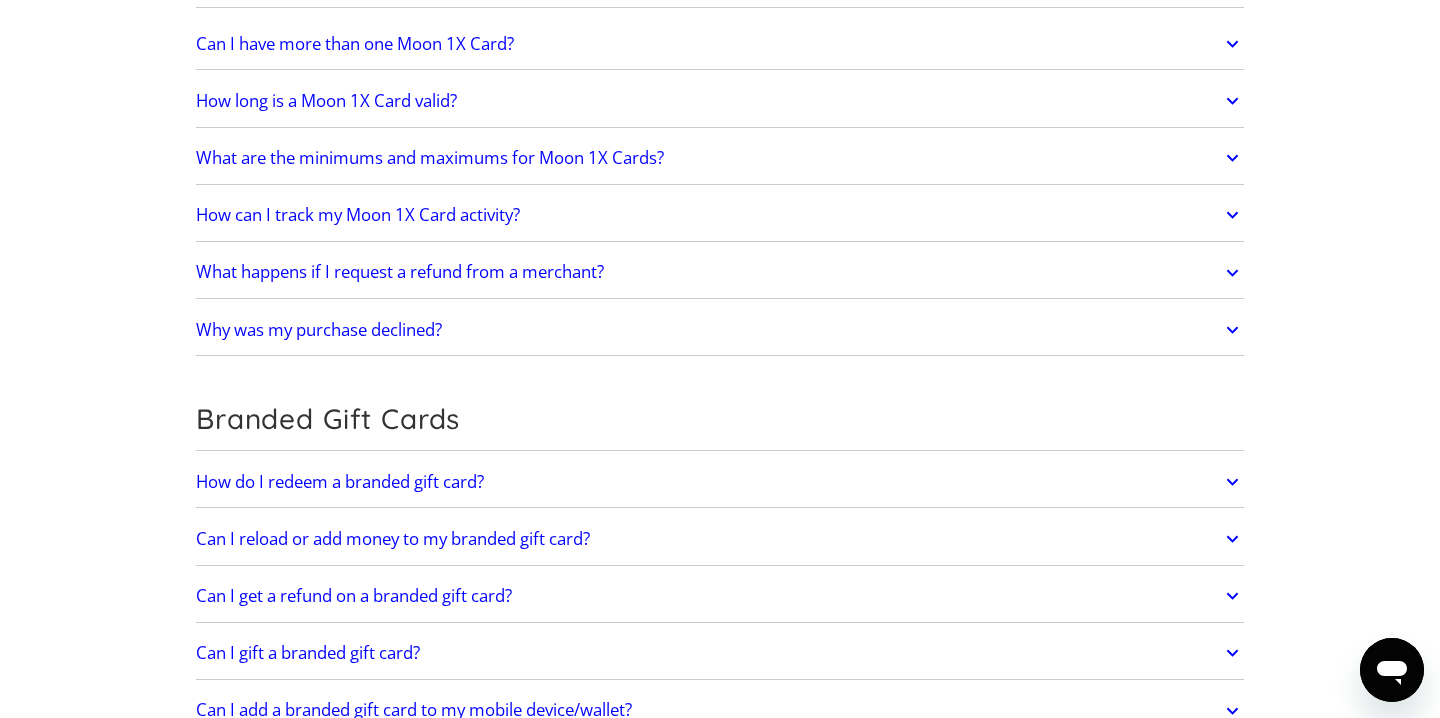 click on "How do I redeem a branded gift card?" at bounding box center [340, 482] 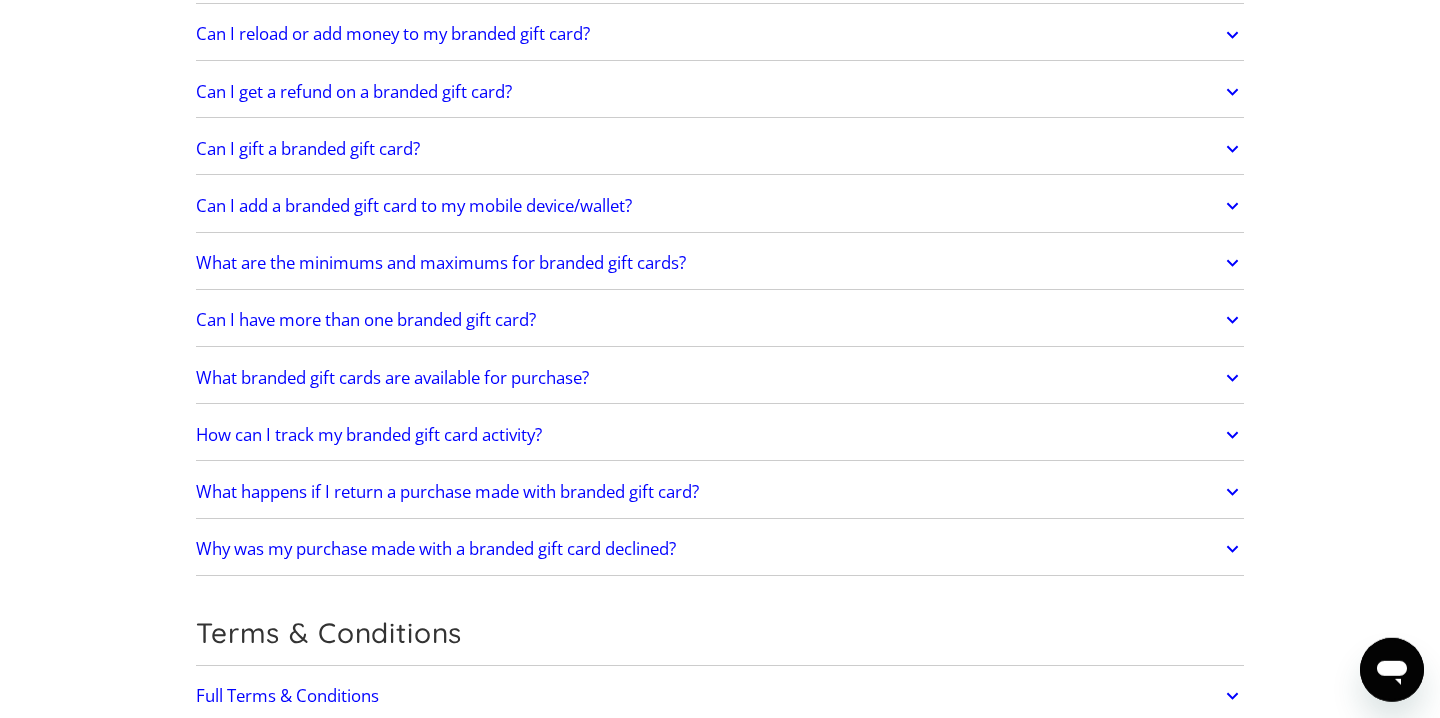 scroll, scrollTop: 7524, scrollLeft: 0, axis: vertical 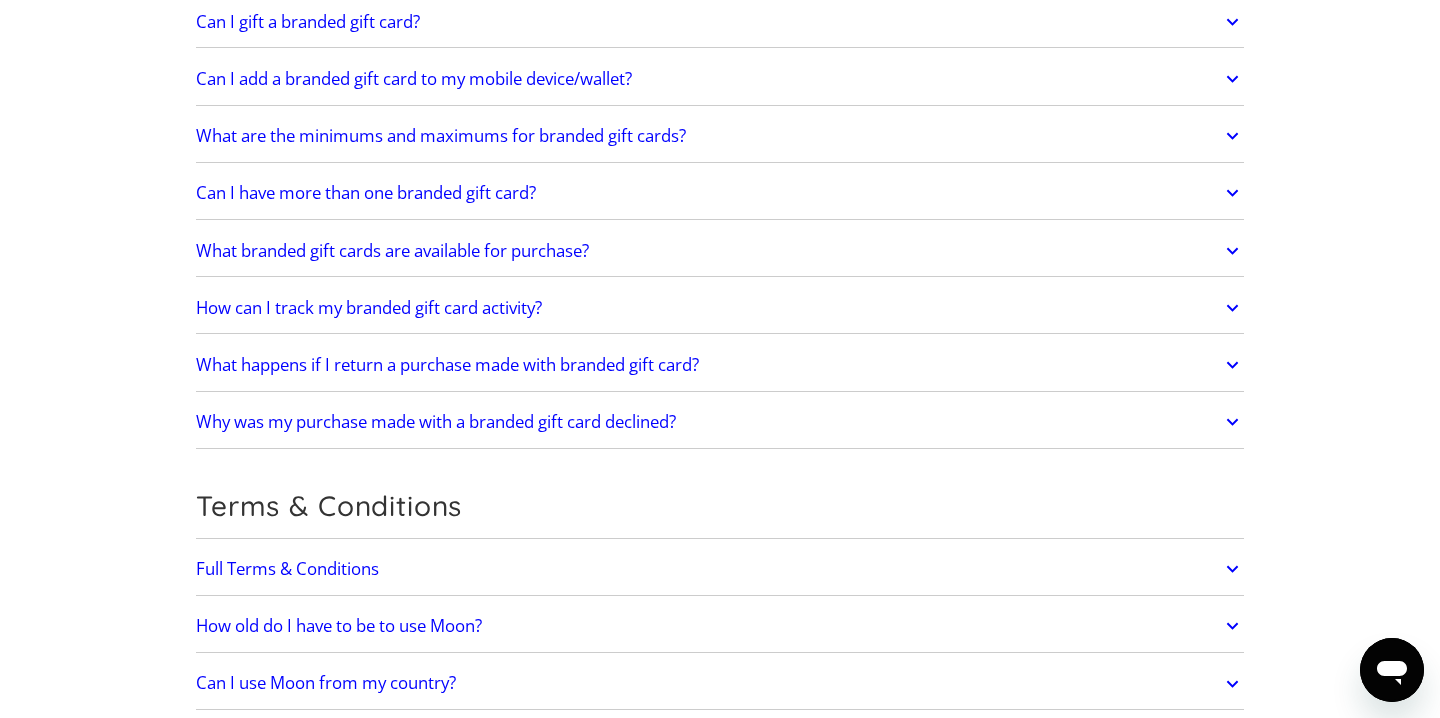 click on "How old do I have to be to use Moon?" at bounding box center (339, 626) 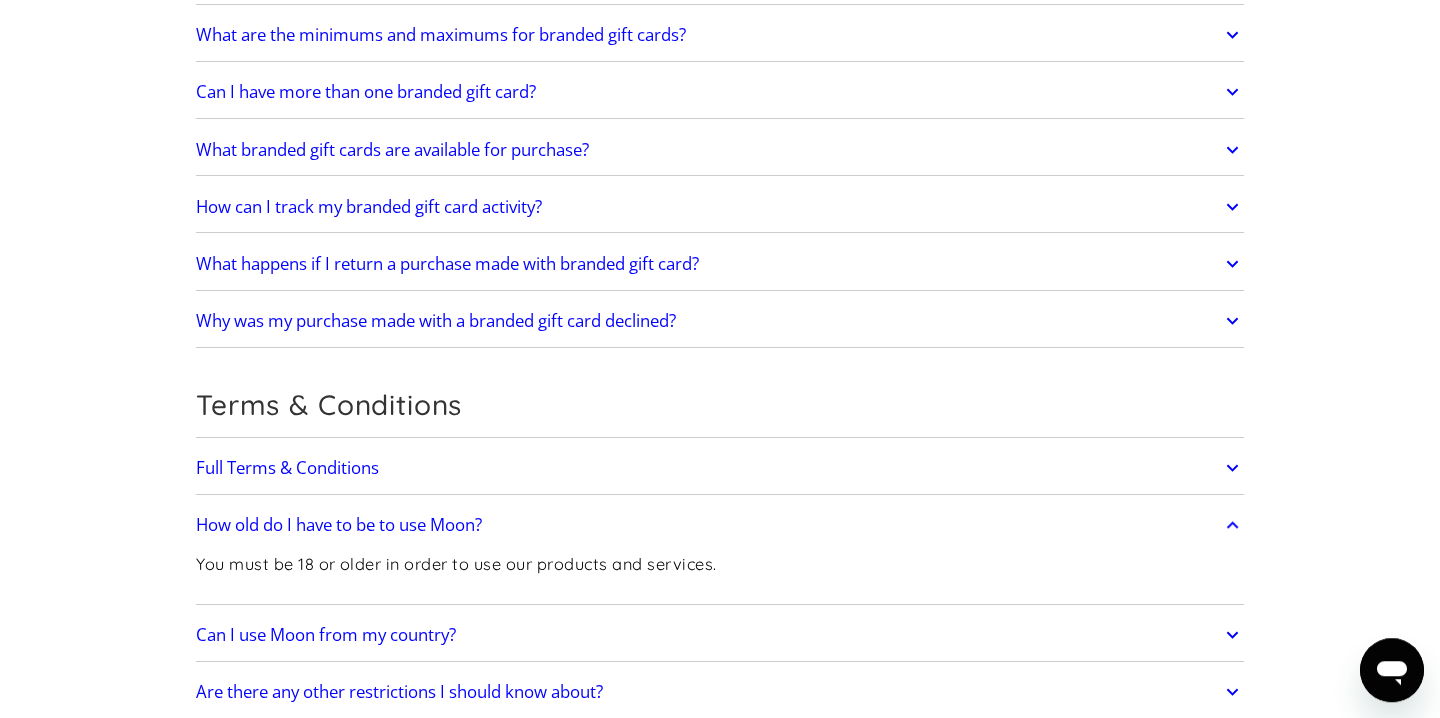 scroll, scrollTop: 7638, scrollLeft: 0, axis: vertical 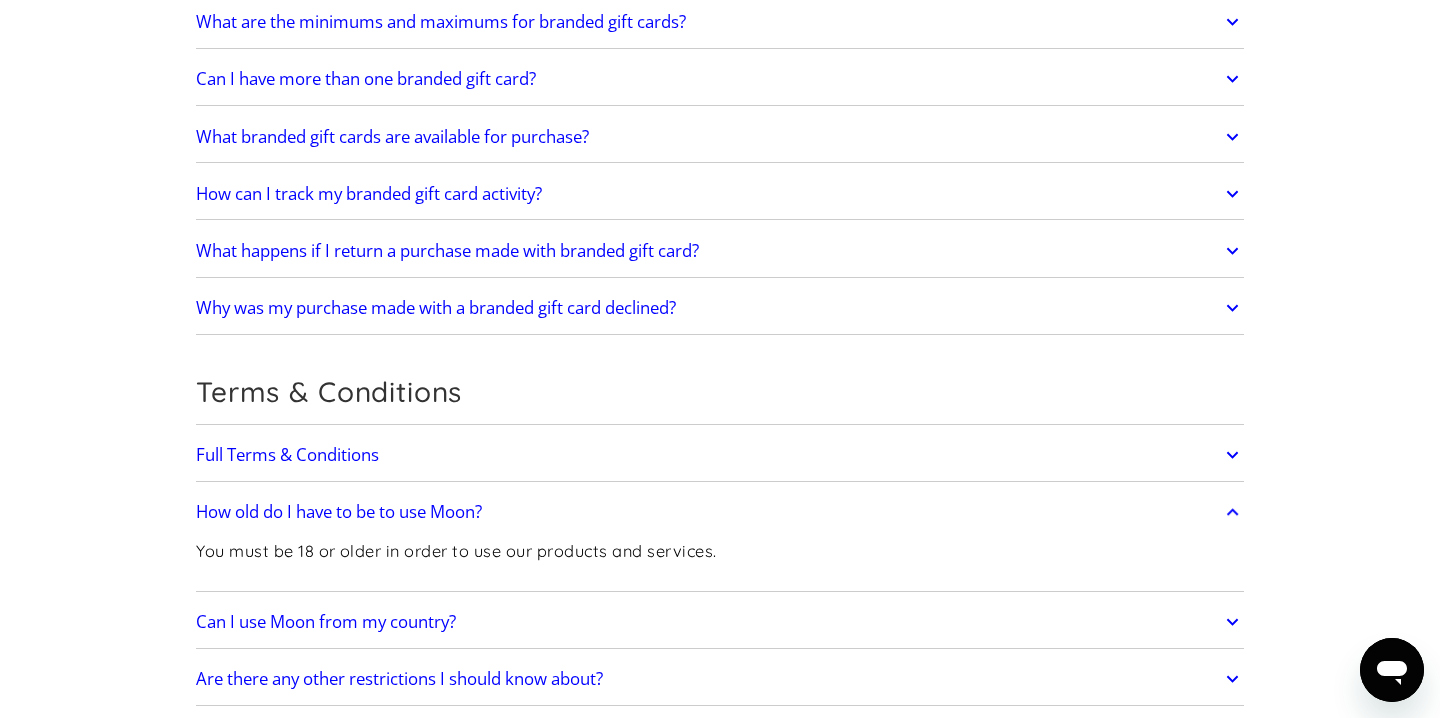 click on "Can I use Moon from my country?" at bounding box center [326, 622] 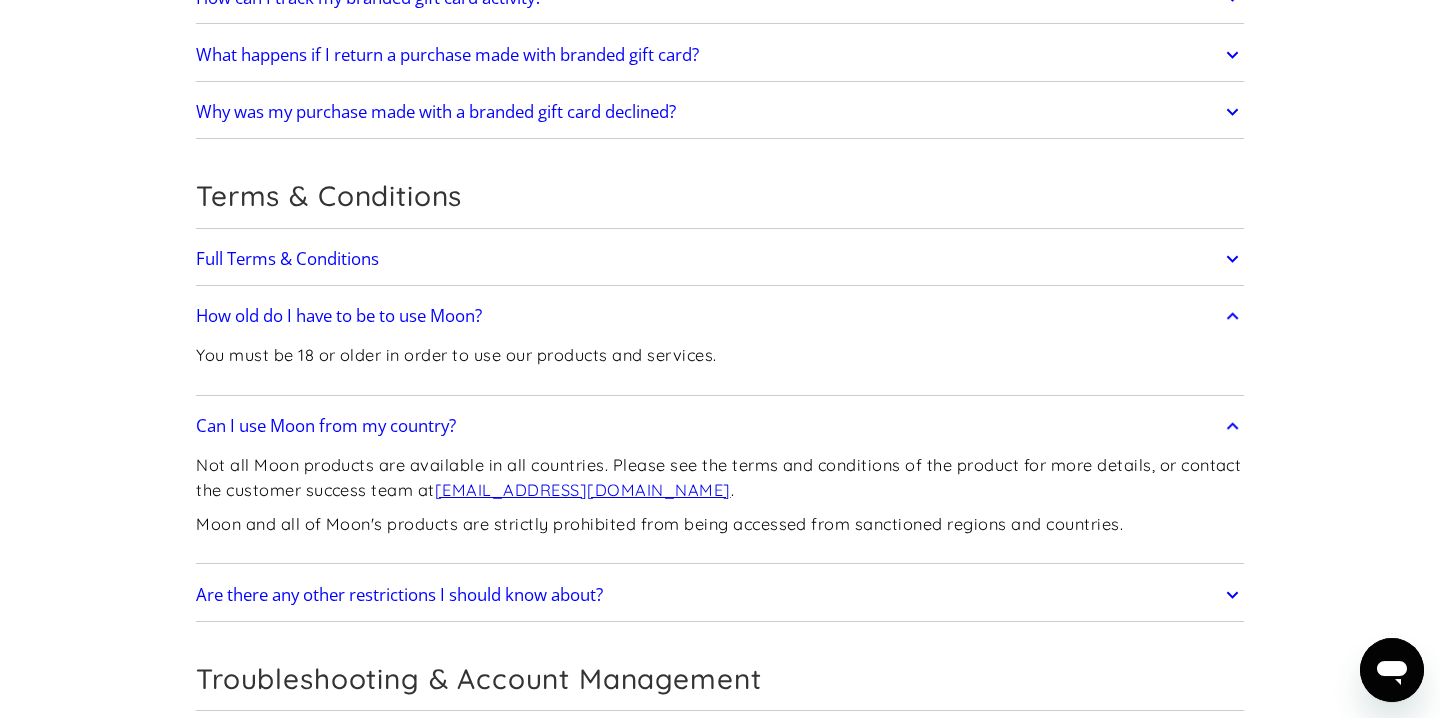 scroll, scrollTop: 7866, scrollLeft: 0, axis: vertical 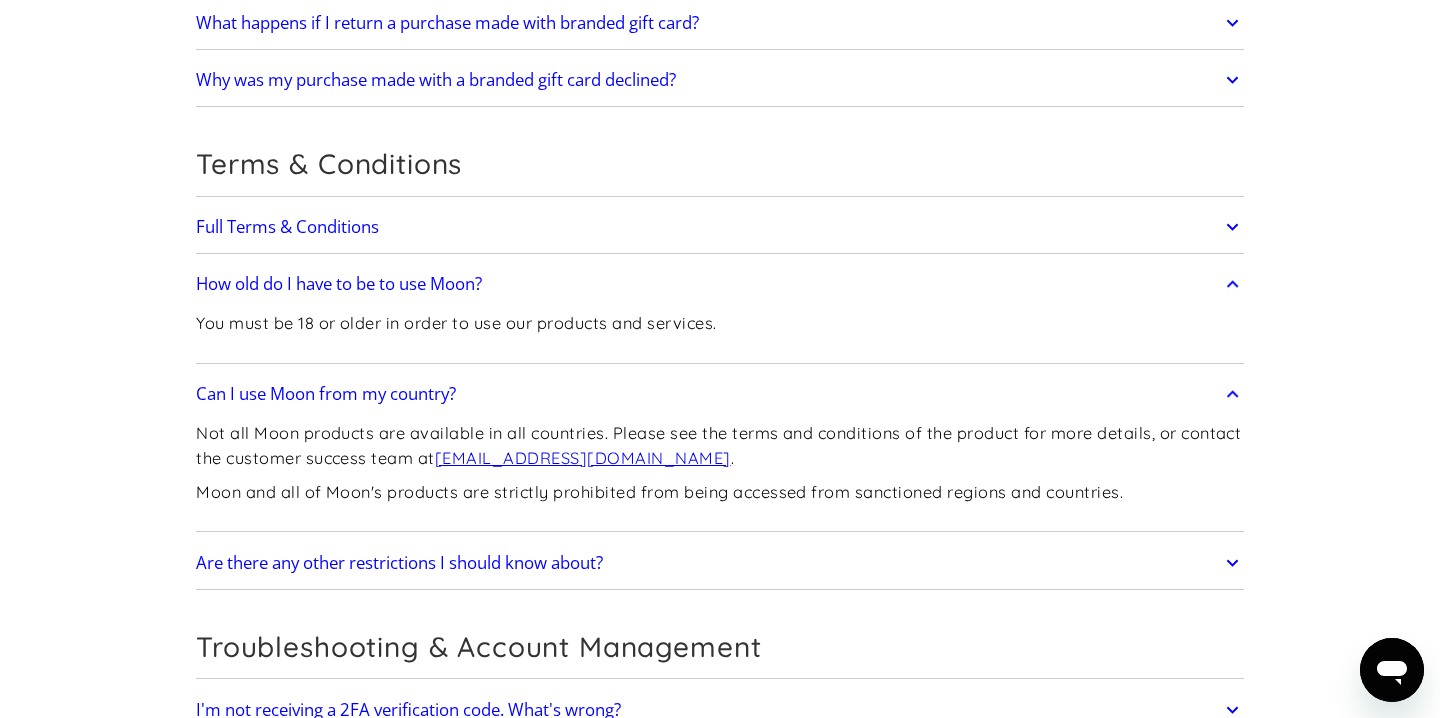click on "Get Started
How do I sign up? Head to  paywithmoon.com/signup  to get started.
How do I login? Head to  paywithmoon.com/login  to get started.
What MFA method do you support? Moon supports account verification via email only. Email account verification is not needed for "Log in with Google".
What information do I need to sign up? To create a Moon account you need to provide an email address and a password. The email address you use to create your account will be used to receive 2FA codes, so please ensure you do not lose access to your email inbox.
Can I create more than one (1) Moon account? No. Each user may only have one account.
How It Works
How do virtual cards work? Virtual cards are just like regular cards, except there is no physical plastic. By entering virtual card details where you would normally input your credit or debit card details, you can complete purchases without giving out your personal card details.
What browsers does Moon support? Safari Chrome Firefox Brave Opera" at bounding box center [720, -3267] 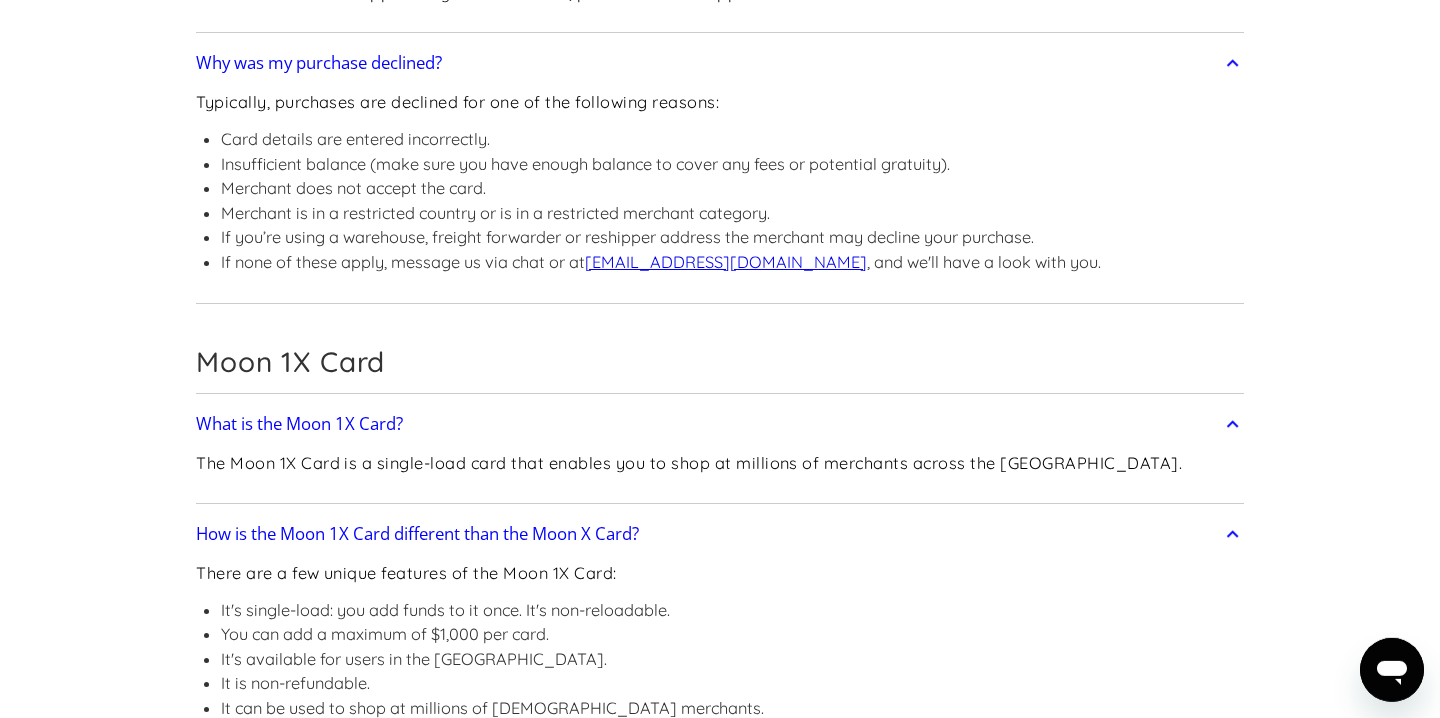 scroll, scrollTop: 5441, scrollLeft: 0, axis: vertical 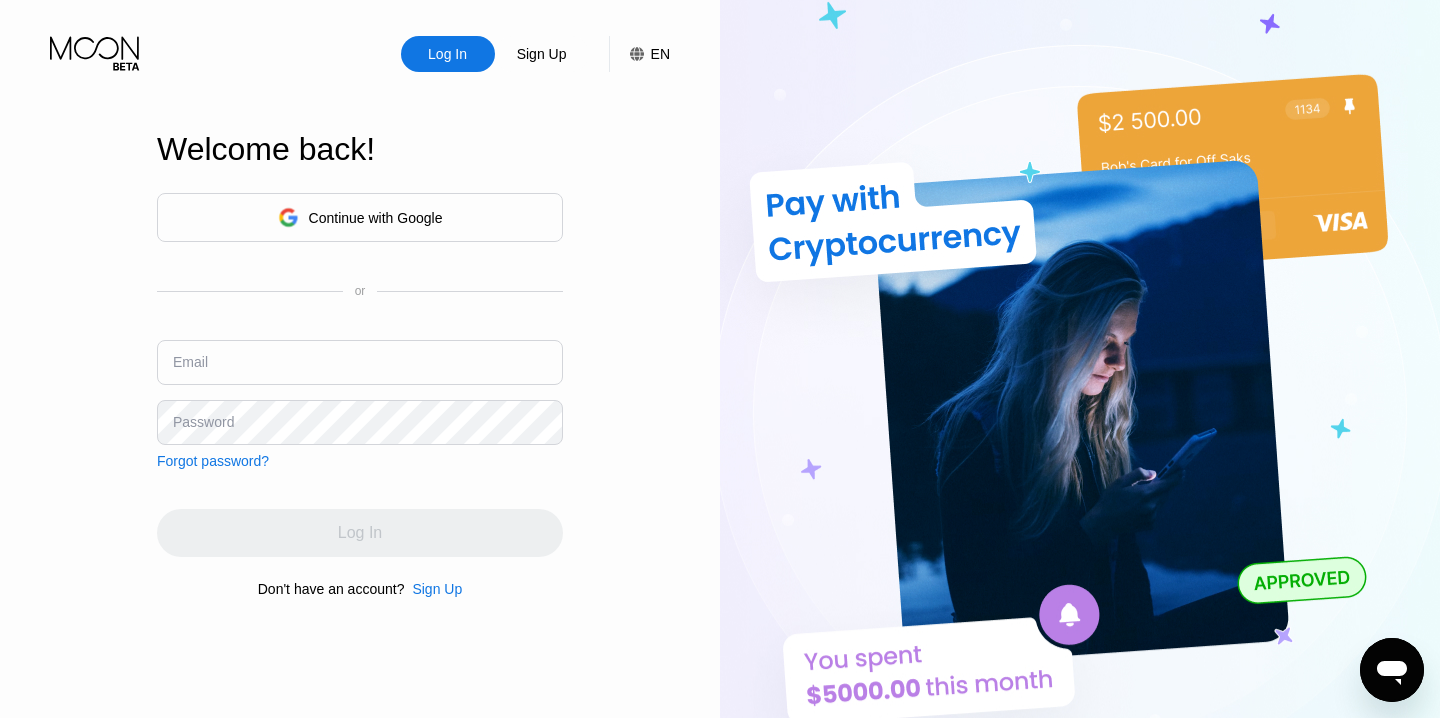 click at bounding box center (360, 362) 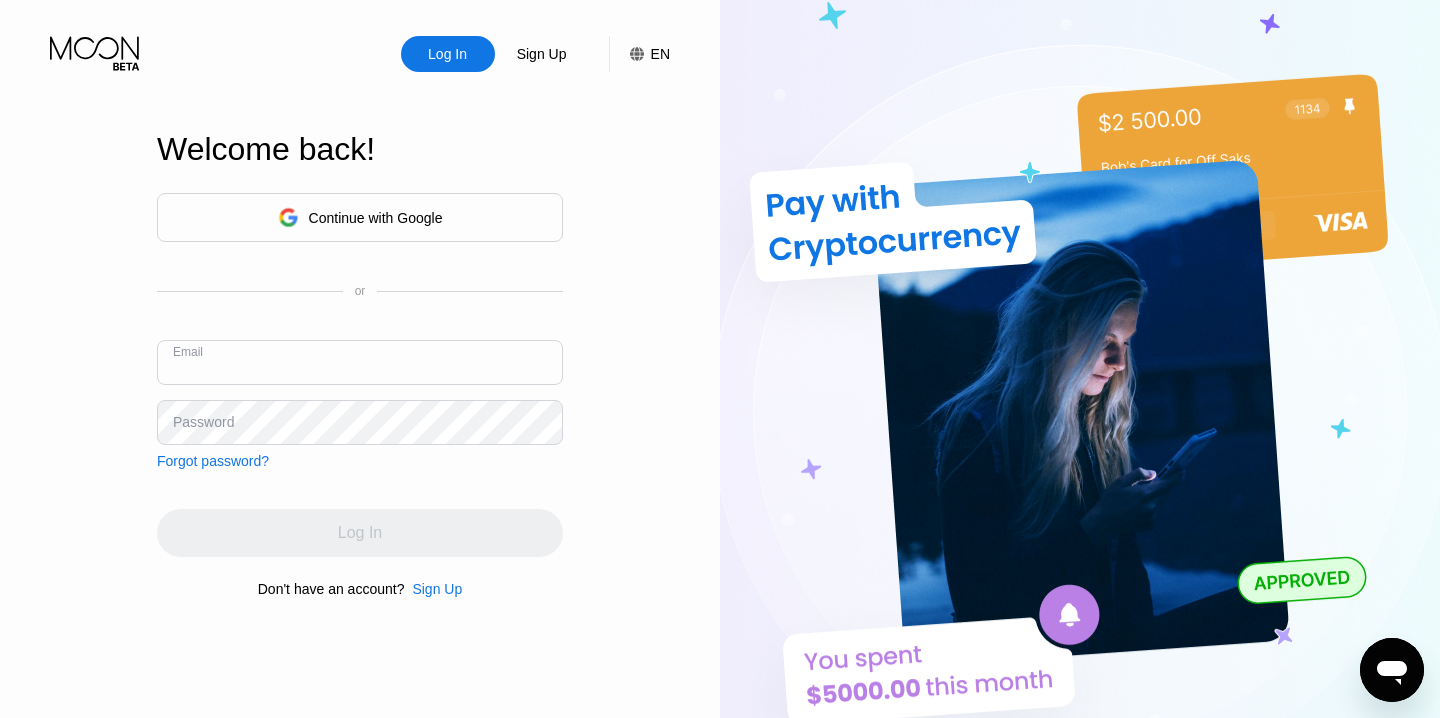 click at bounding box center [1440, 359] 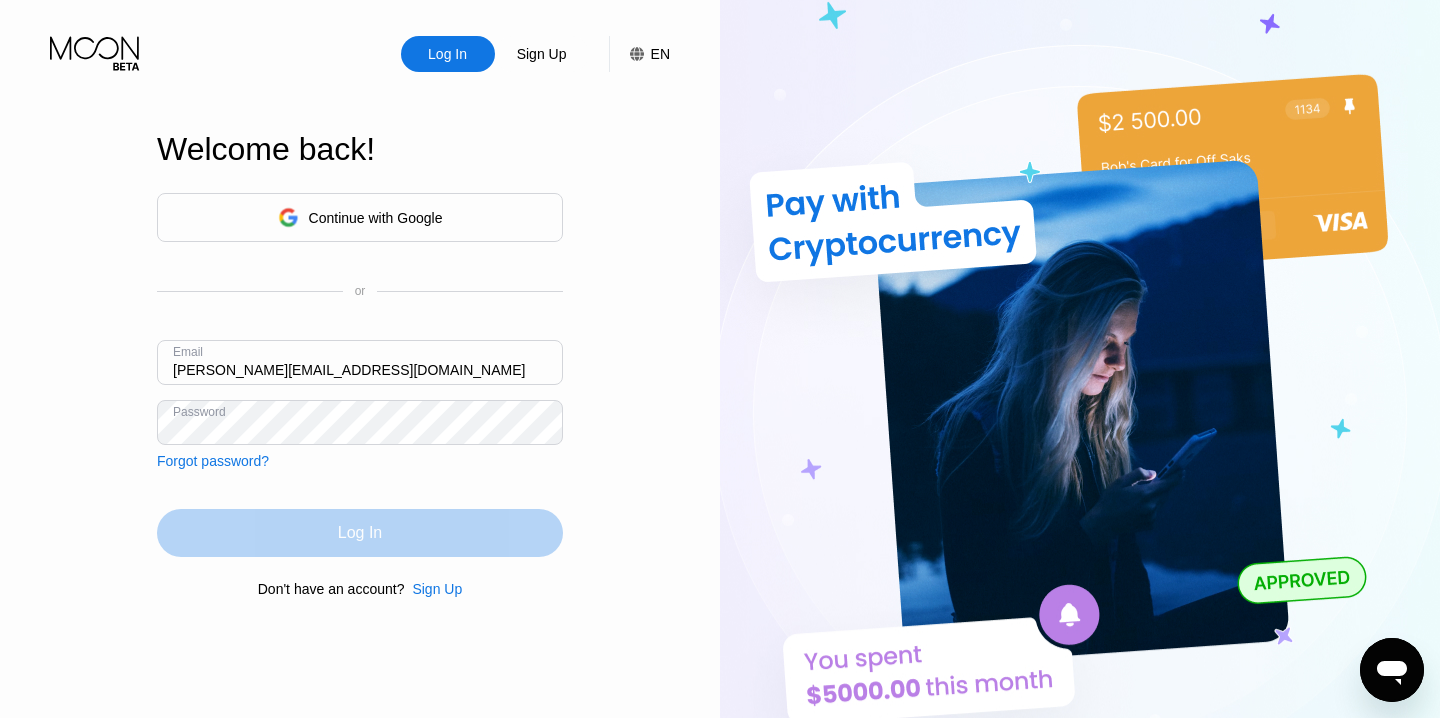 click on "Log In" at bounding box center [360, 533] 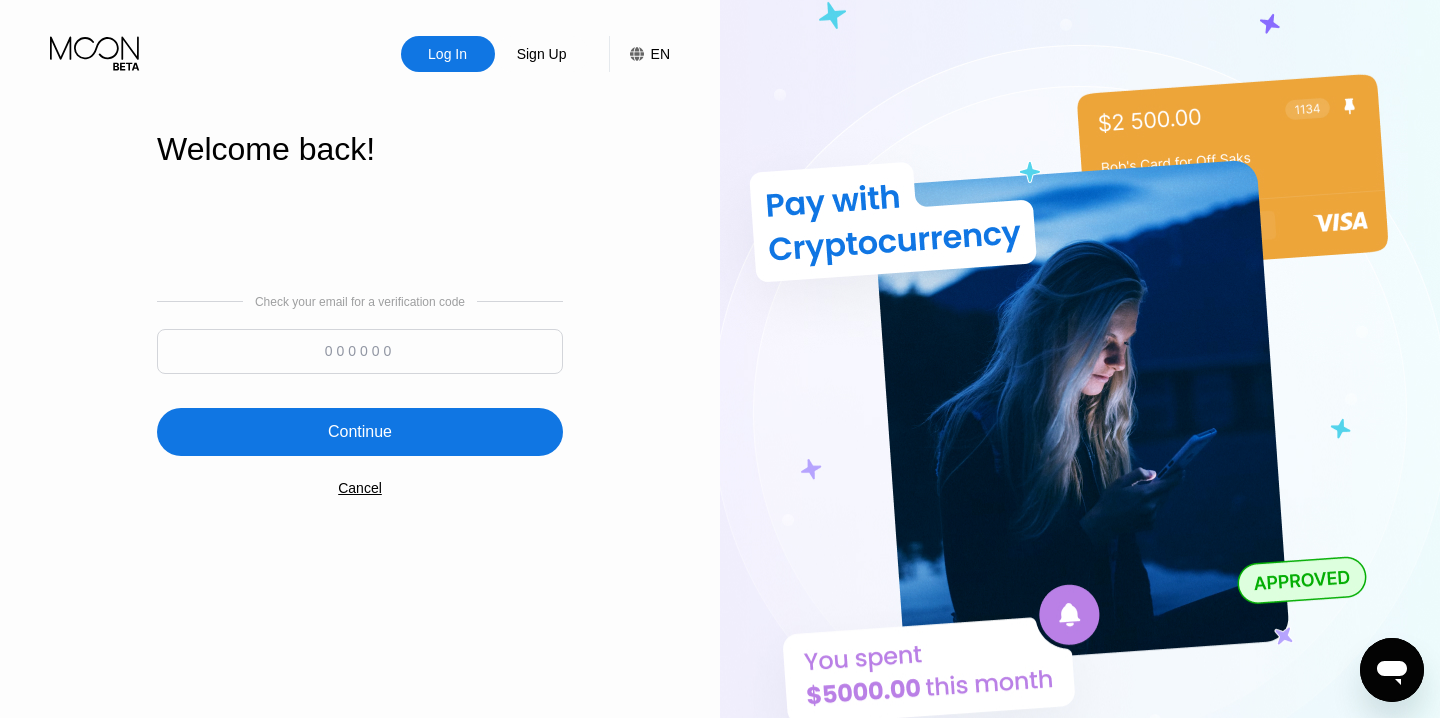 click at bounding box center [360, 351] 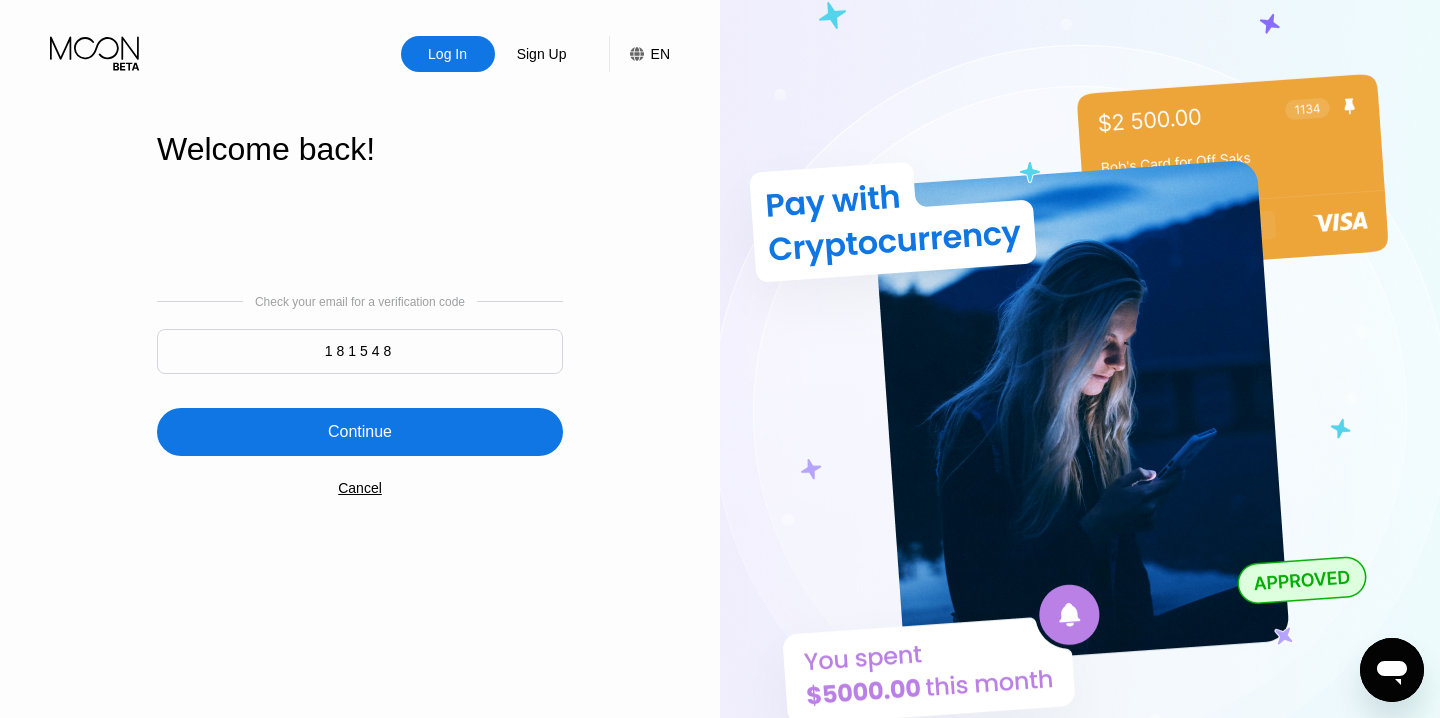 click on "Continue" at bounding box center [360, 432] 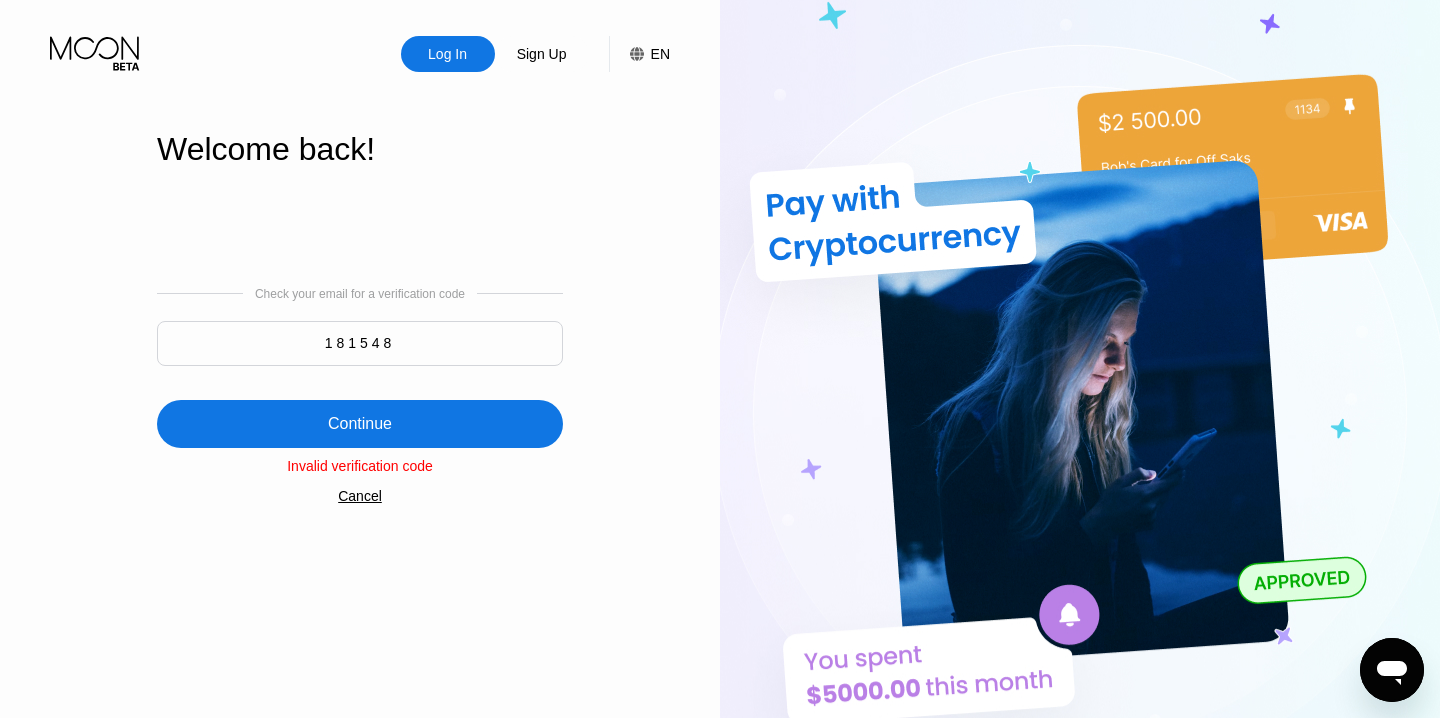 click on "181548" at bounding box center (360, 343) 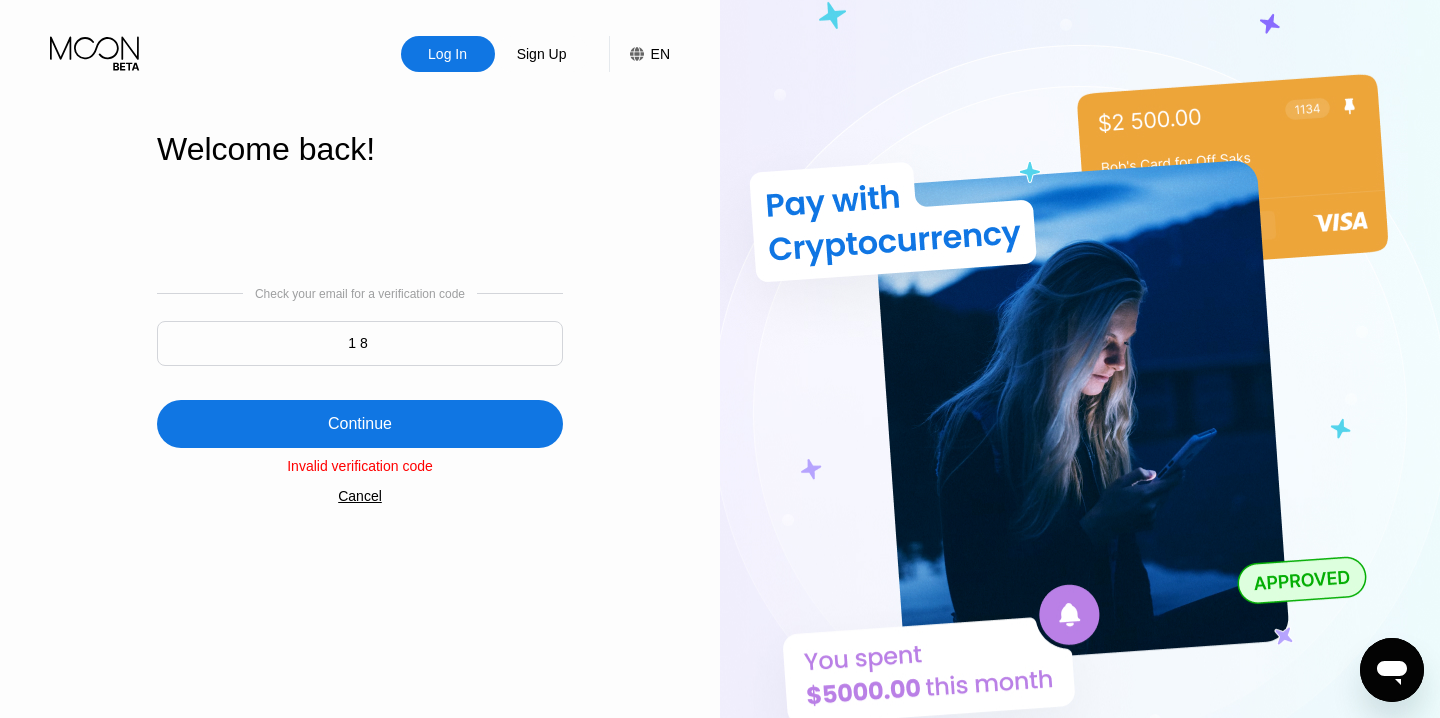 type on "1" 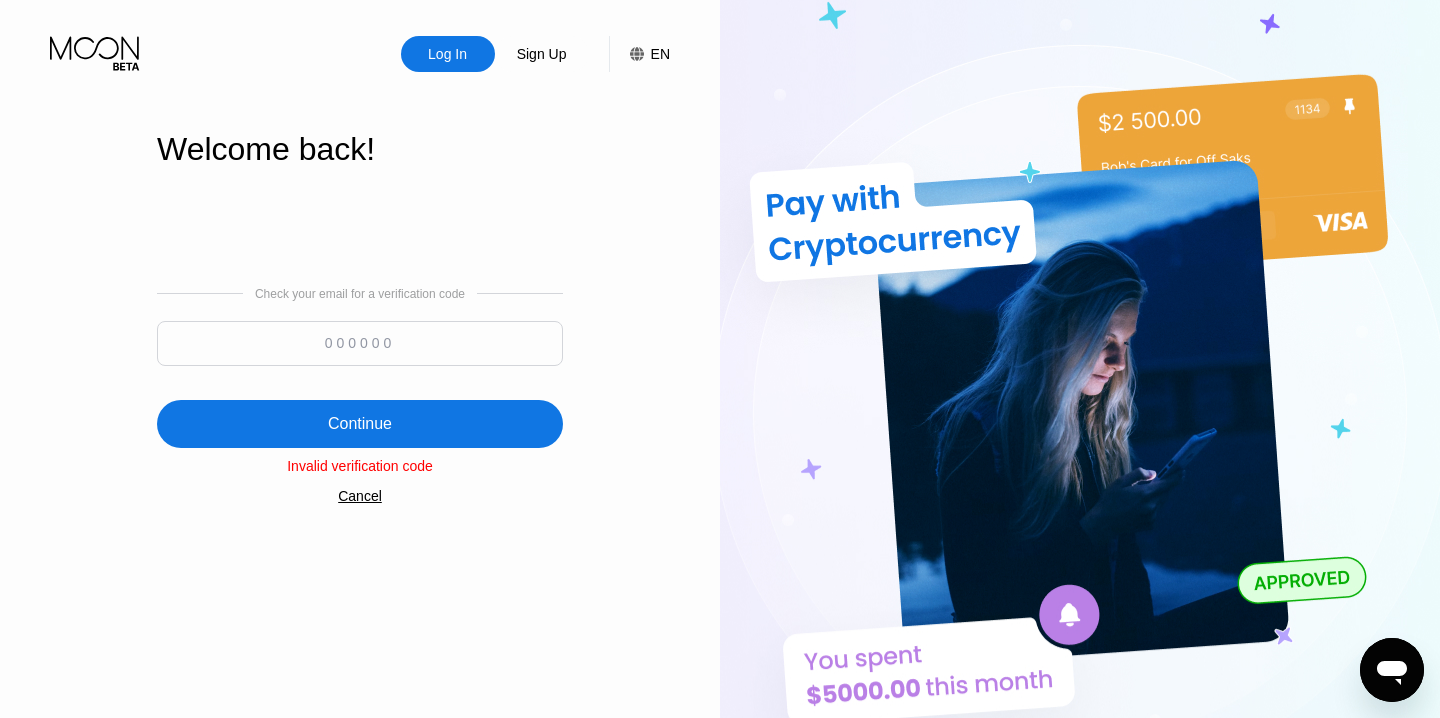 type 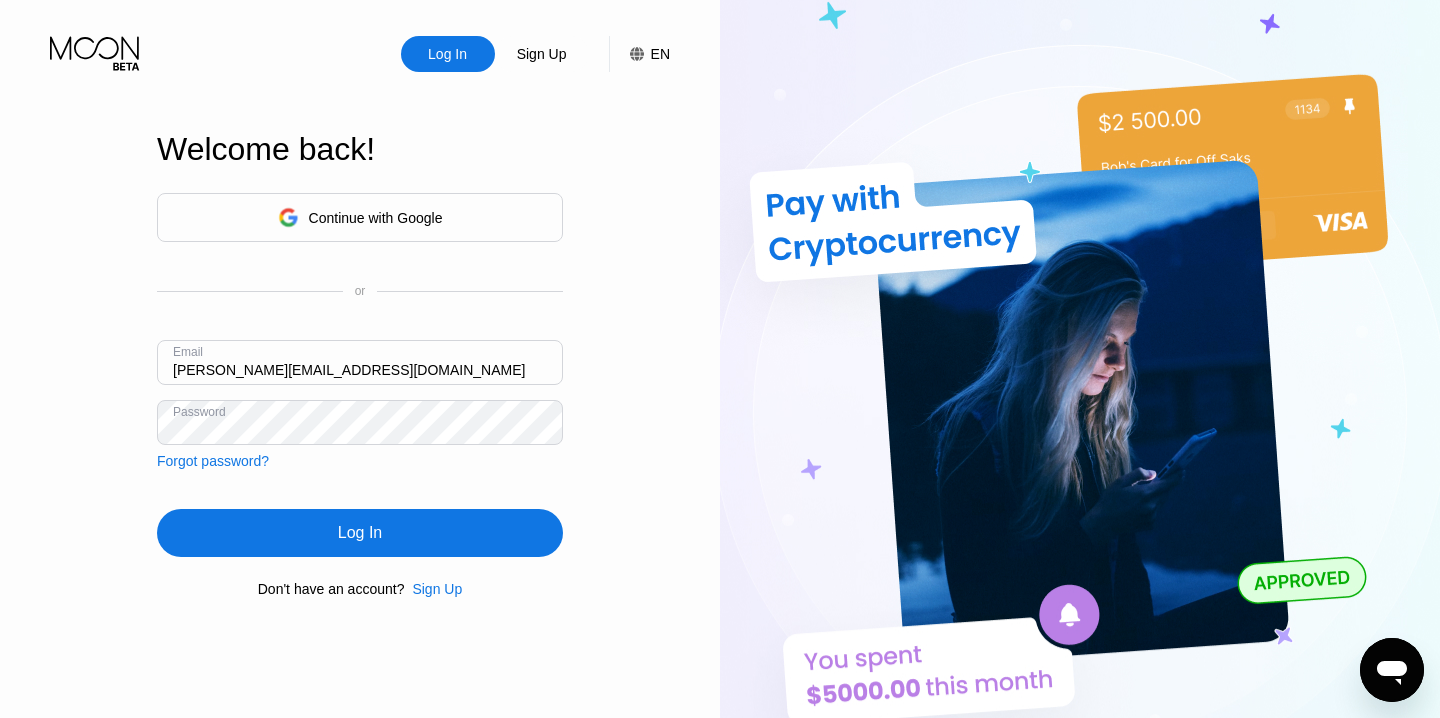 drag, startPoint x: 372, startPoint y: 524, endPoint x: 404, endPoint y: 524, distance: 32 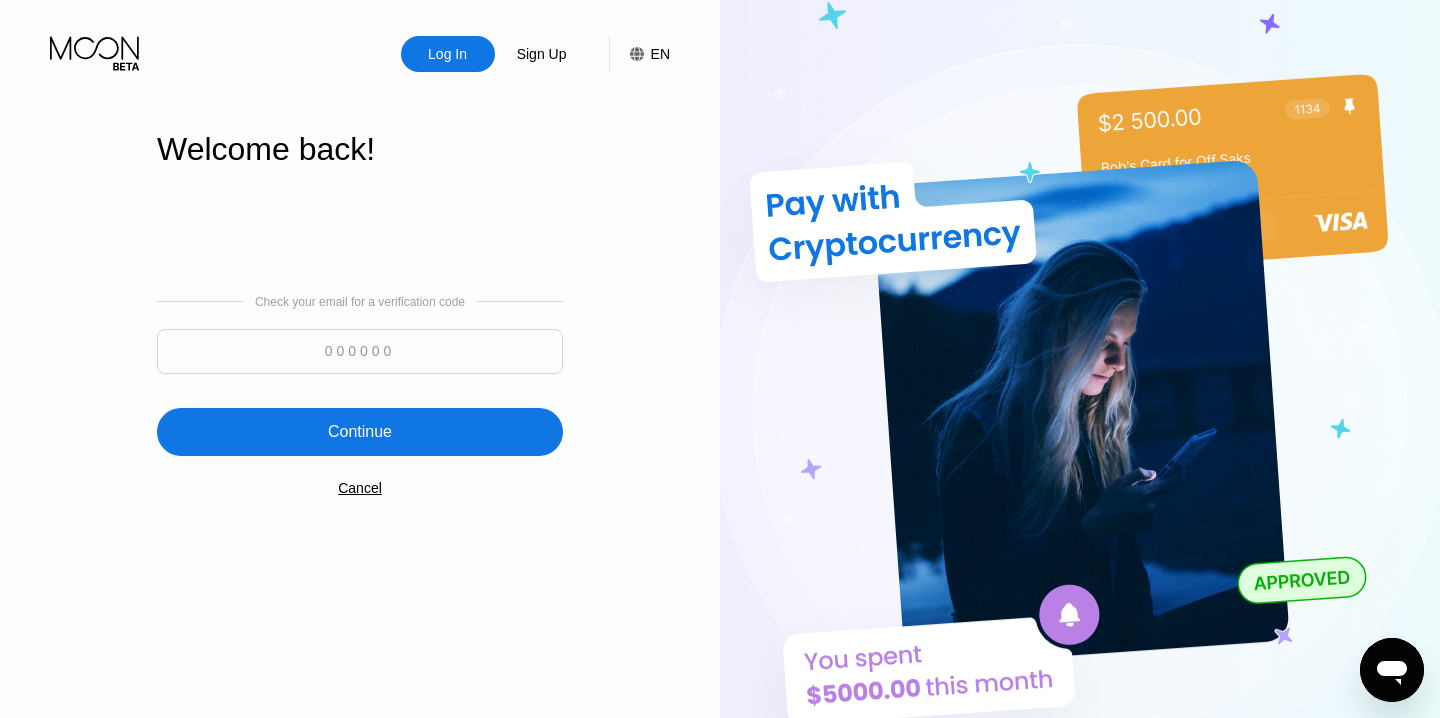 click at bounding box center [360, 351] 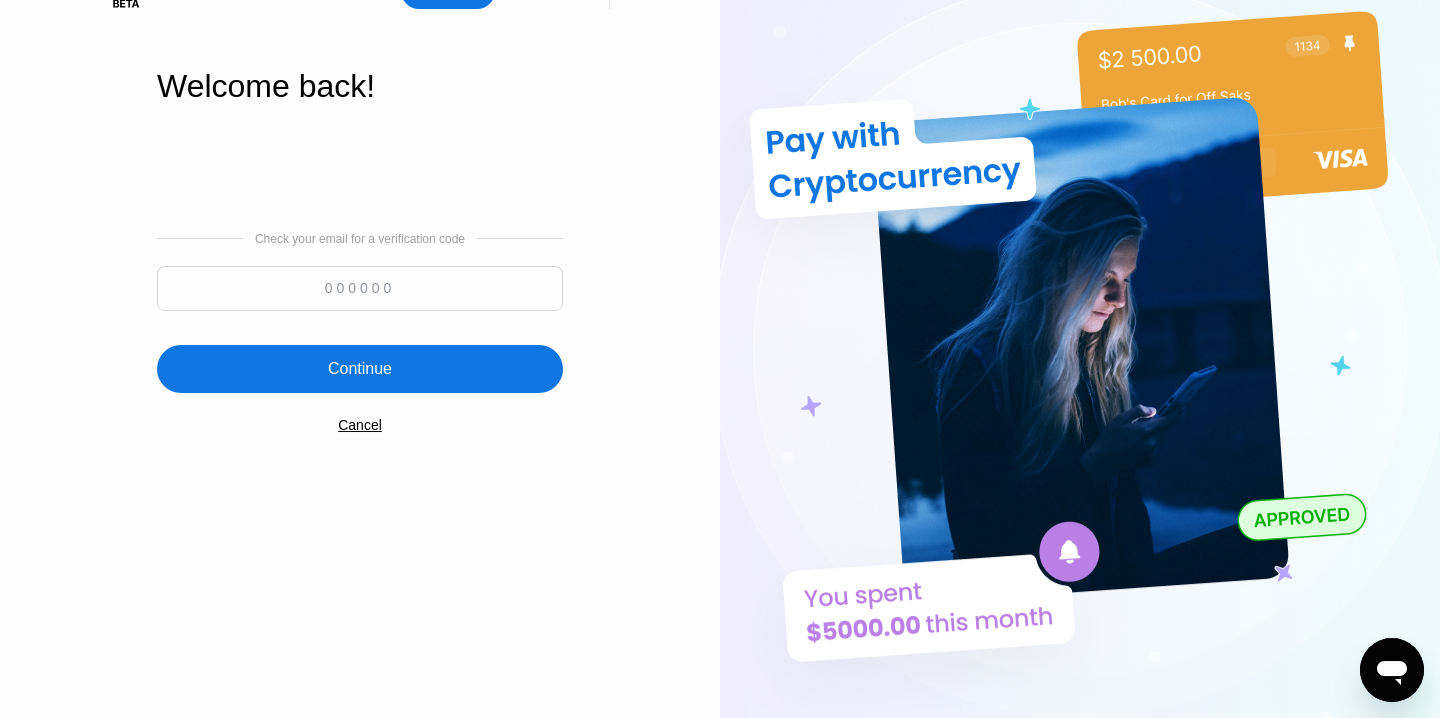 scroll, scrollTop: 369, scrollLeft: 0, axis: vertical 